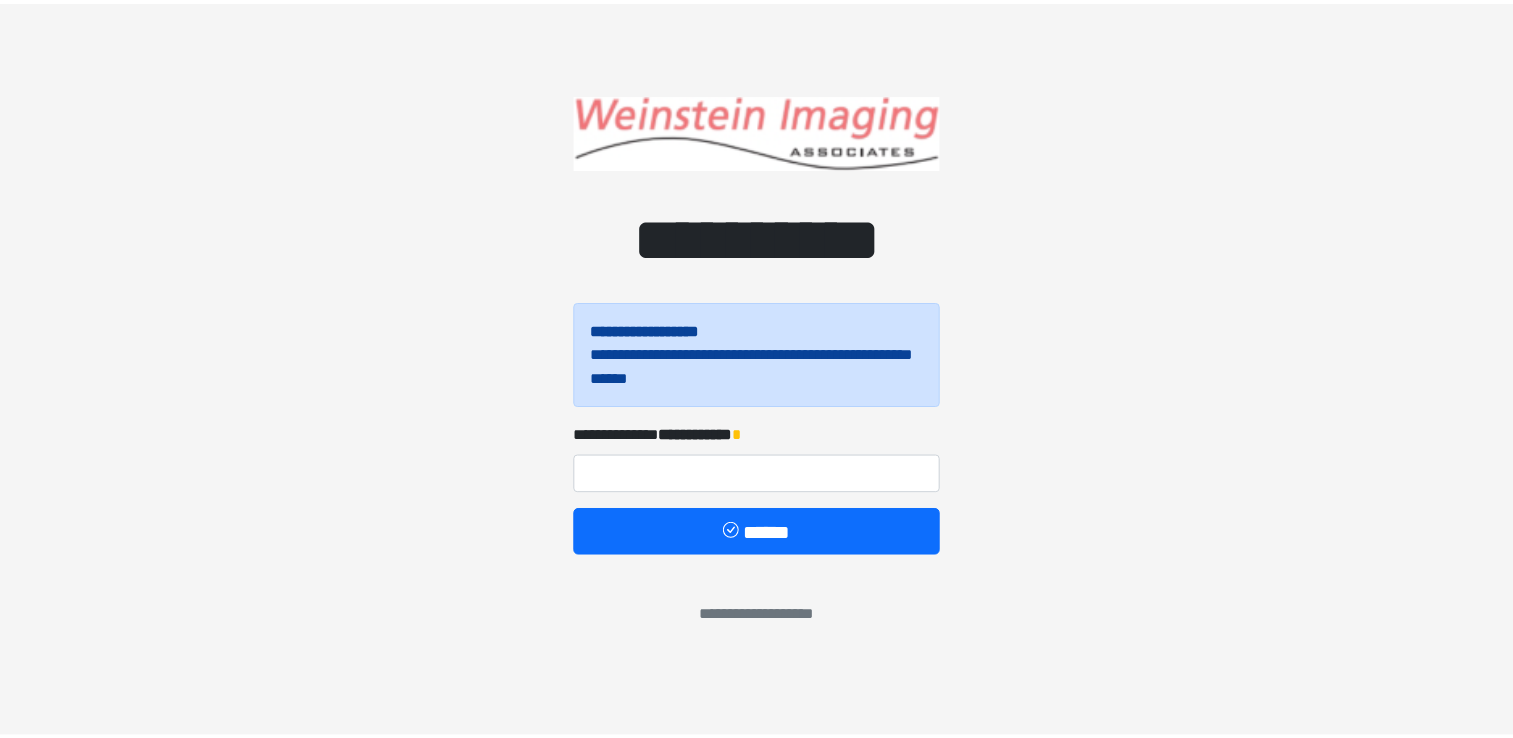 scroll, scrollTop: 0, scrollLeft: 0, axis: both 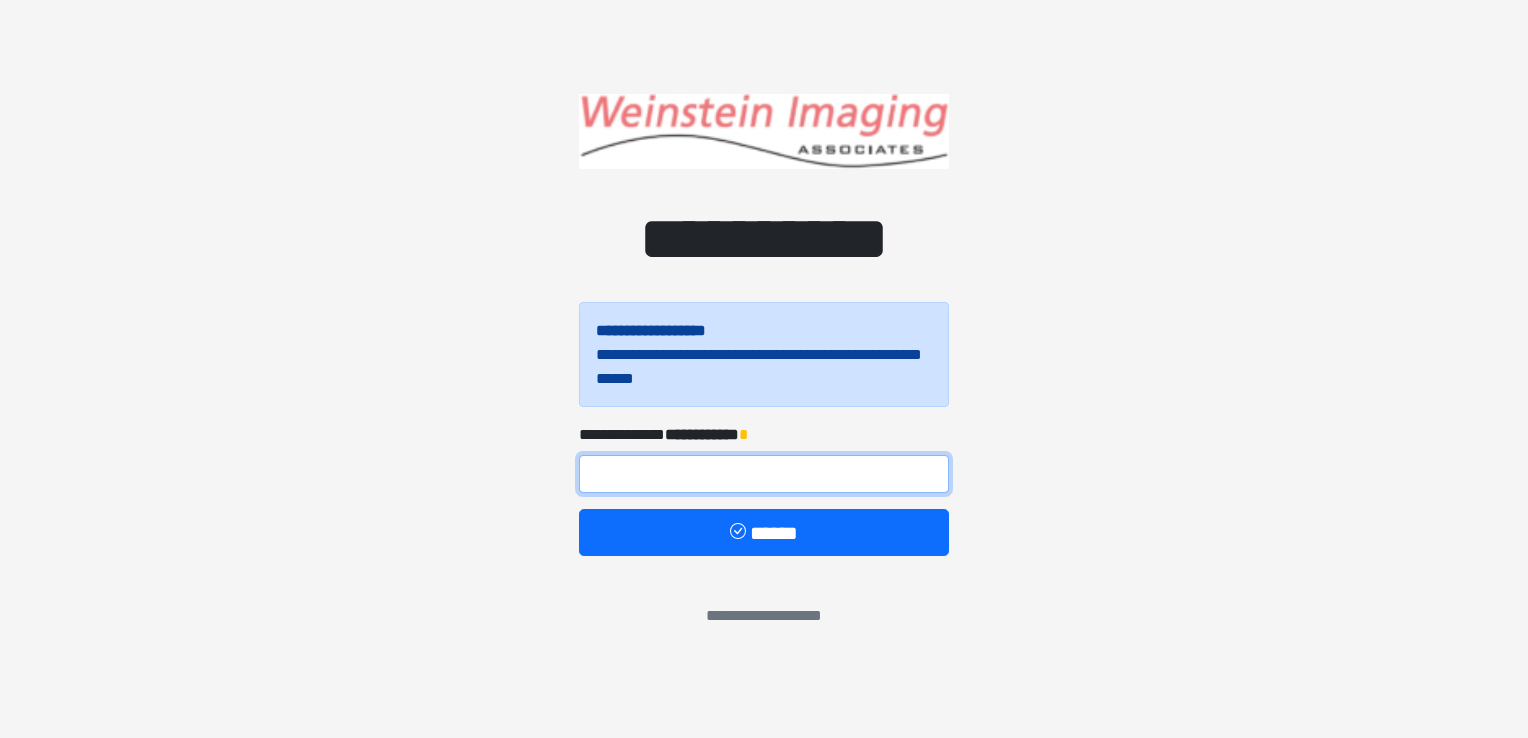 click at bounding box center [764, 474] 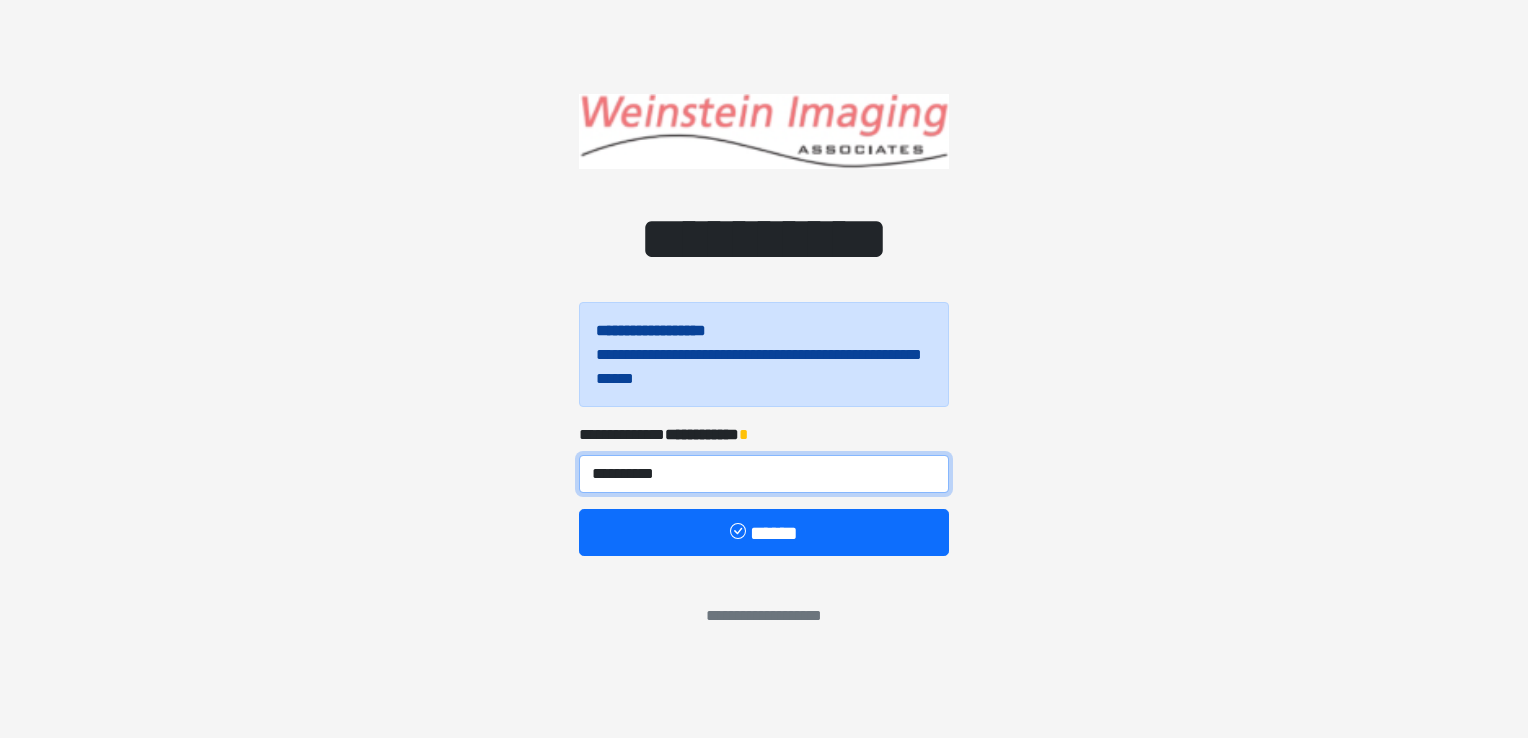 type on "**********" 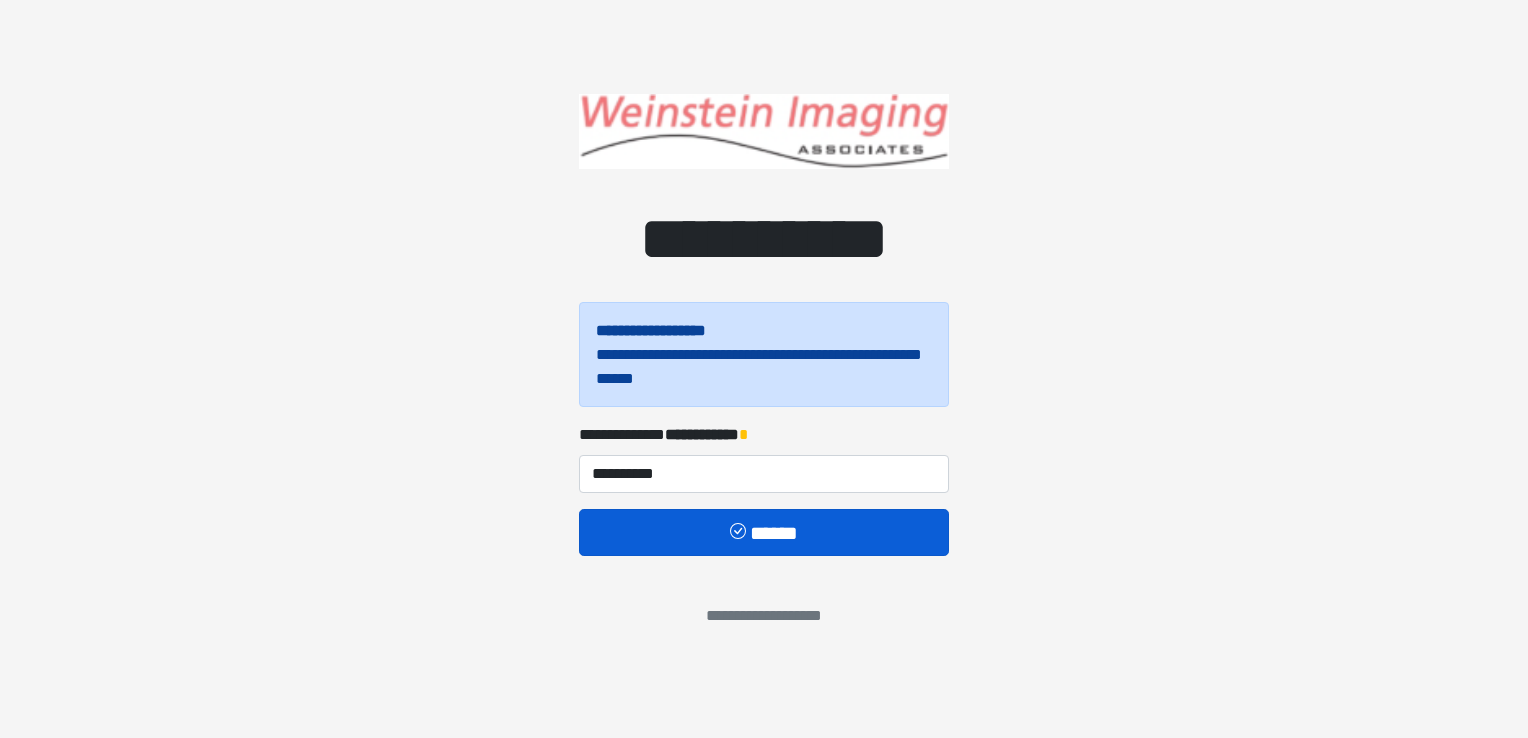 click on "******" at bounding box center (764, 533) 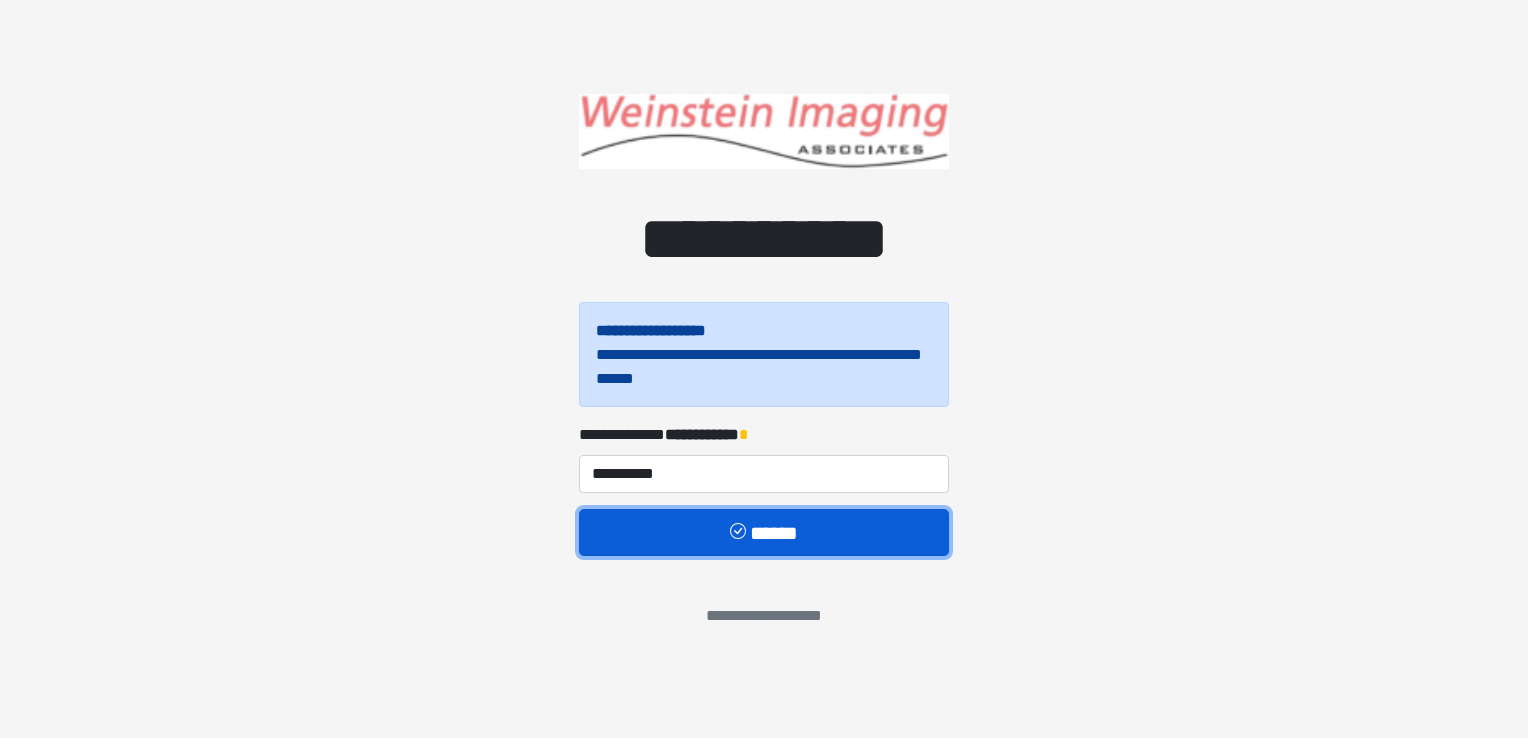 type 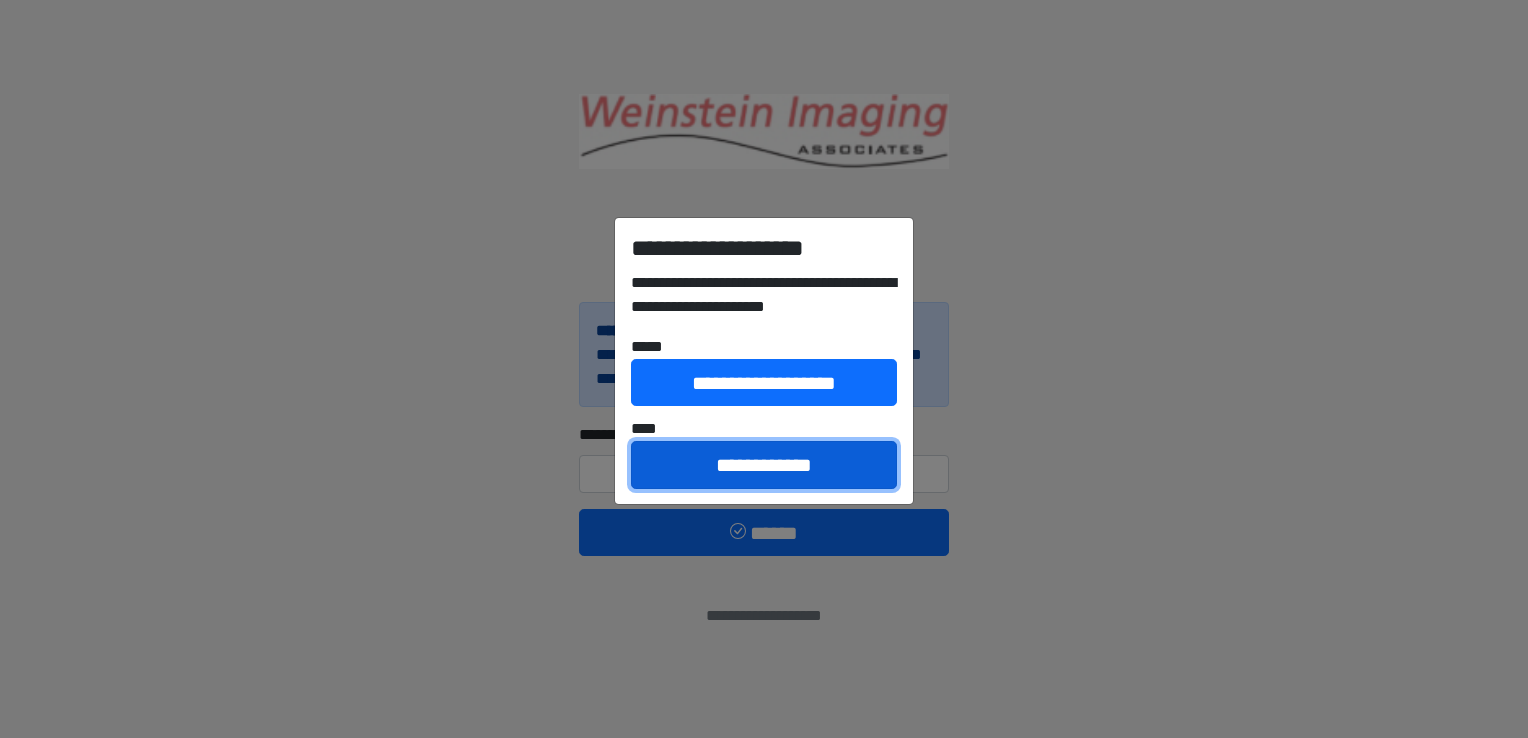click on "**********" at bounding box center (764, 465) 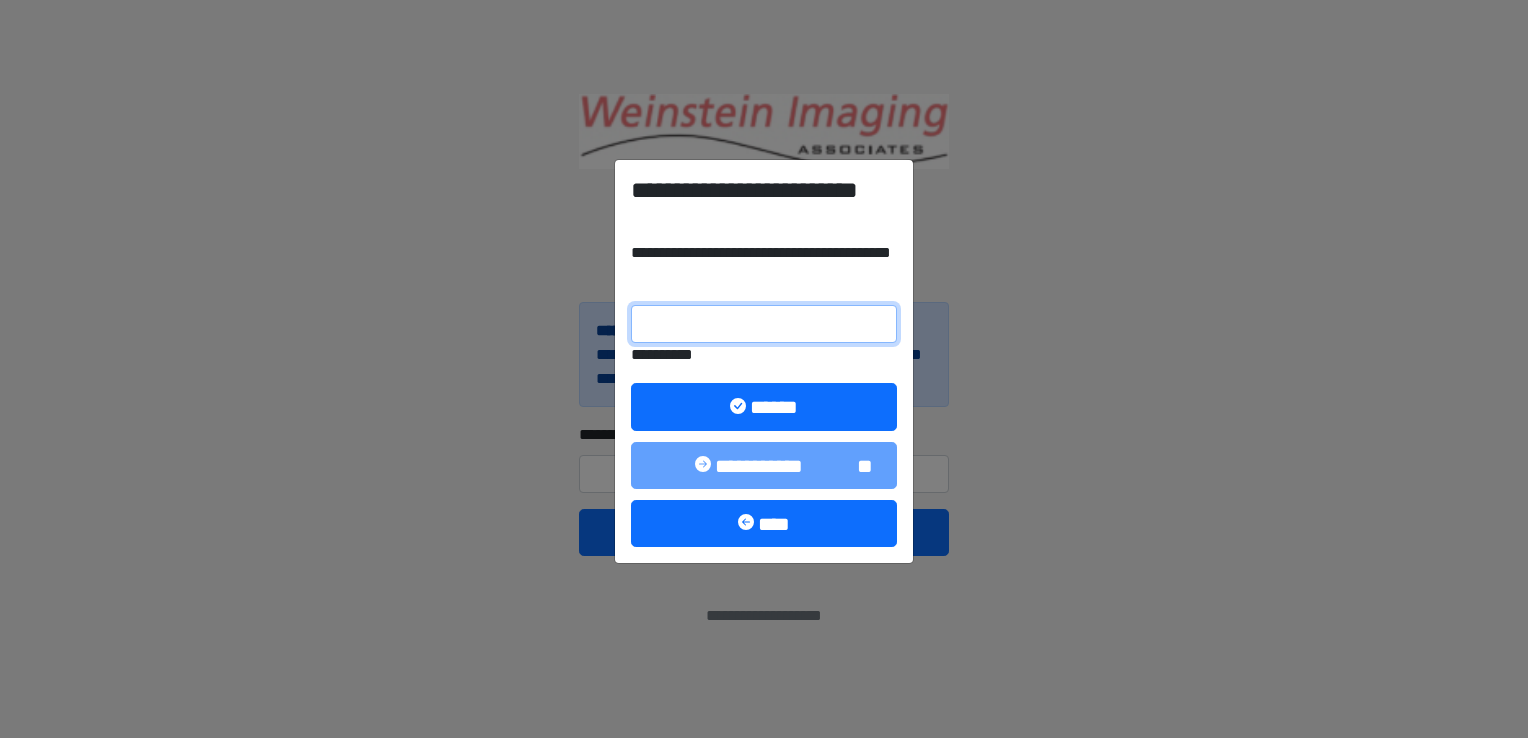 click on "**********" at bounding box center (764, 324) 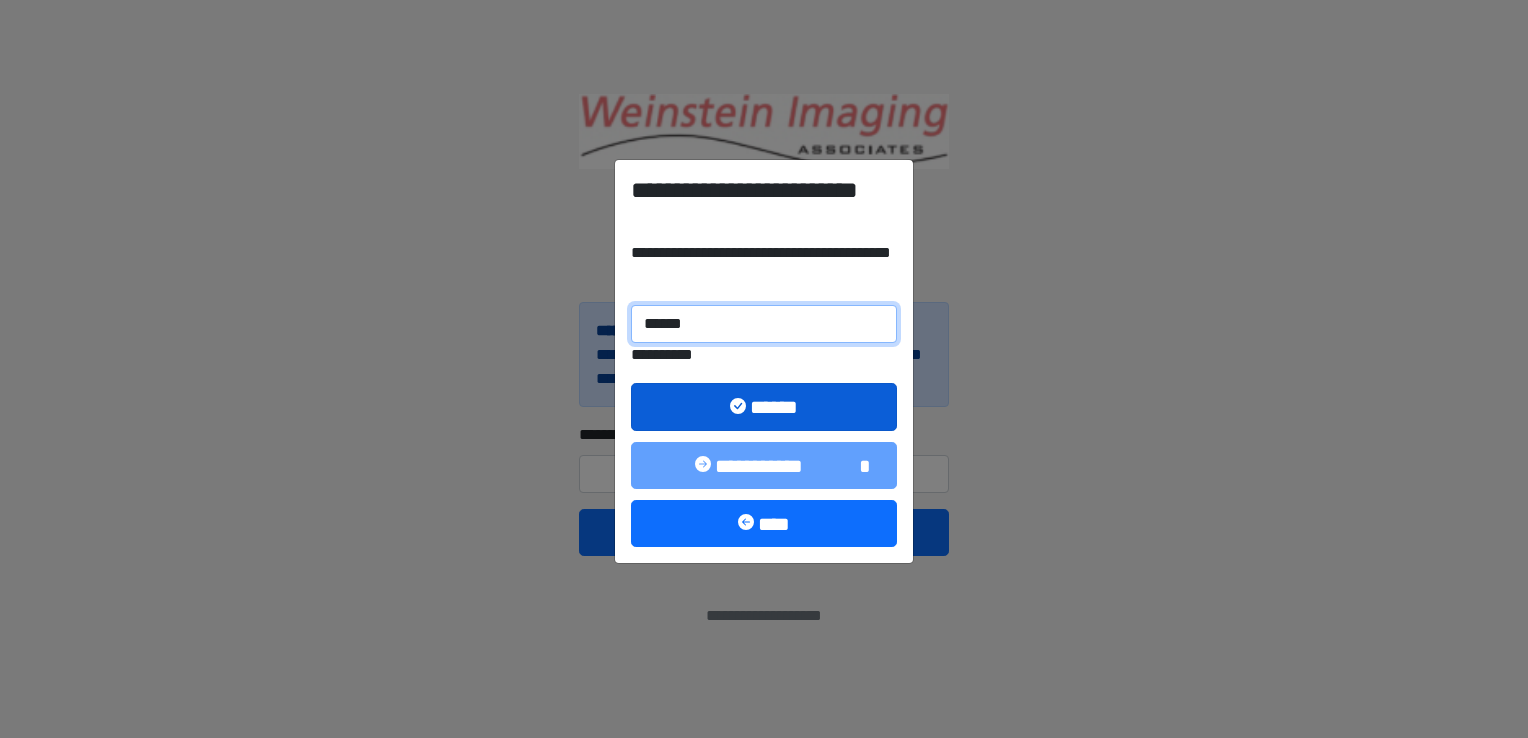 type on "******" 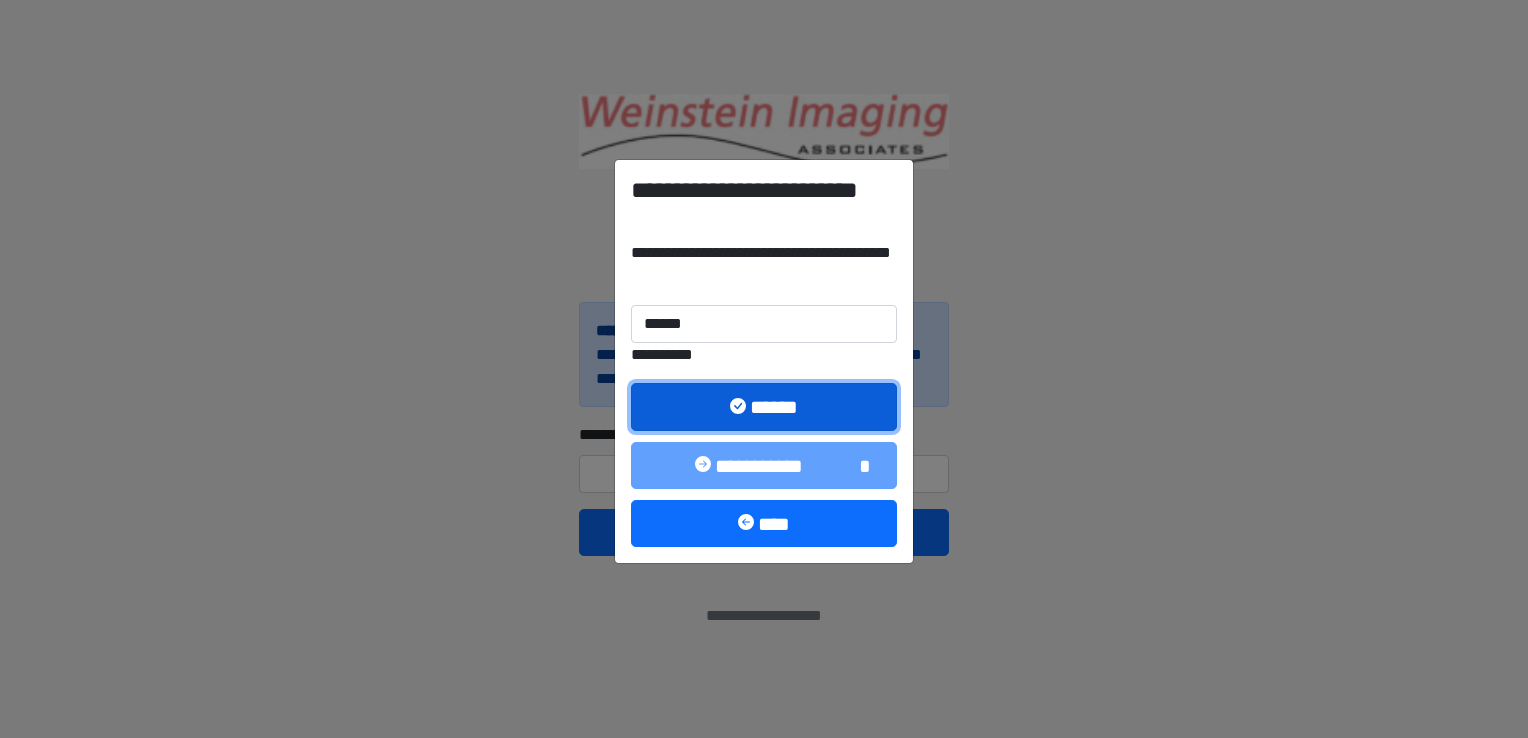 click on "******" at bounding box center (764, 407) 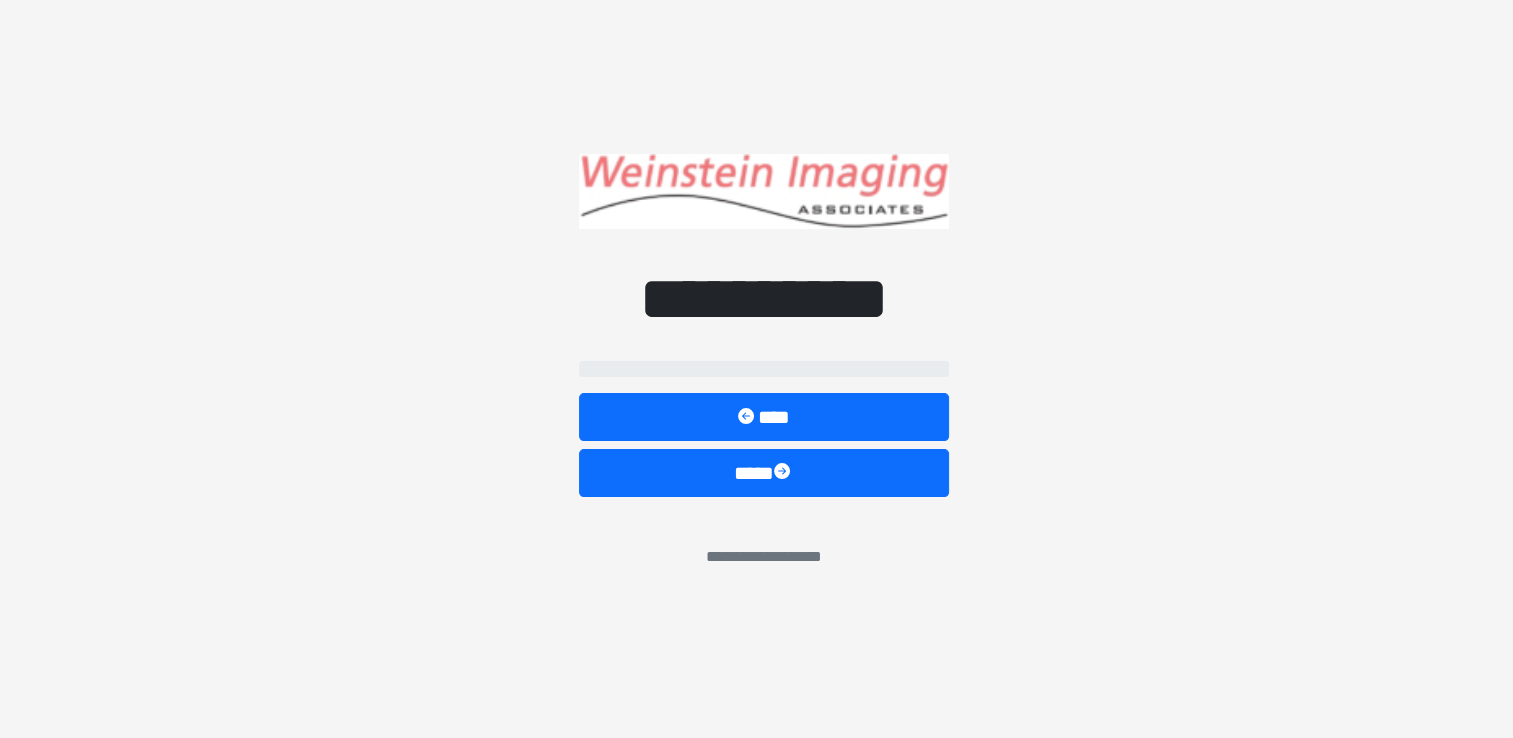 select on "*****" 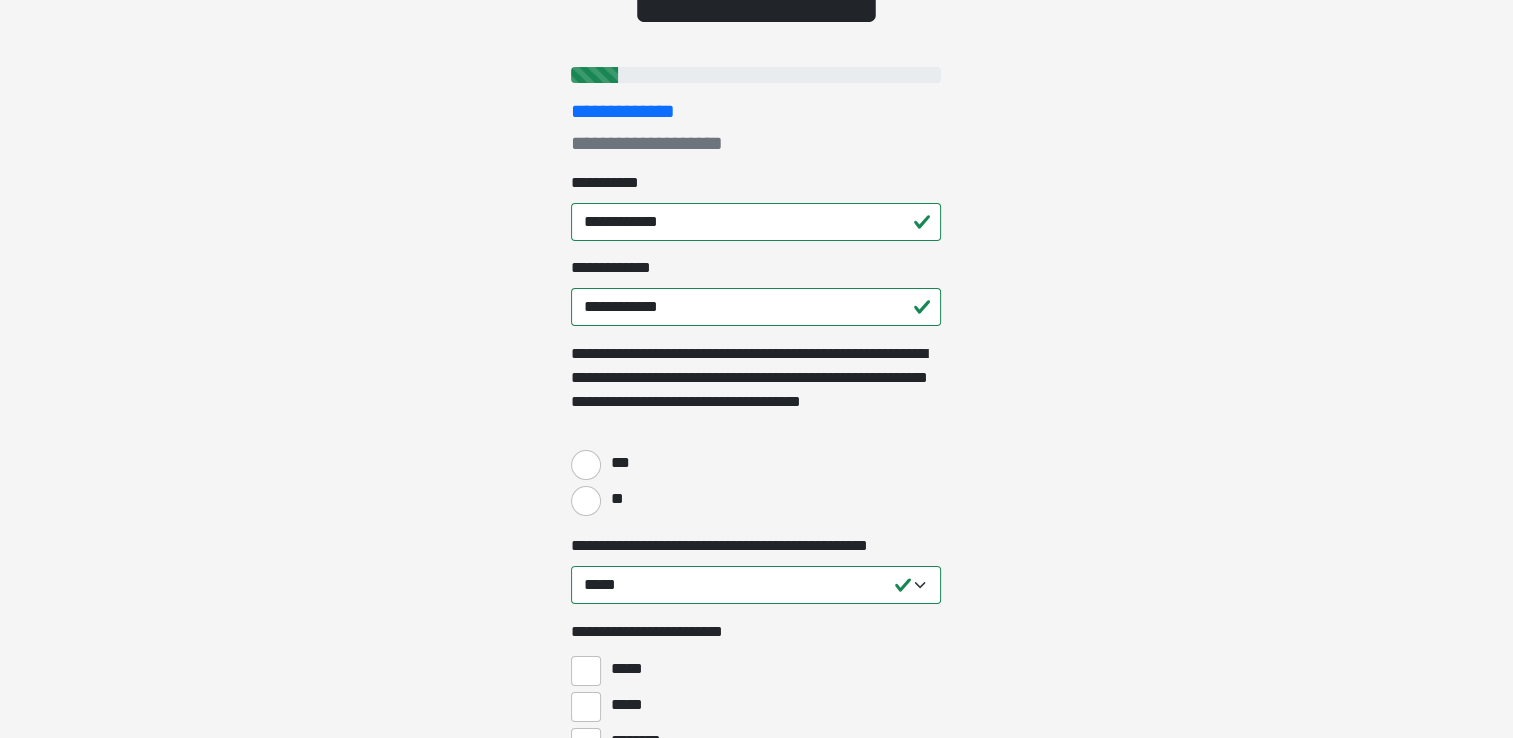scroll, scrollTop: 200, scrollLeft: 0, axis: vertical 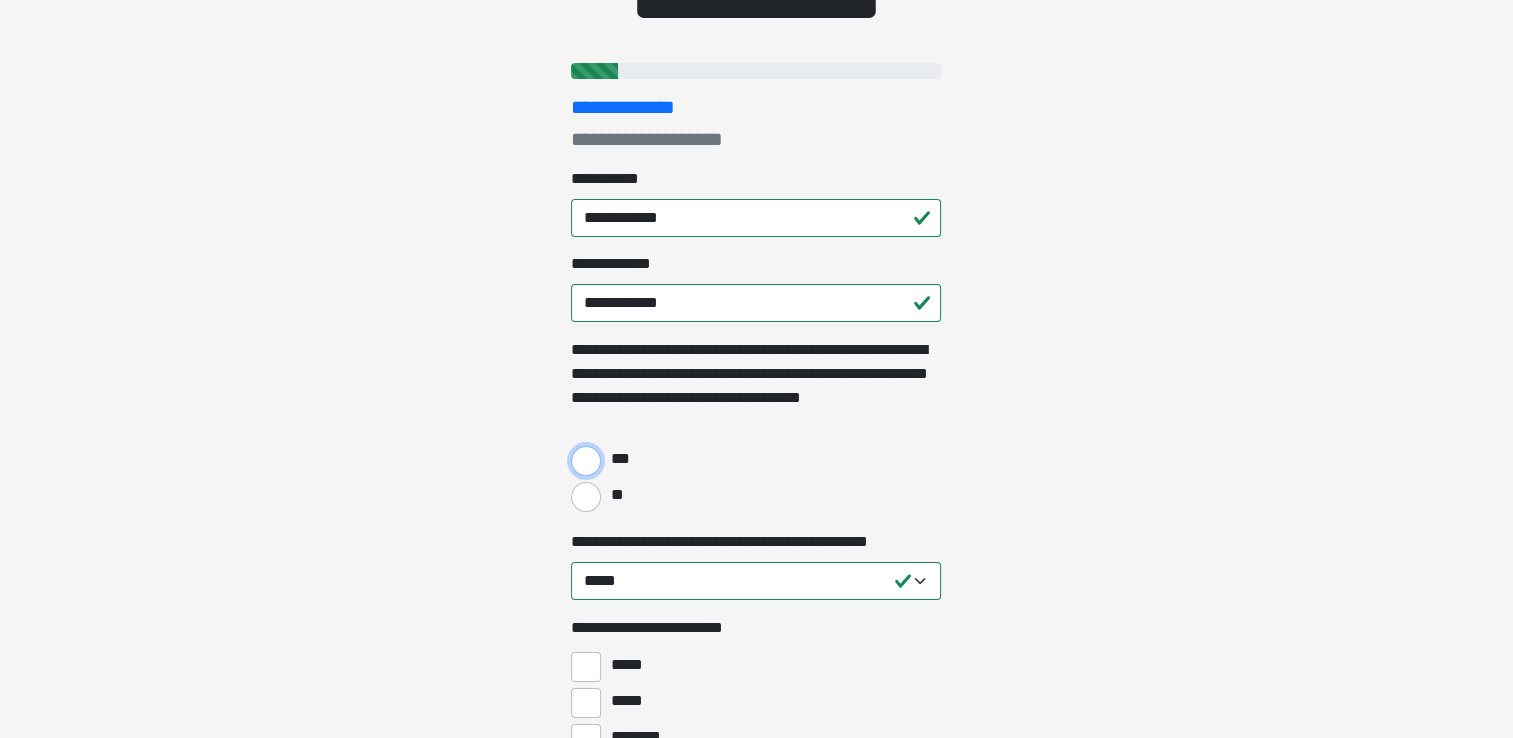 click on "***" at bounding box center (586, 461) 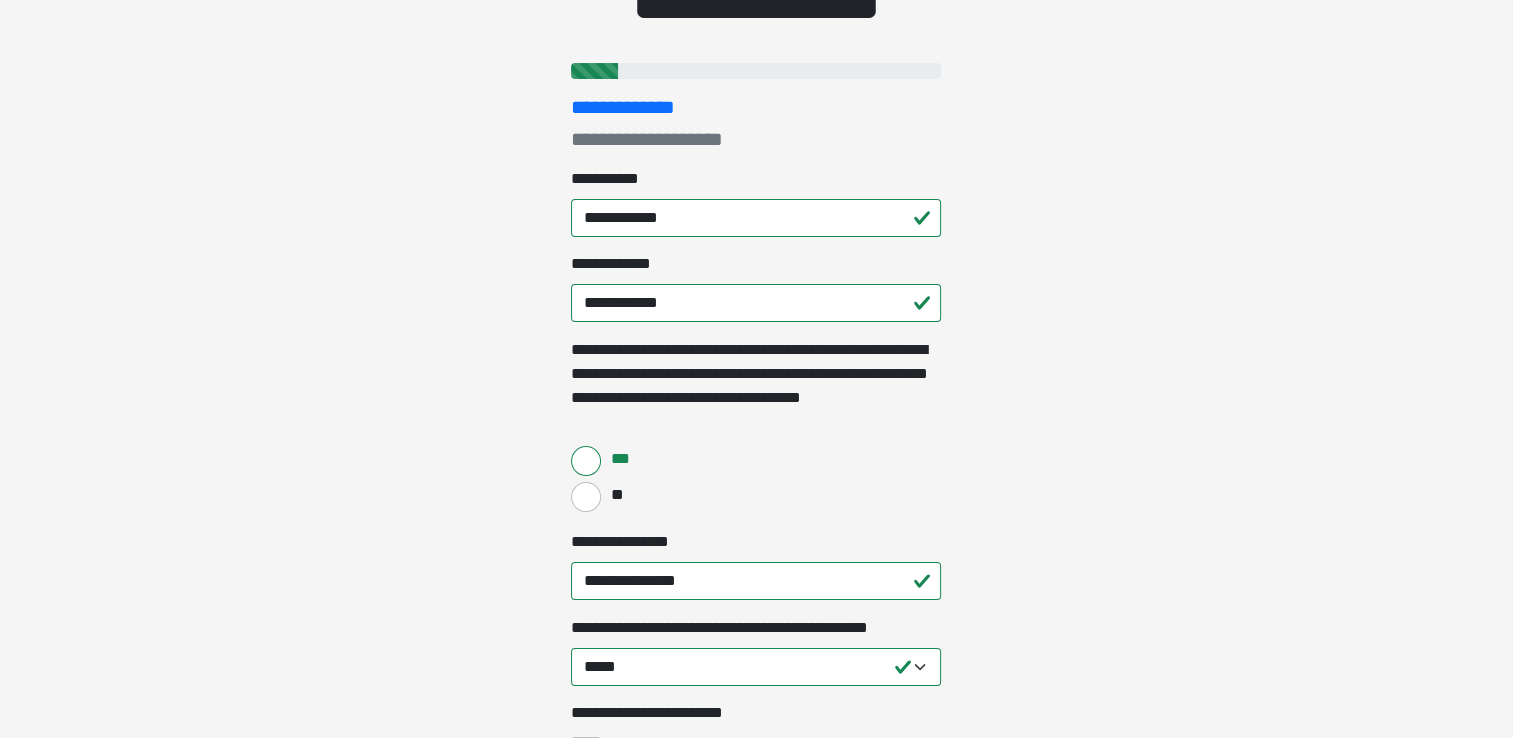 click on "**********" at bounding box center (756, 169) 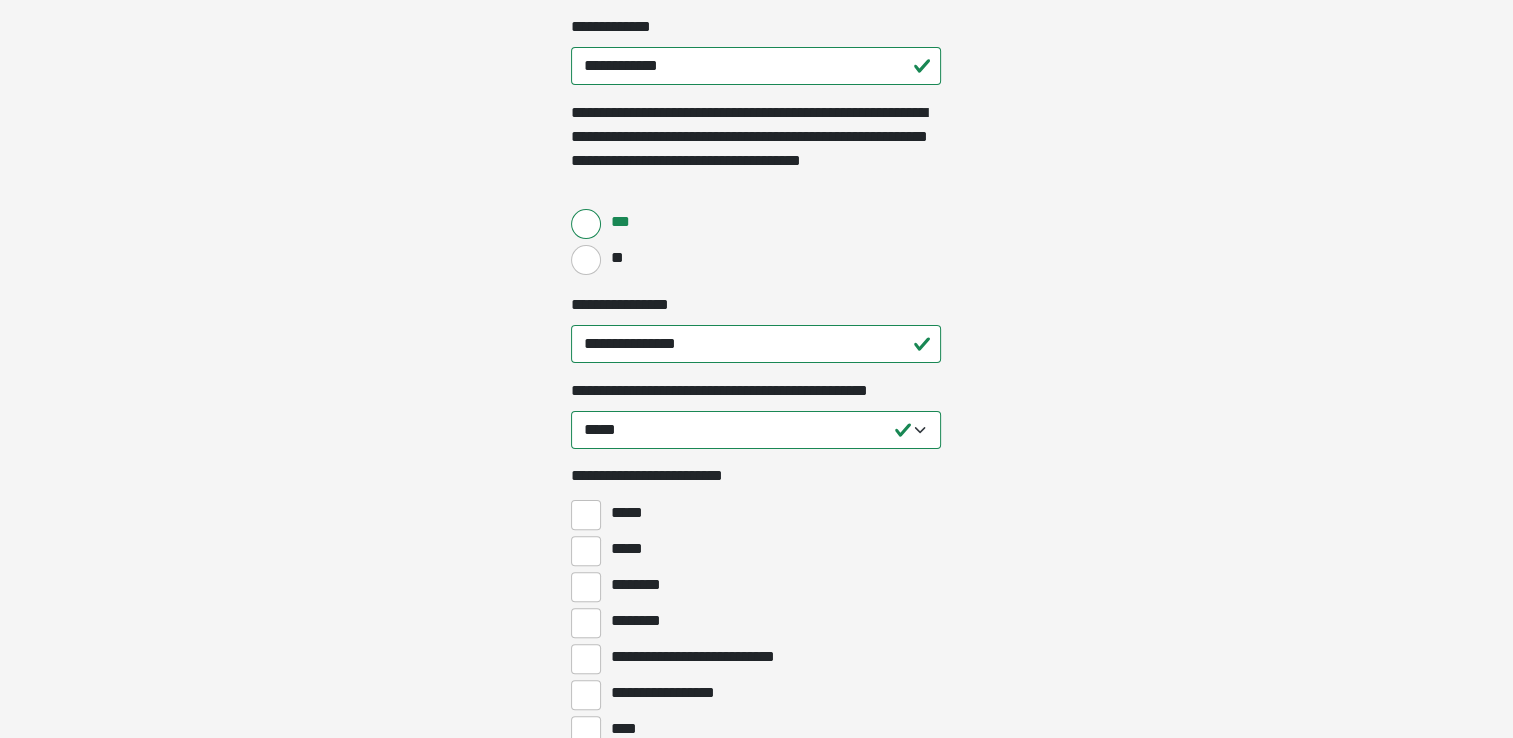 scroll, scrollTop: 440, scrollLeft: 0, axis: vertical 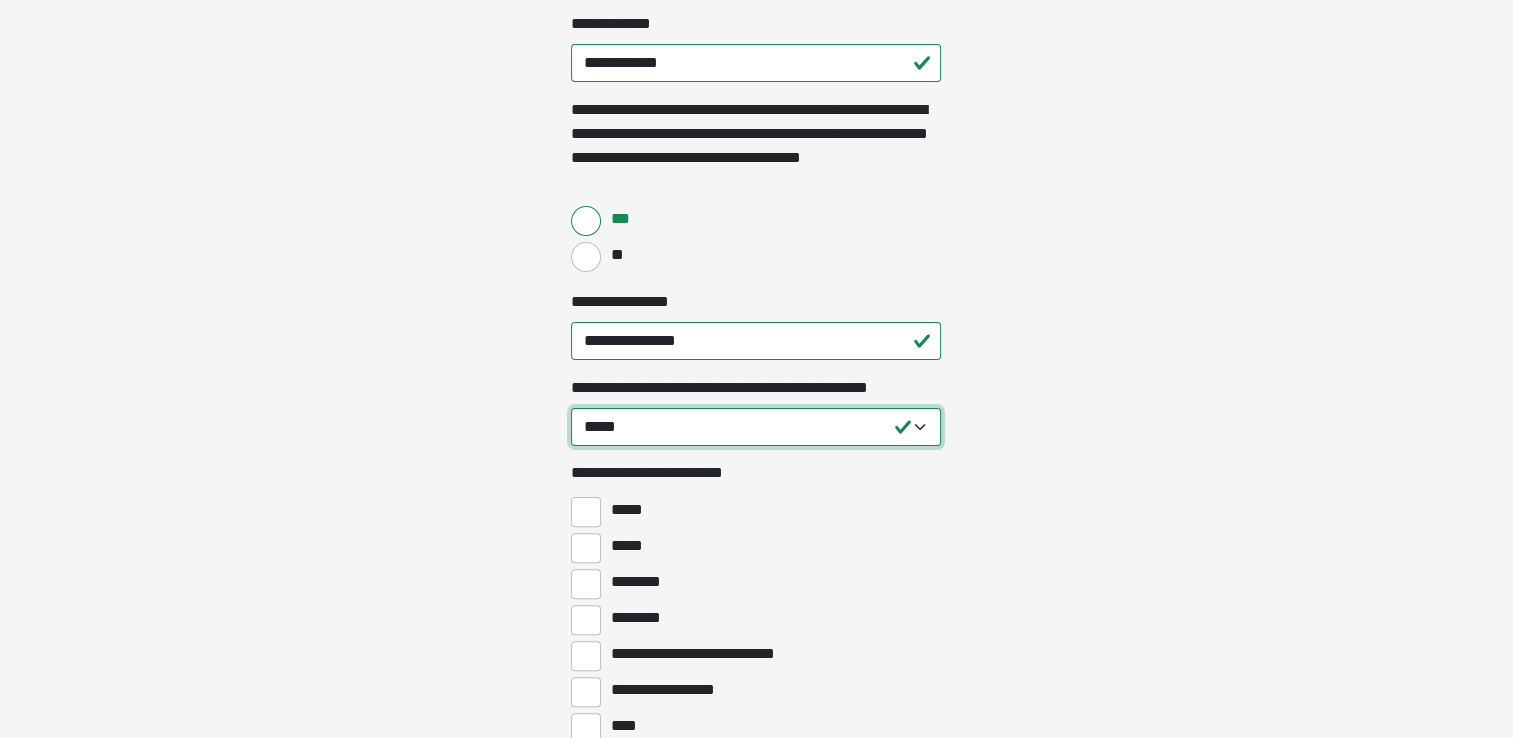 click on "**********" at bounding box center (756, 427) 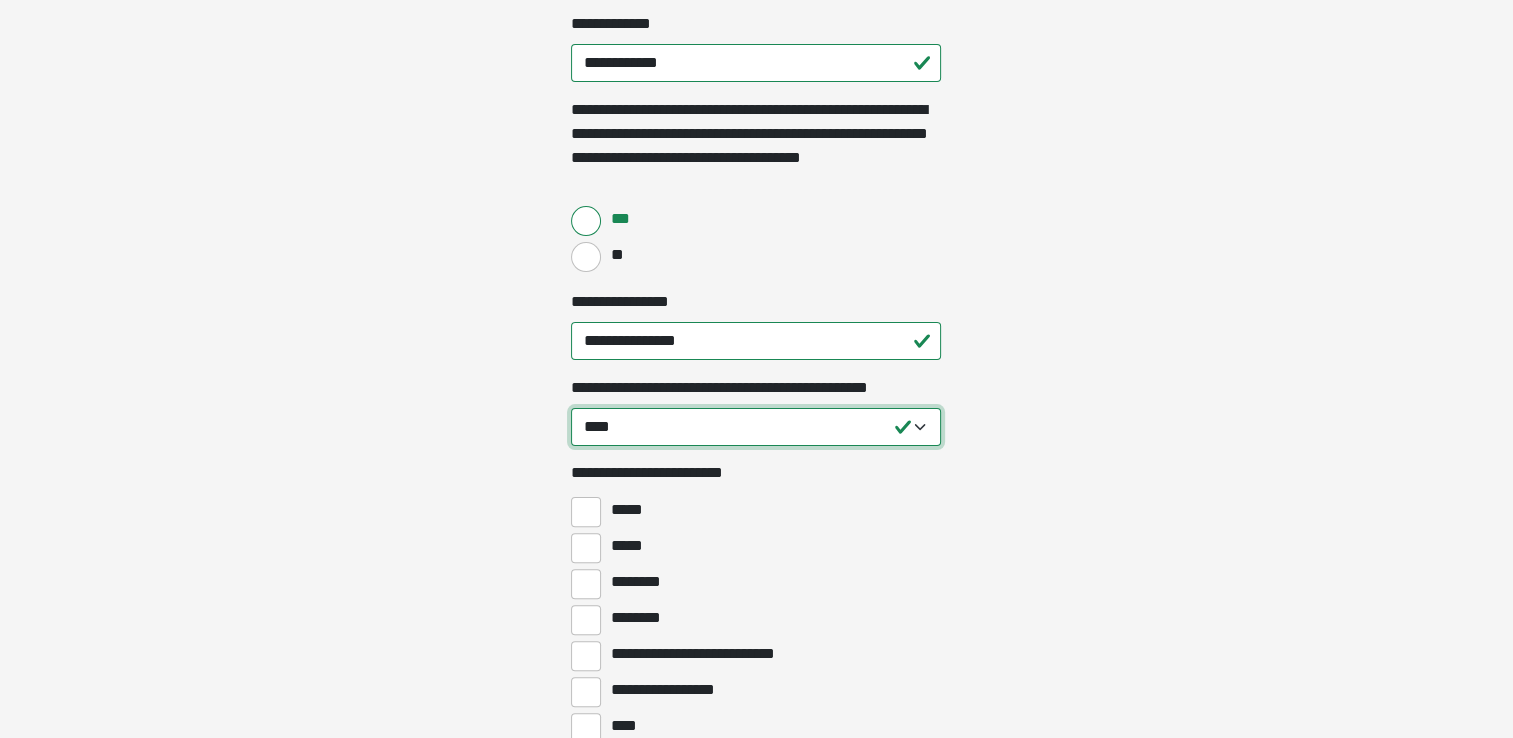 click on "**********" at bounding box center (756, 427) 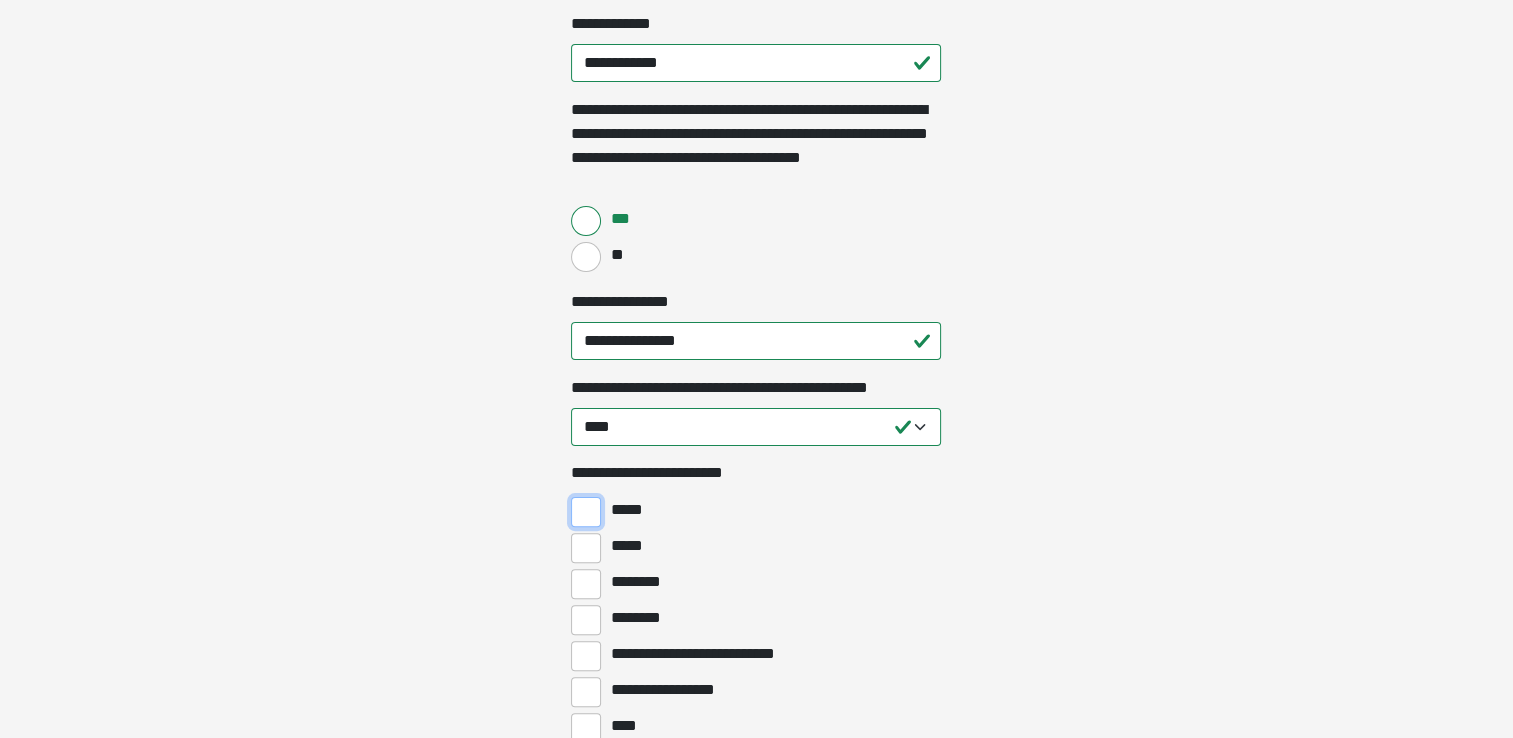 click on "*****" at bounding box center (586, 512) 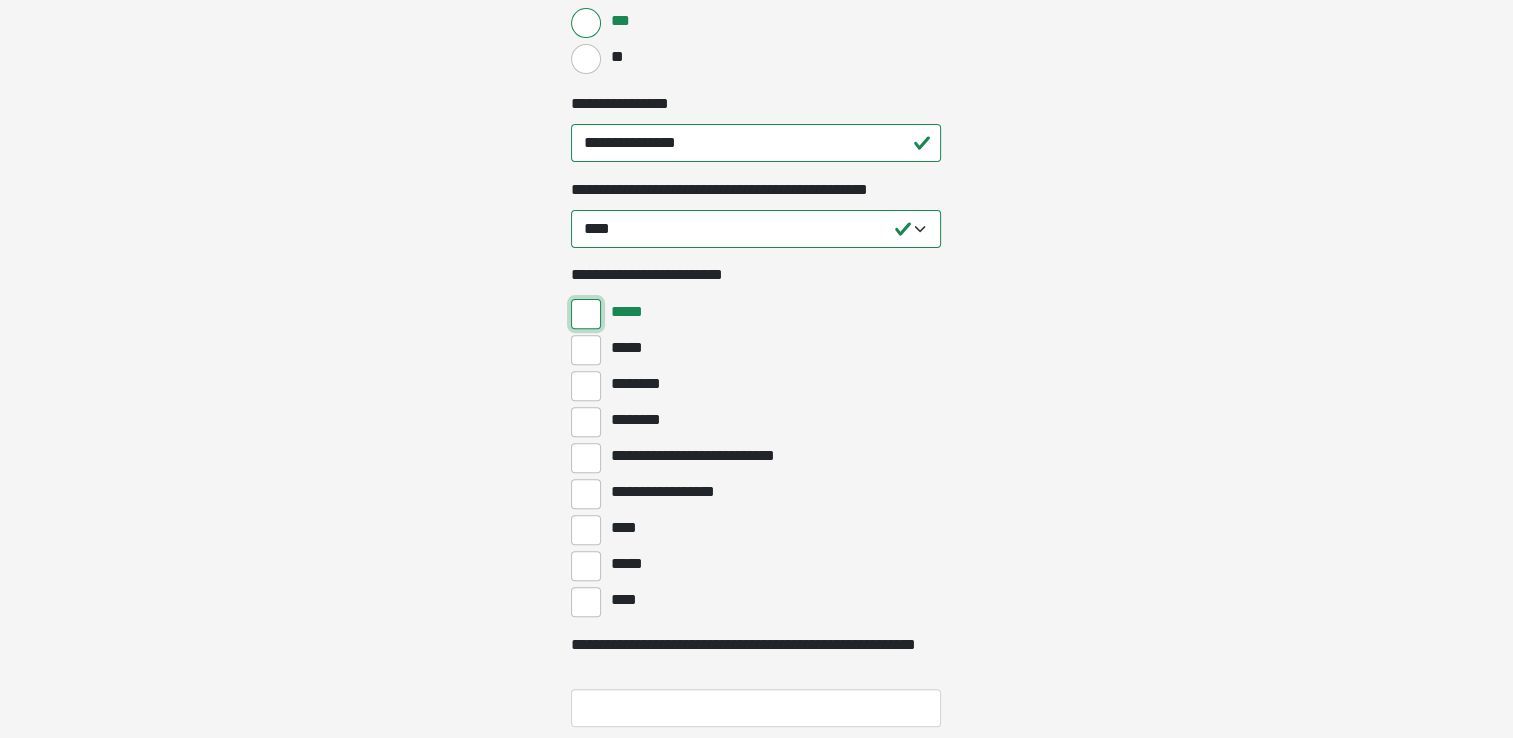 scroll, scrollTop: 640, scrollLeft: 0, axis: vertical 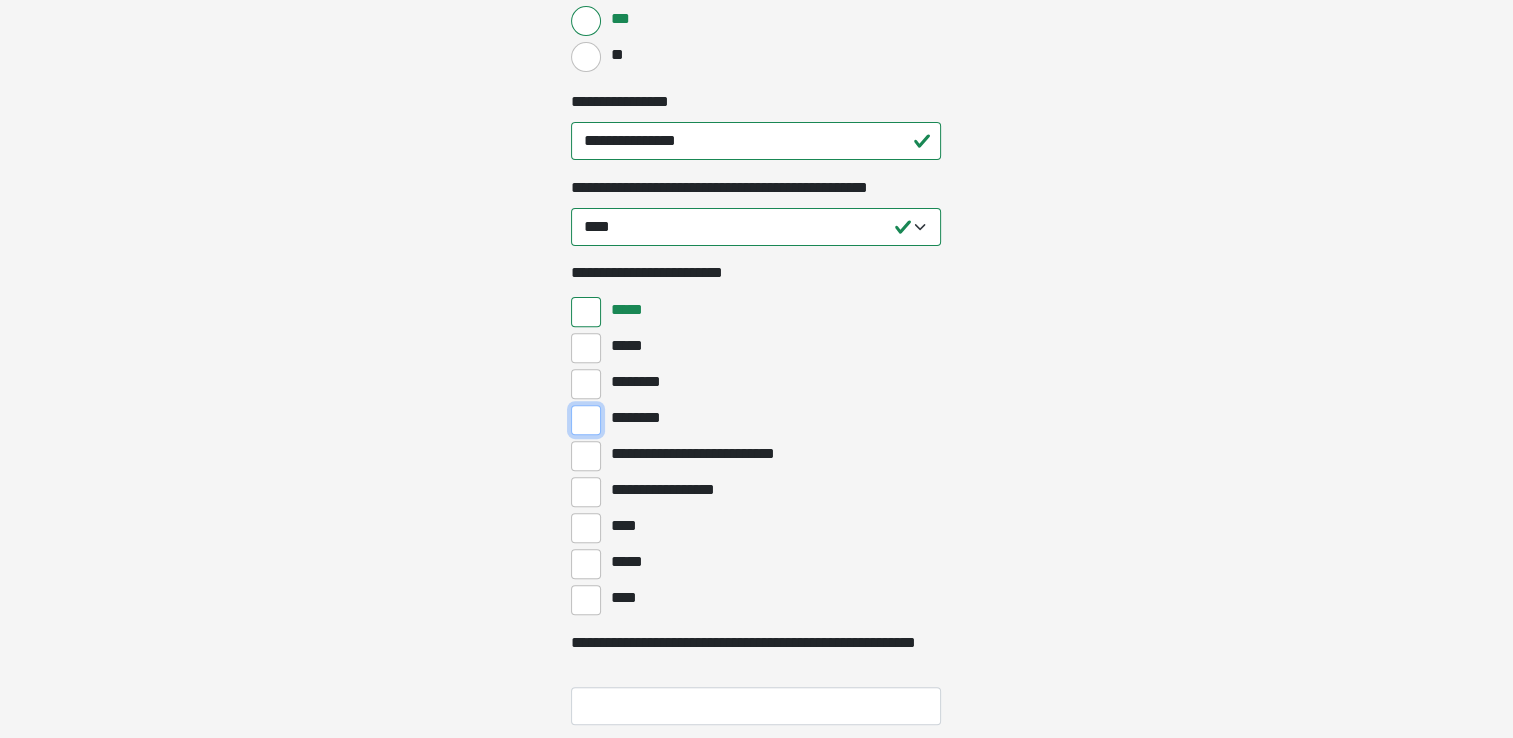 click on "********" at bounding box center (586, 420) 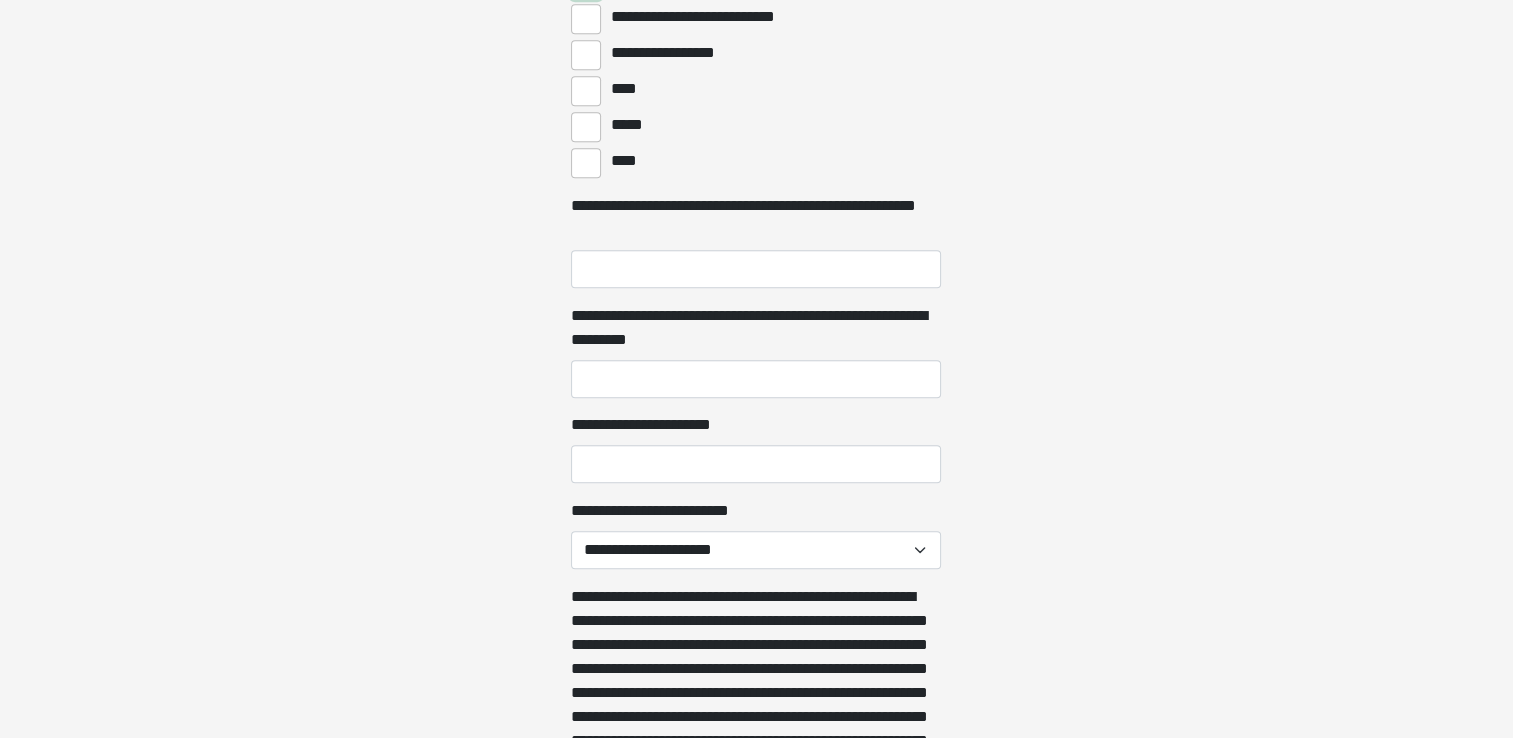 scroll, scrollTop: 1080, scrollLeft: 0, axis: vertical 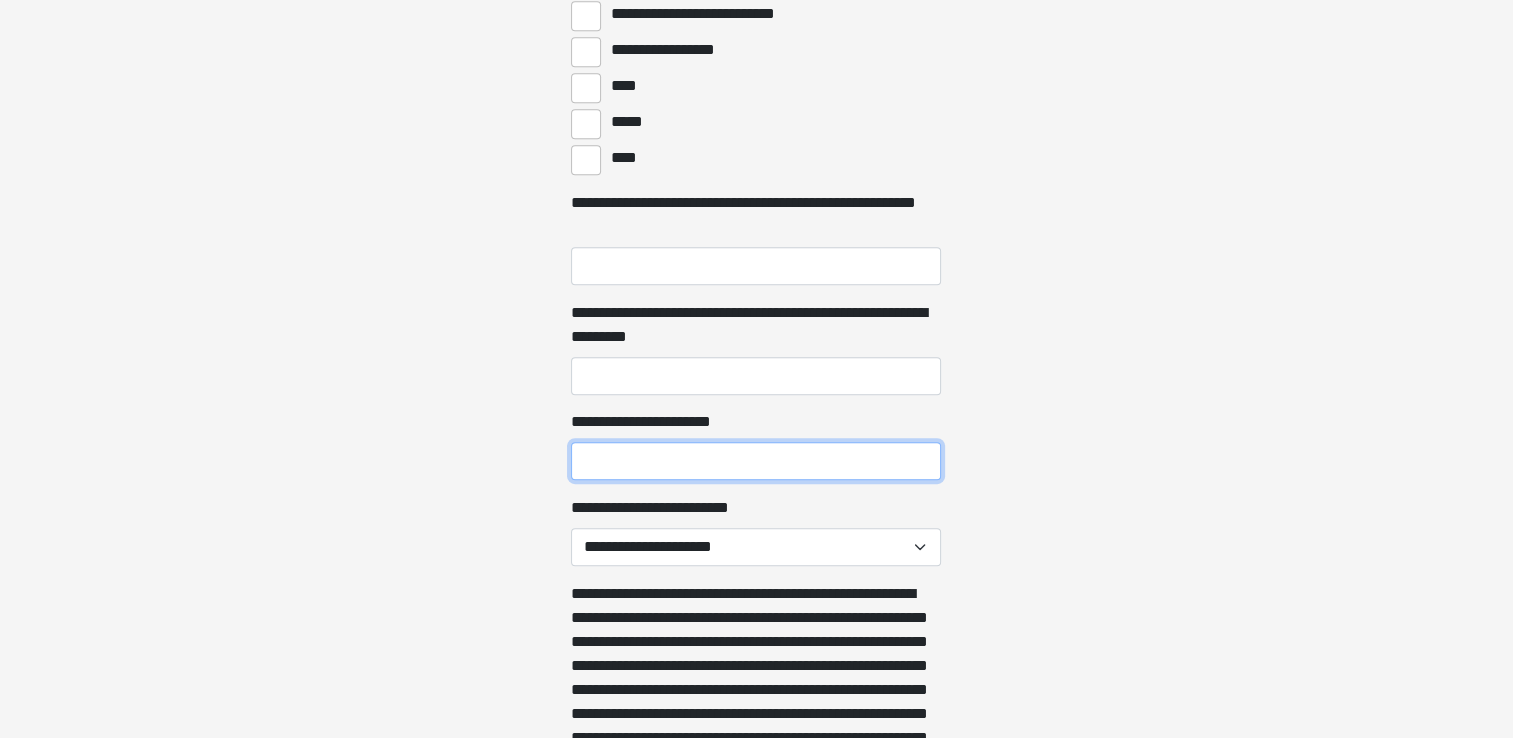 click on "**********" at bounding box center (756, 461) 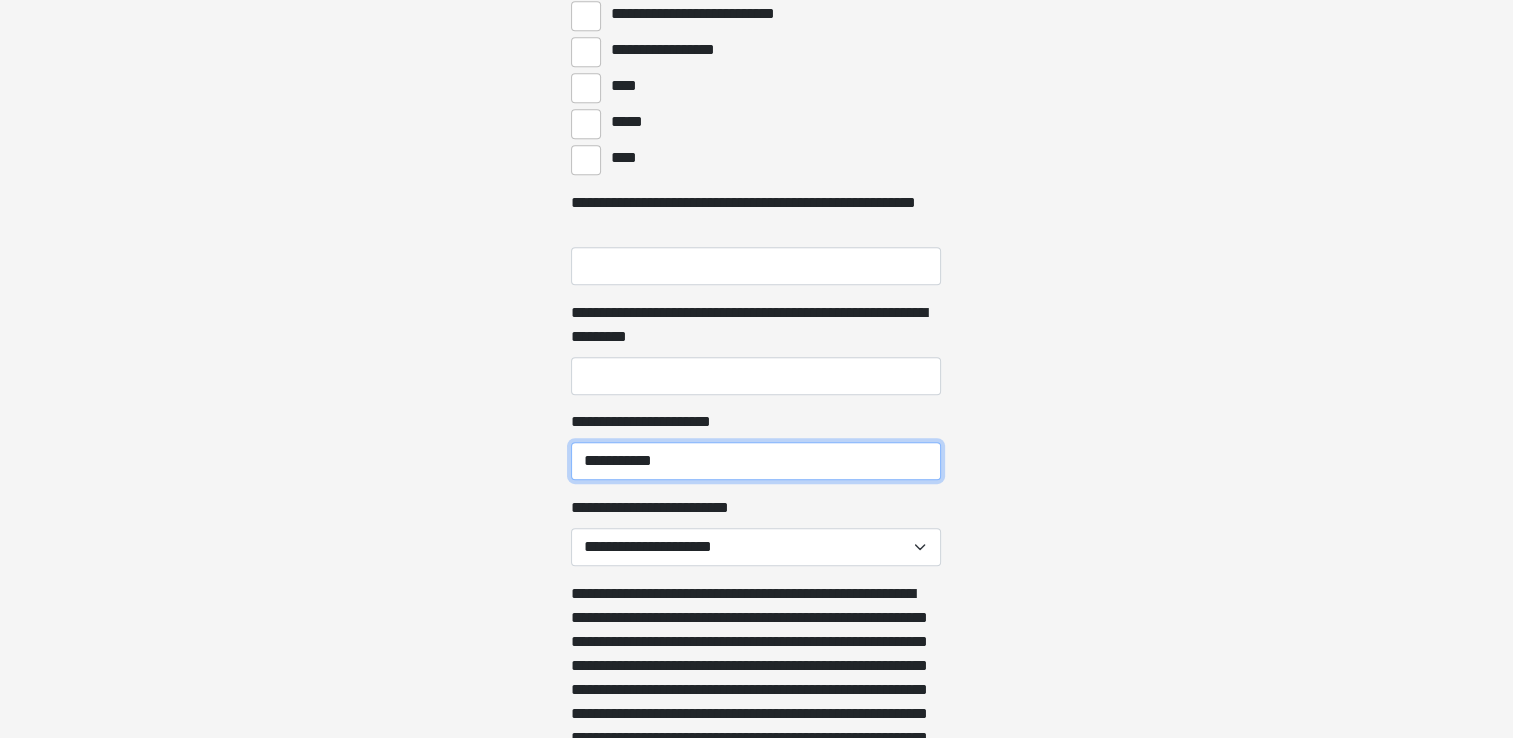 type on "**********" 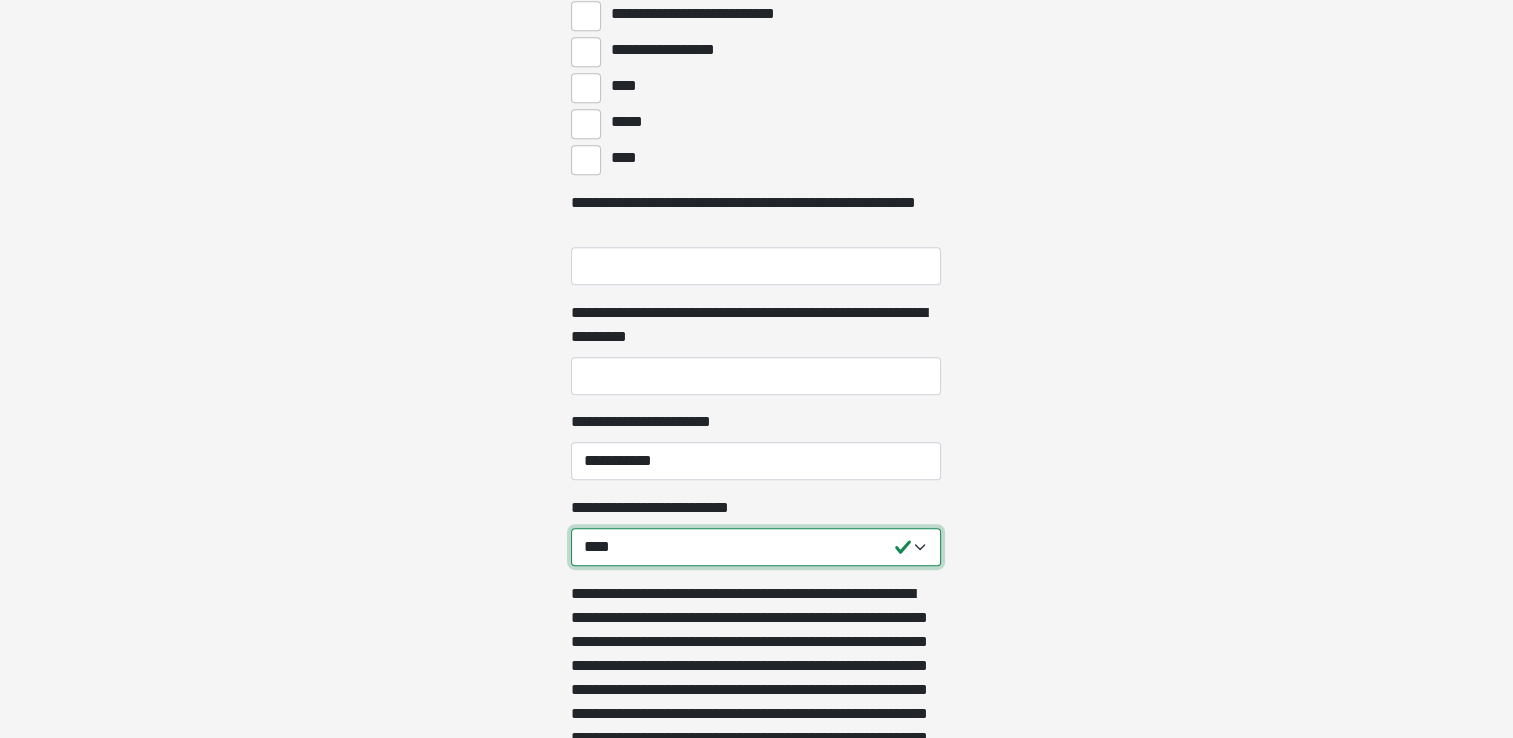 click on "**********" at bounding box center (756, 547) 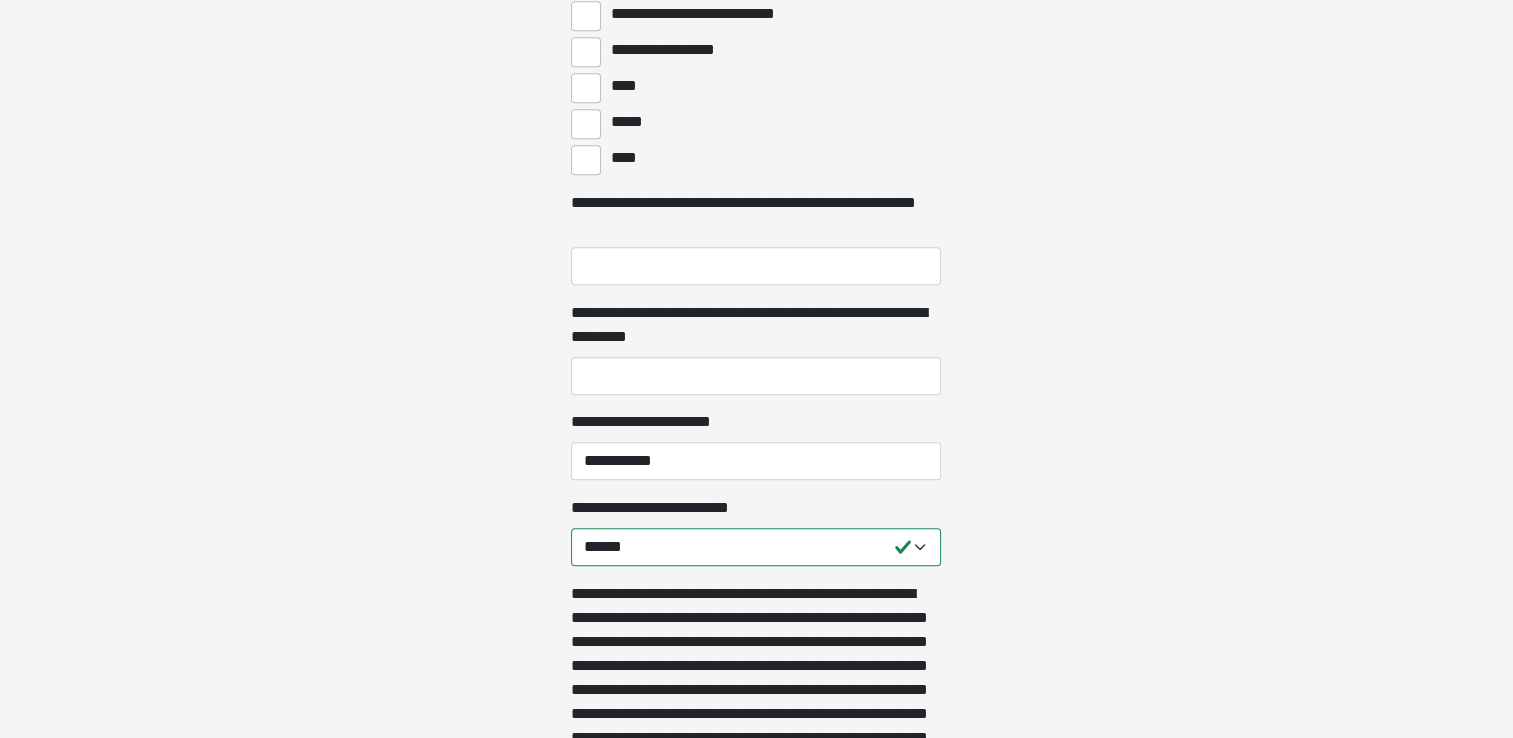click on "**********" at bounding box center (756, -711) 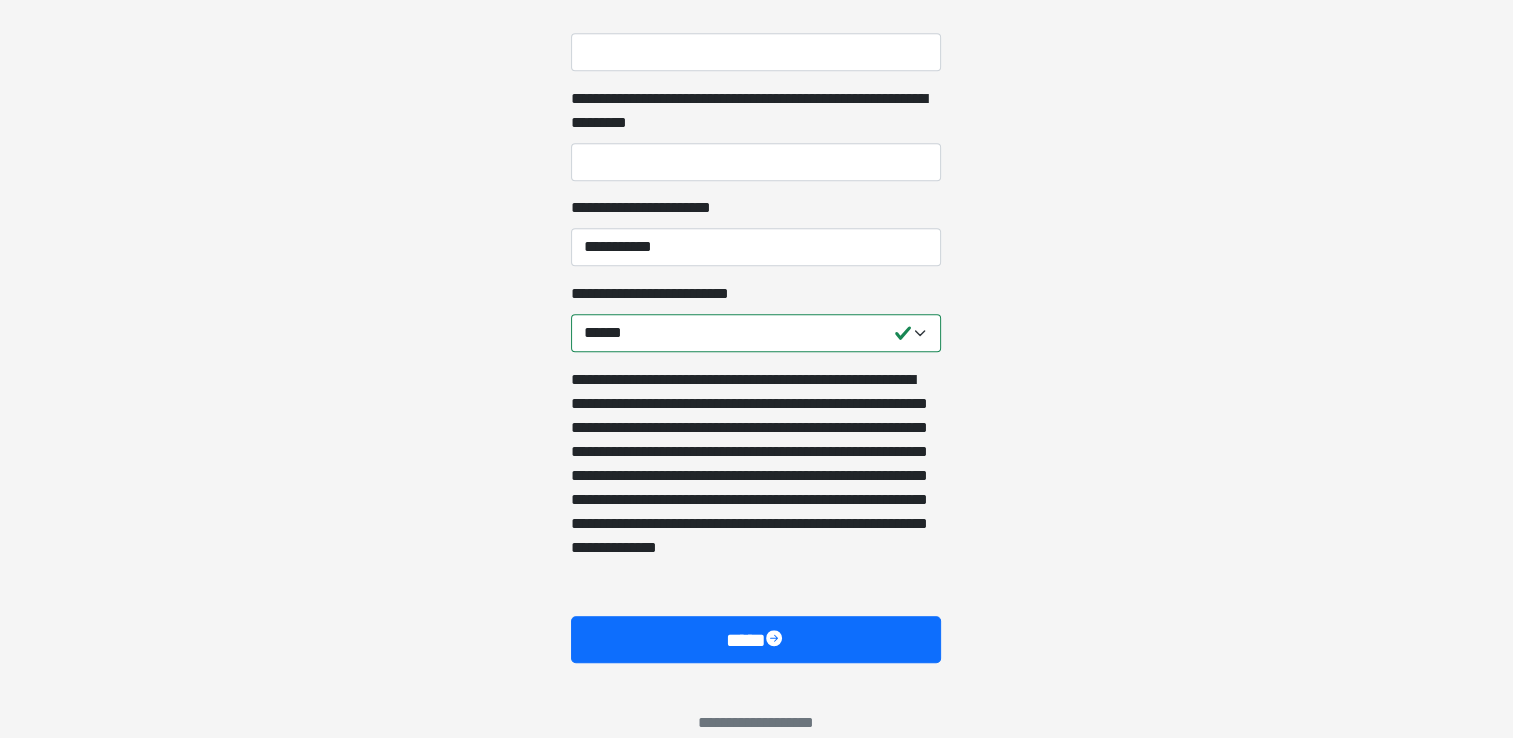 scroll, scrollTop: 1337, scrollLeft: 0, axis: vertical 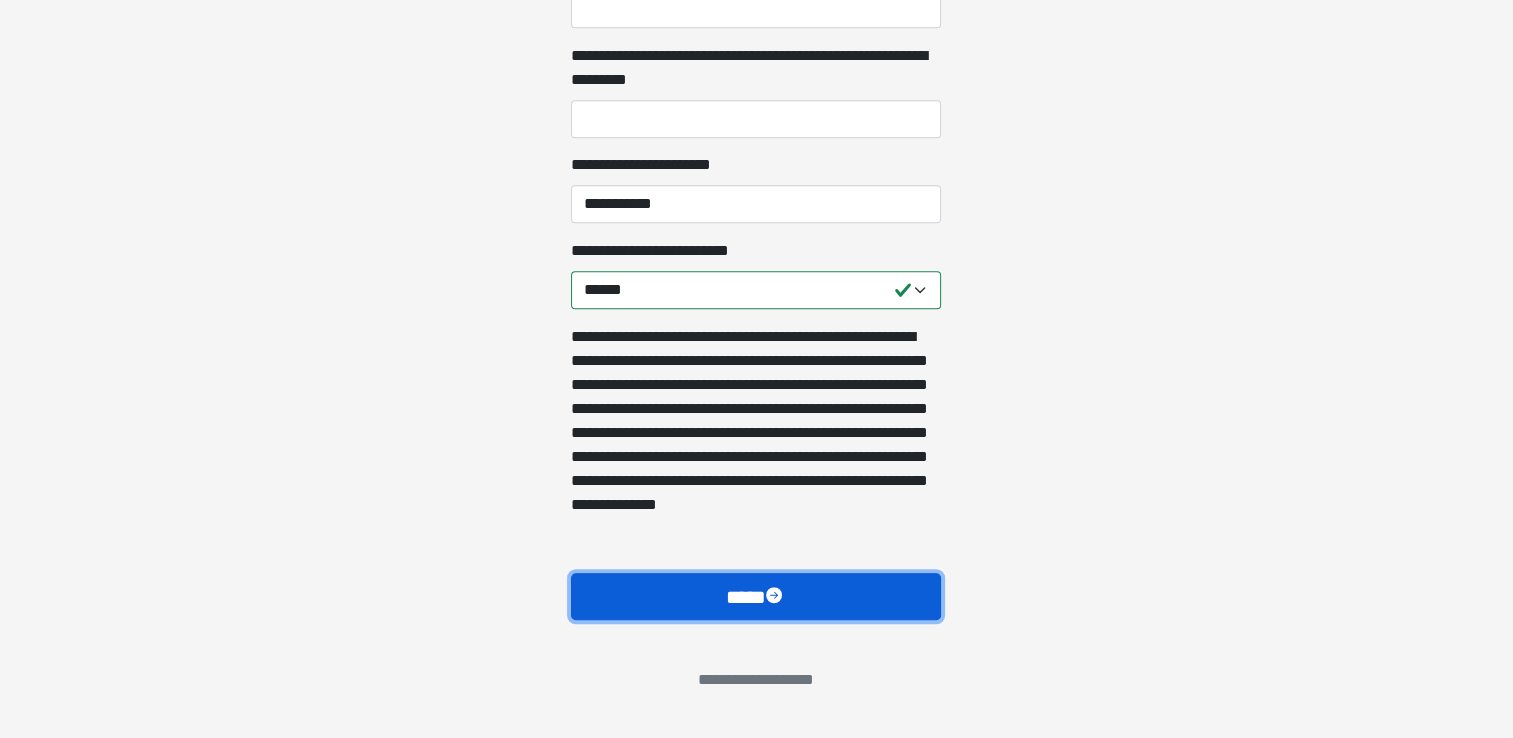 click on "****" at bounding box center (756, 597) 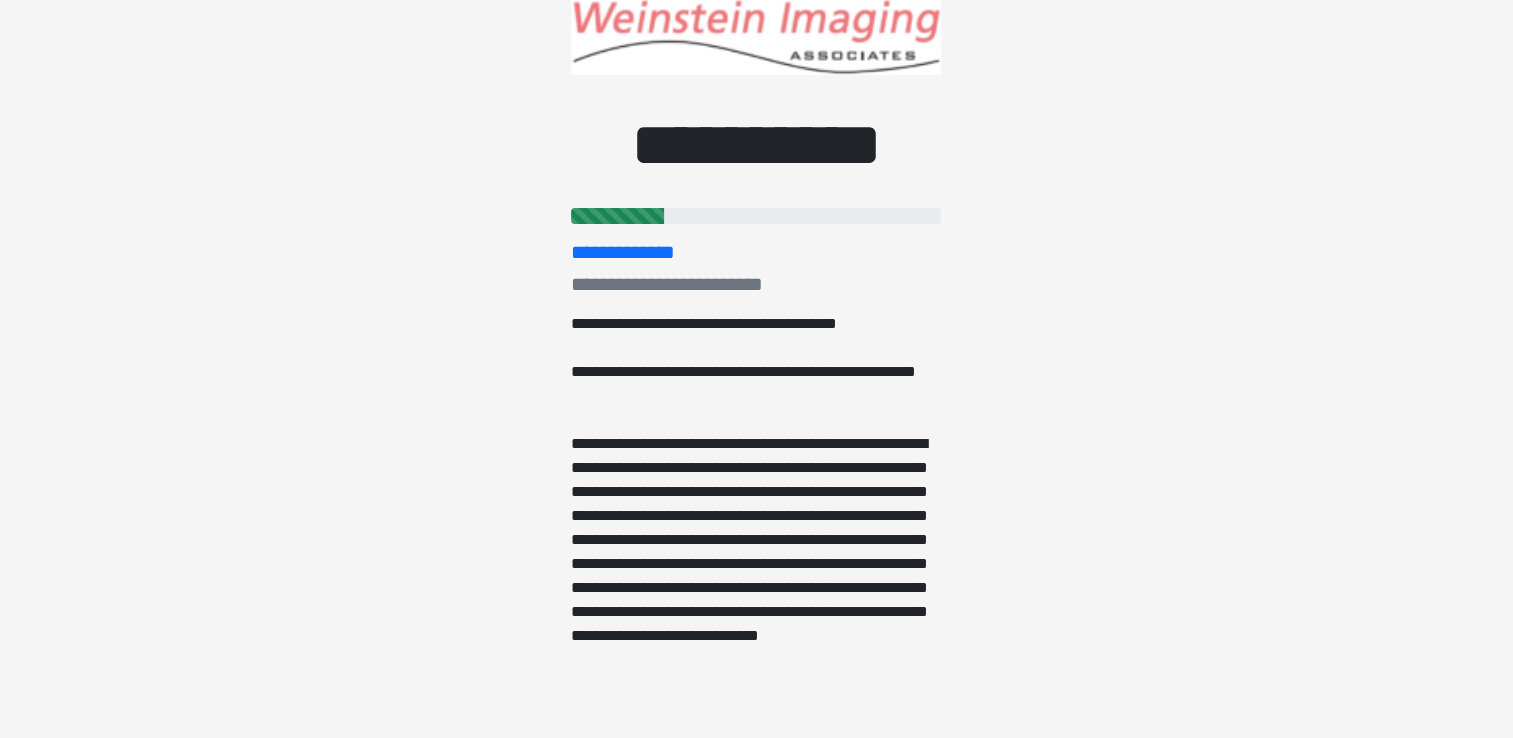 scroll, scrollTop: 0, scrollLeft: 0, axis: both 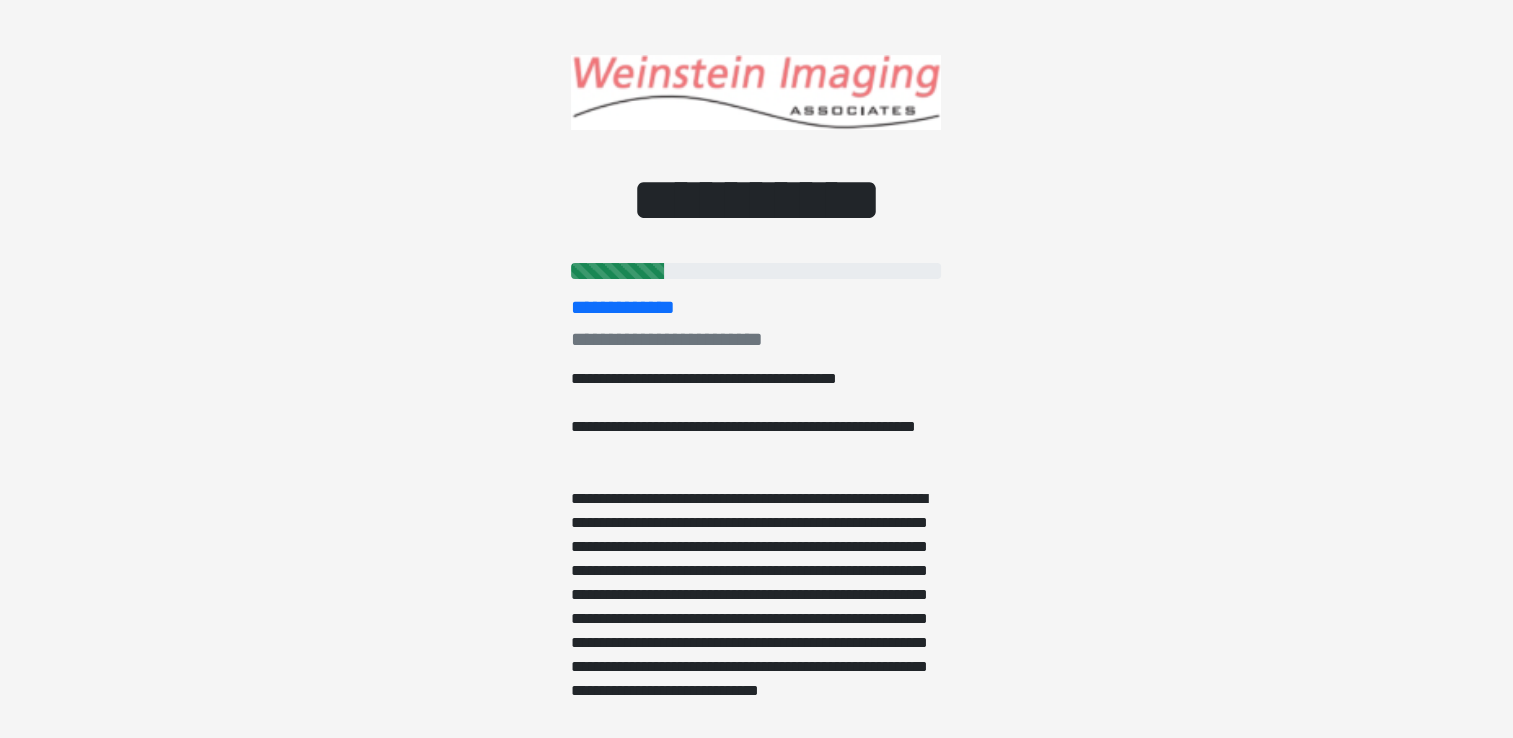 type 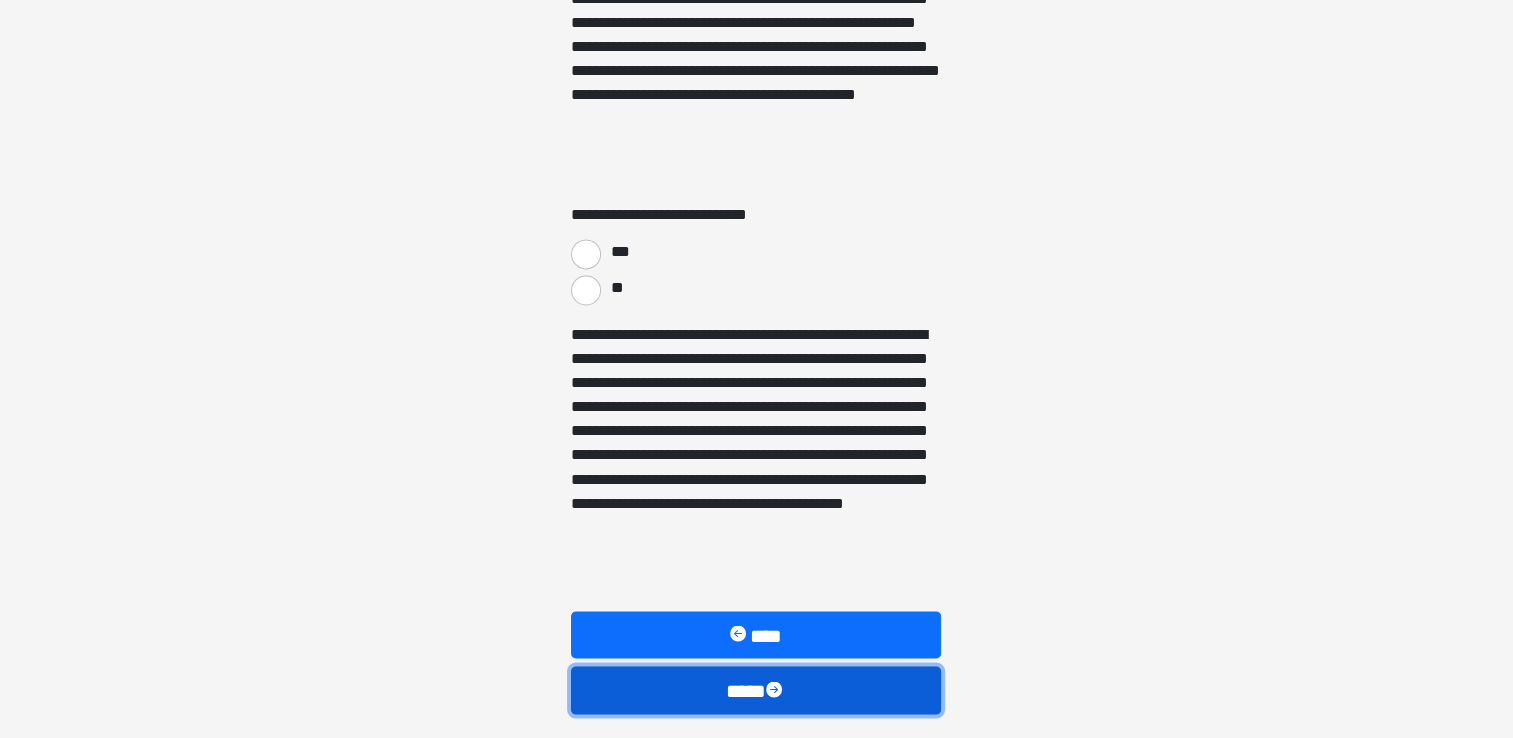 scroll, scrollTop: 3320, scrollLeft: 0, axis: vertical 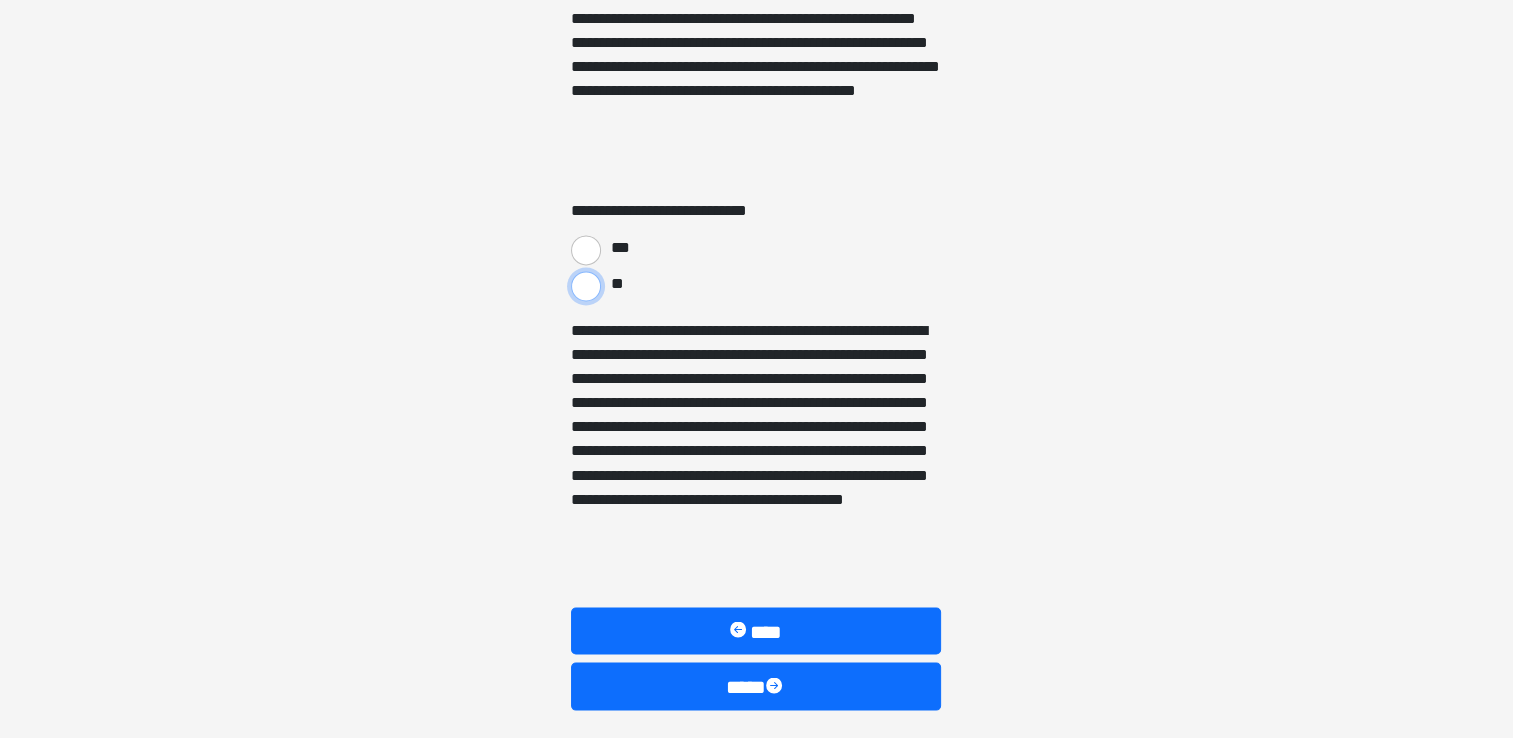 click on "**" at bounding box center [586, 286] 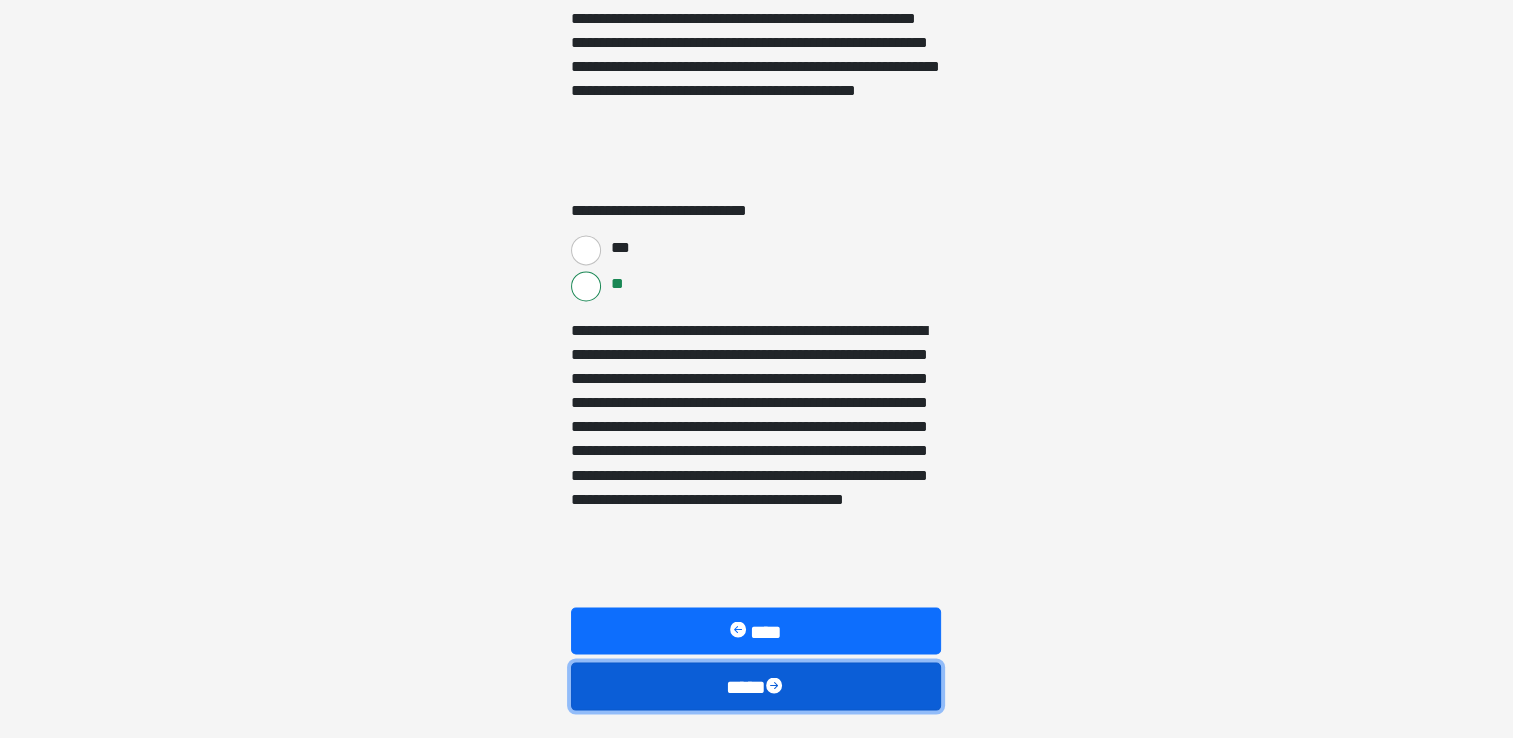 click at bounding box center [776, 687] 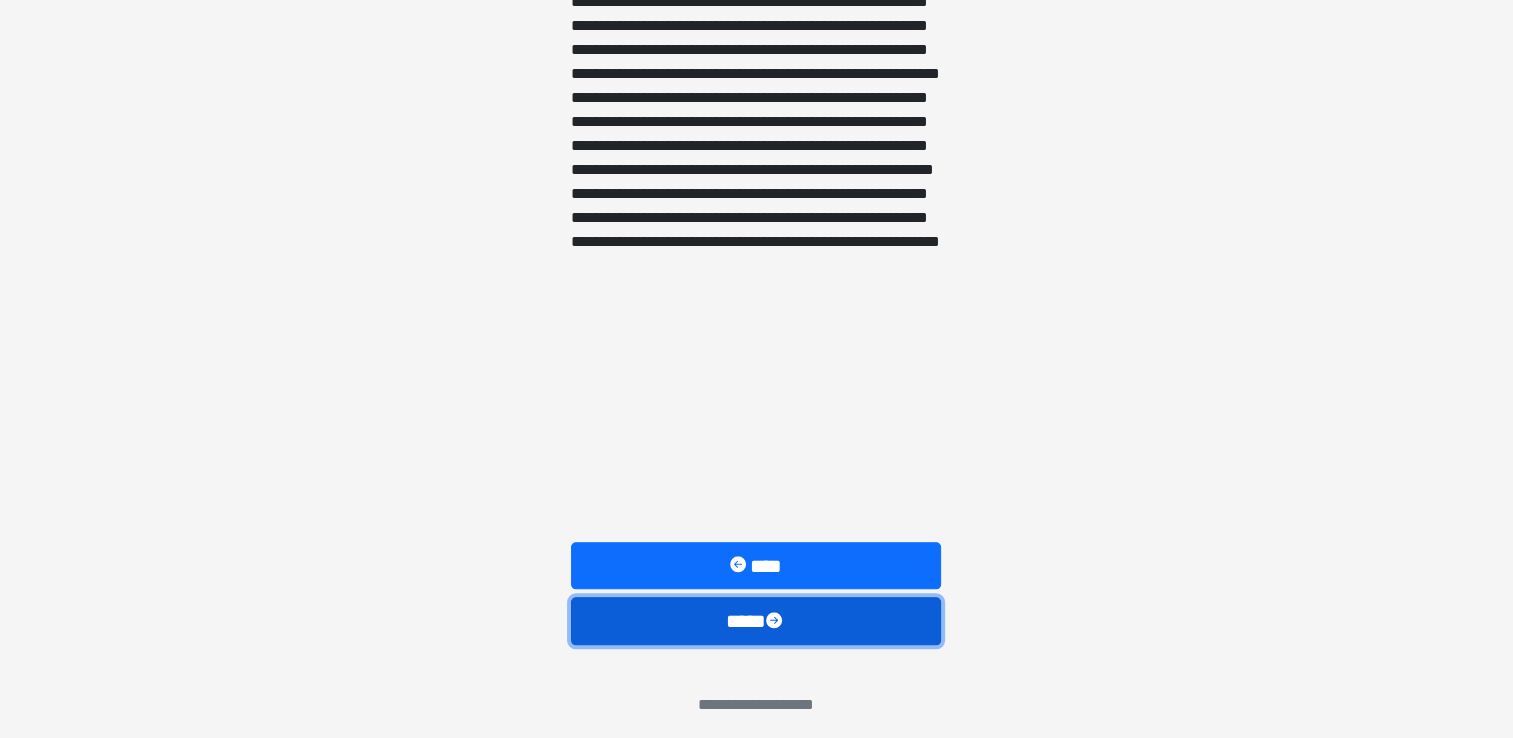 scroll, scrollTop: 1674, scrollLeft: 0, axis: vertical 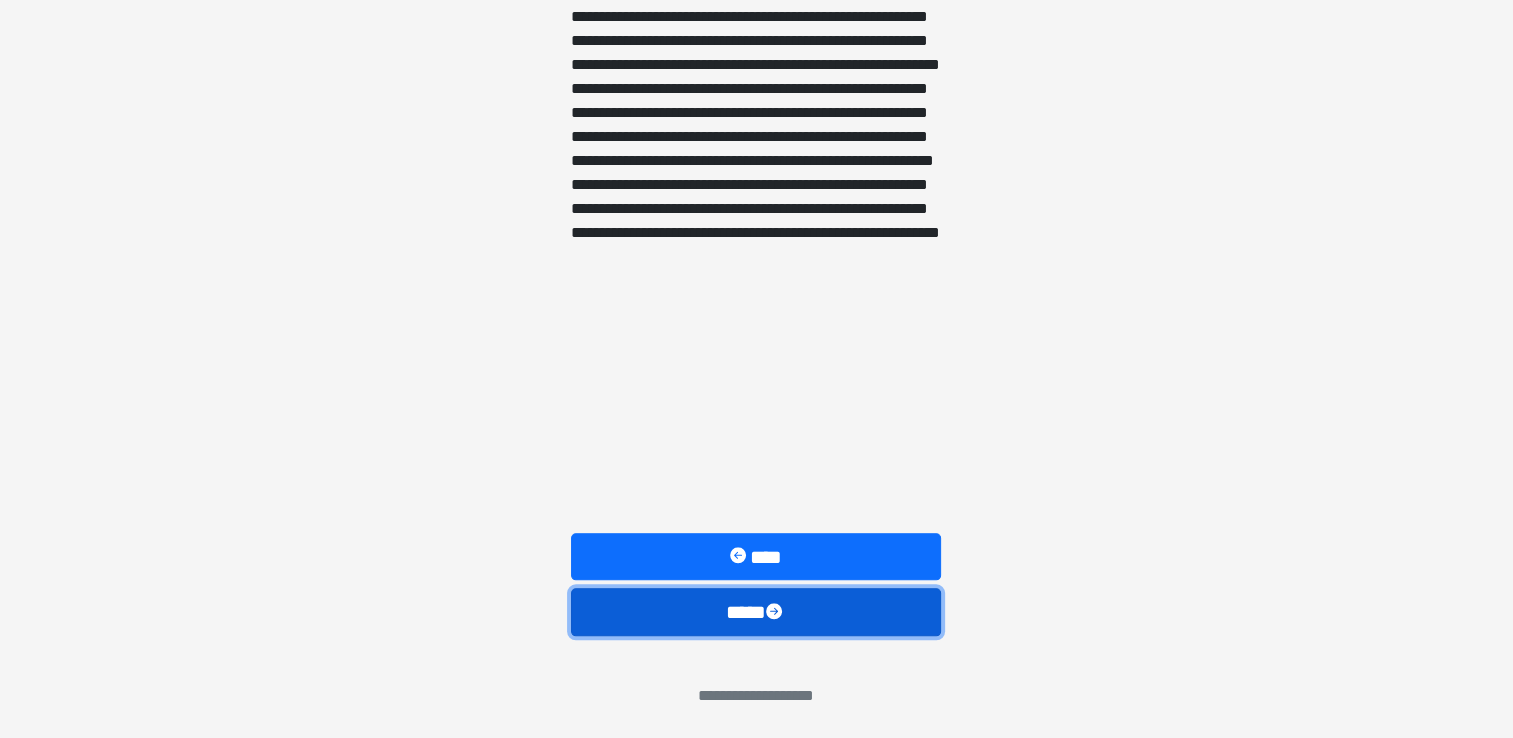 click on "****" at bounding box center [756, 612] 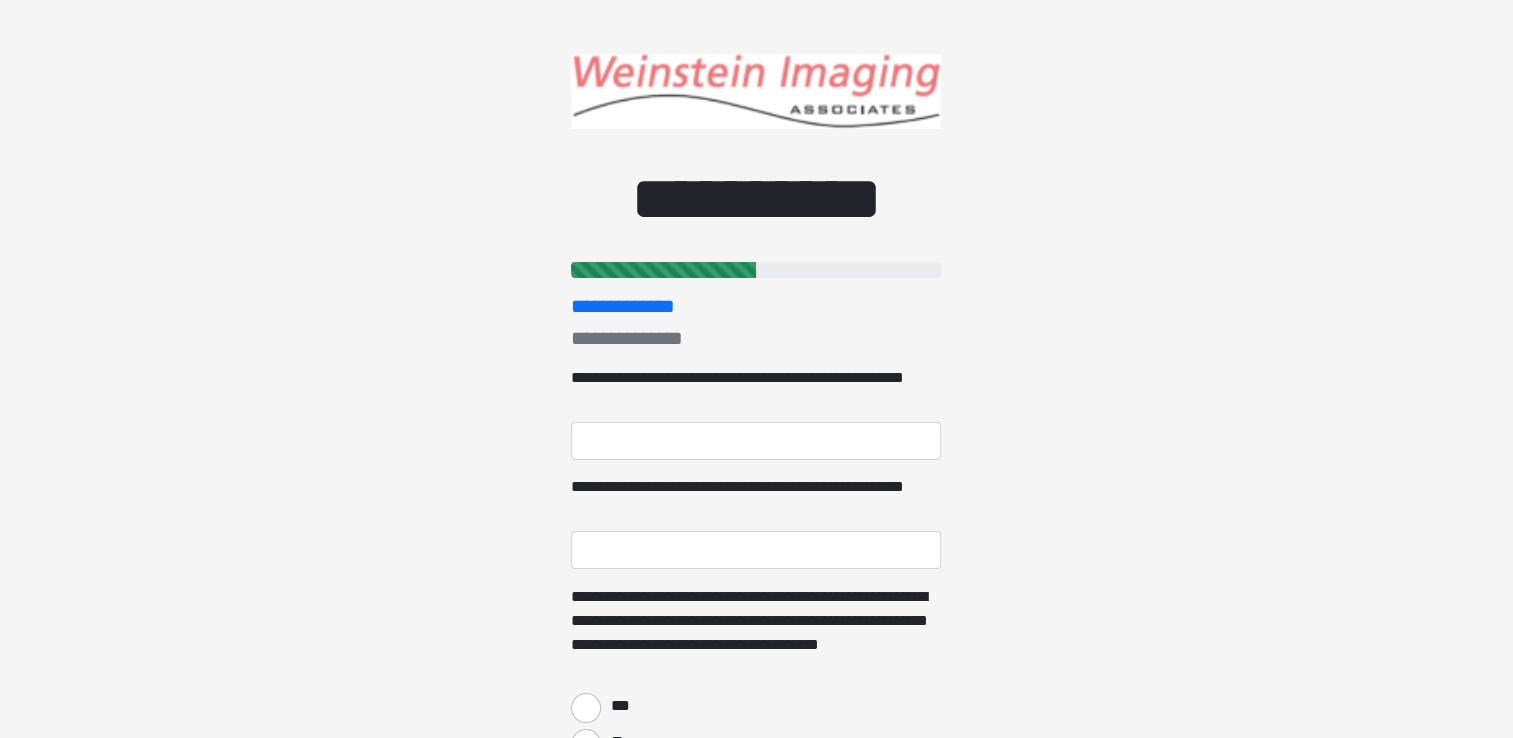 scroll, scrollTop: 0, scrollLeft: 0, axis: both 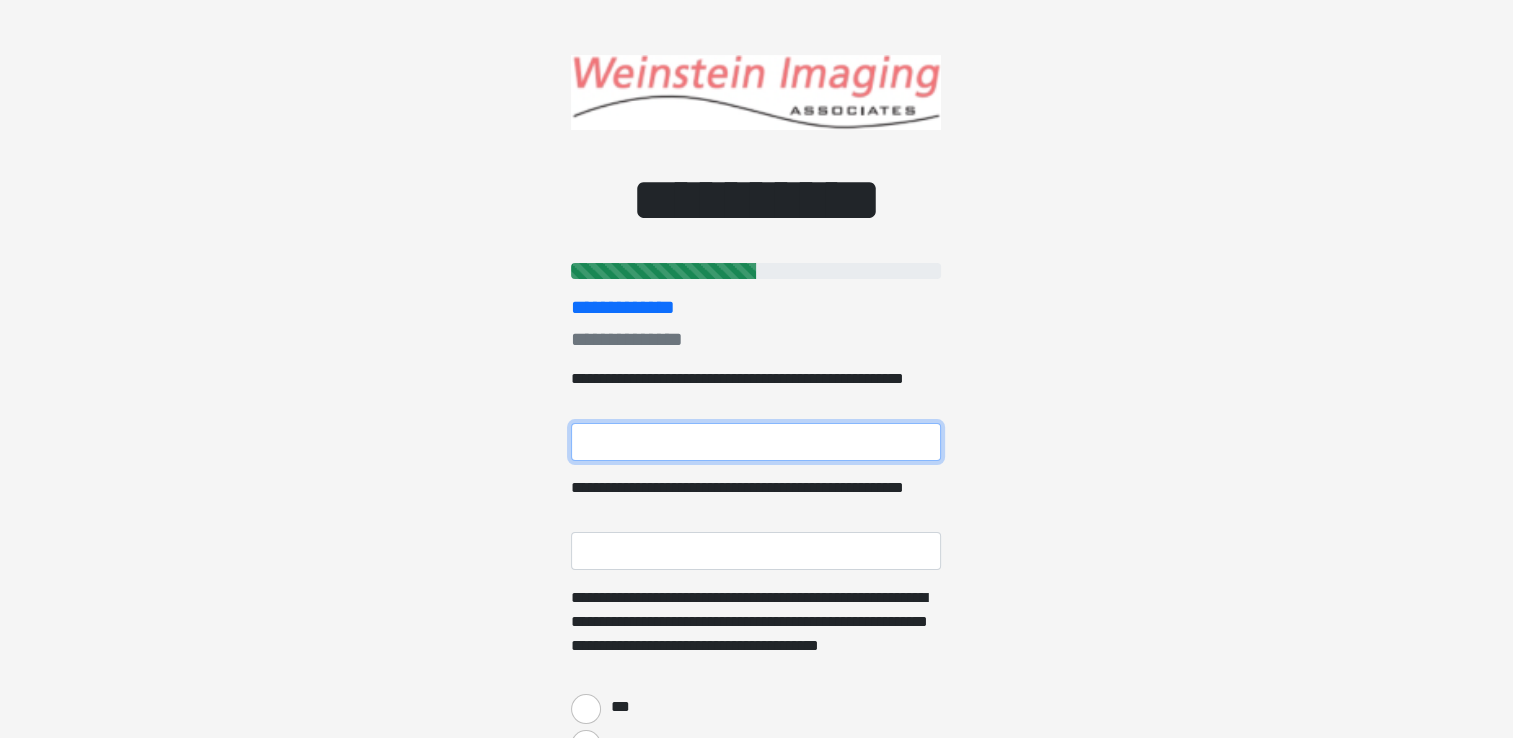 click on "**********" at bounding box center (756, 442) 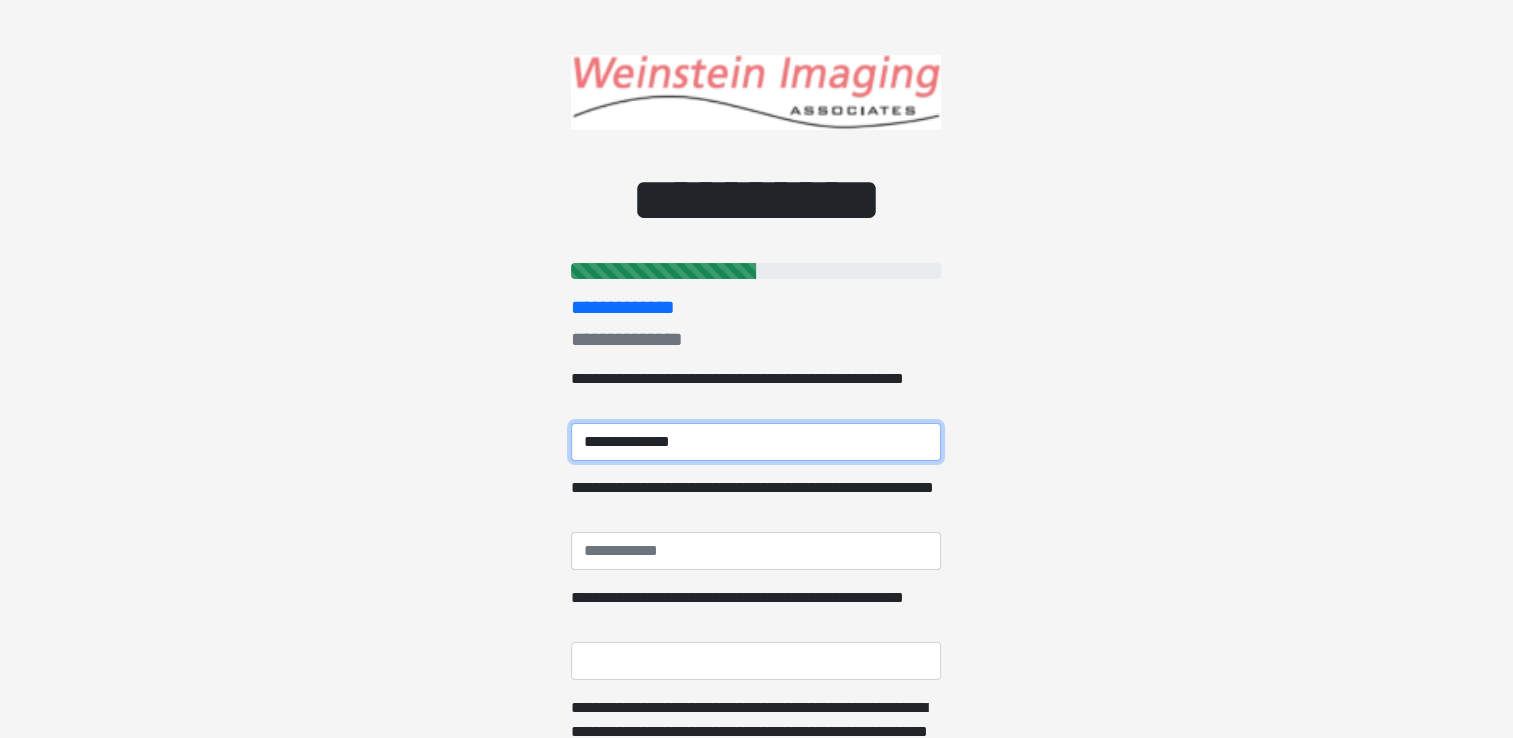 type on "**********" 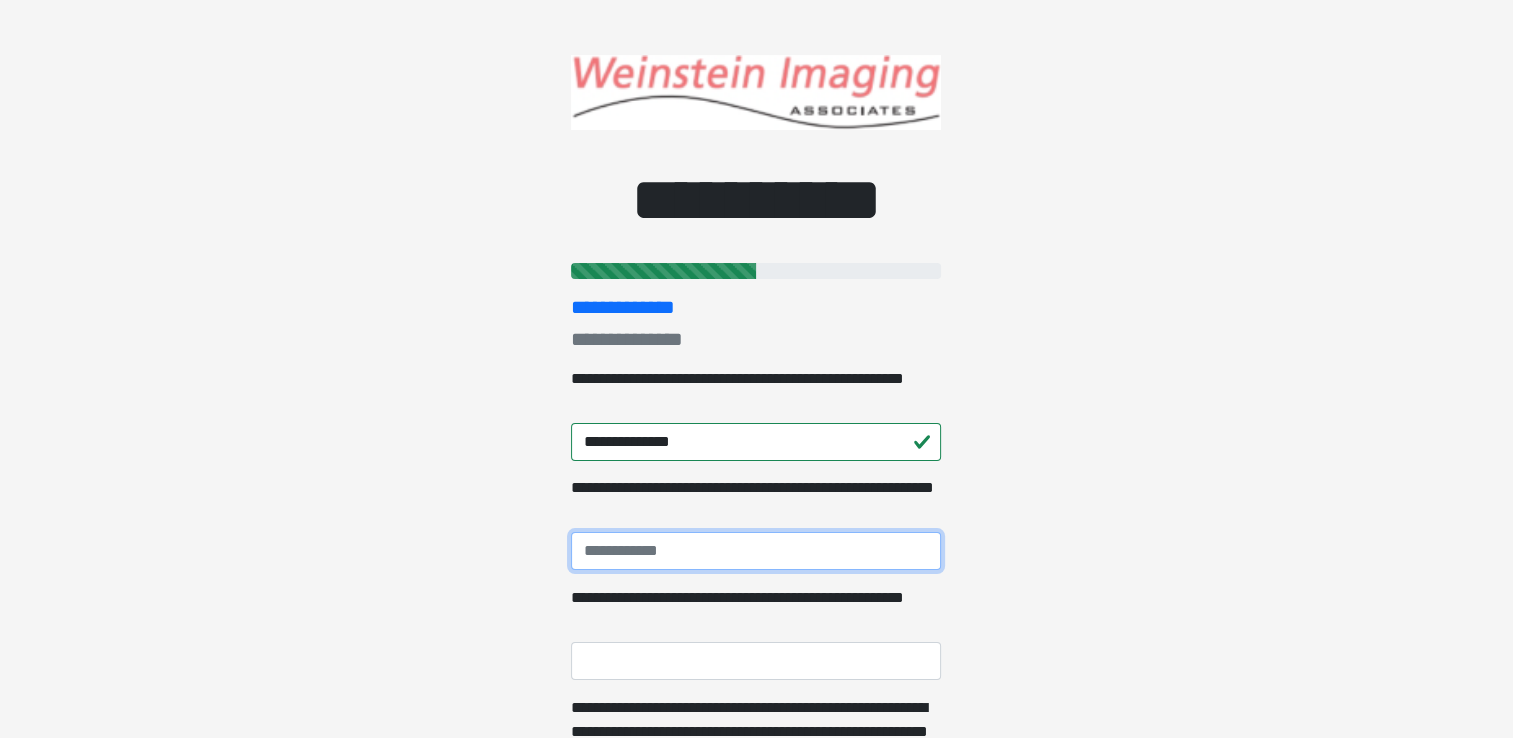 click on "**********" at bounding box center [756, 551] 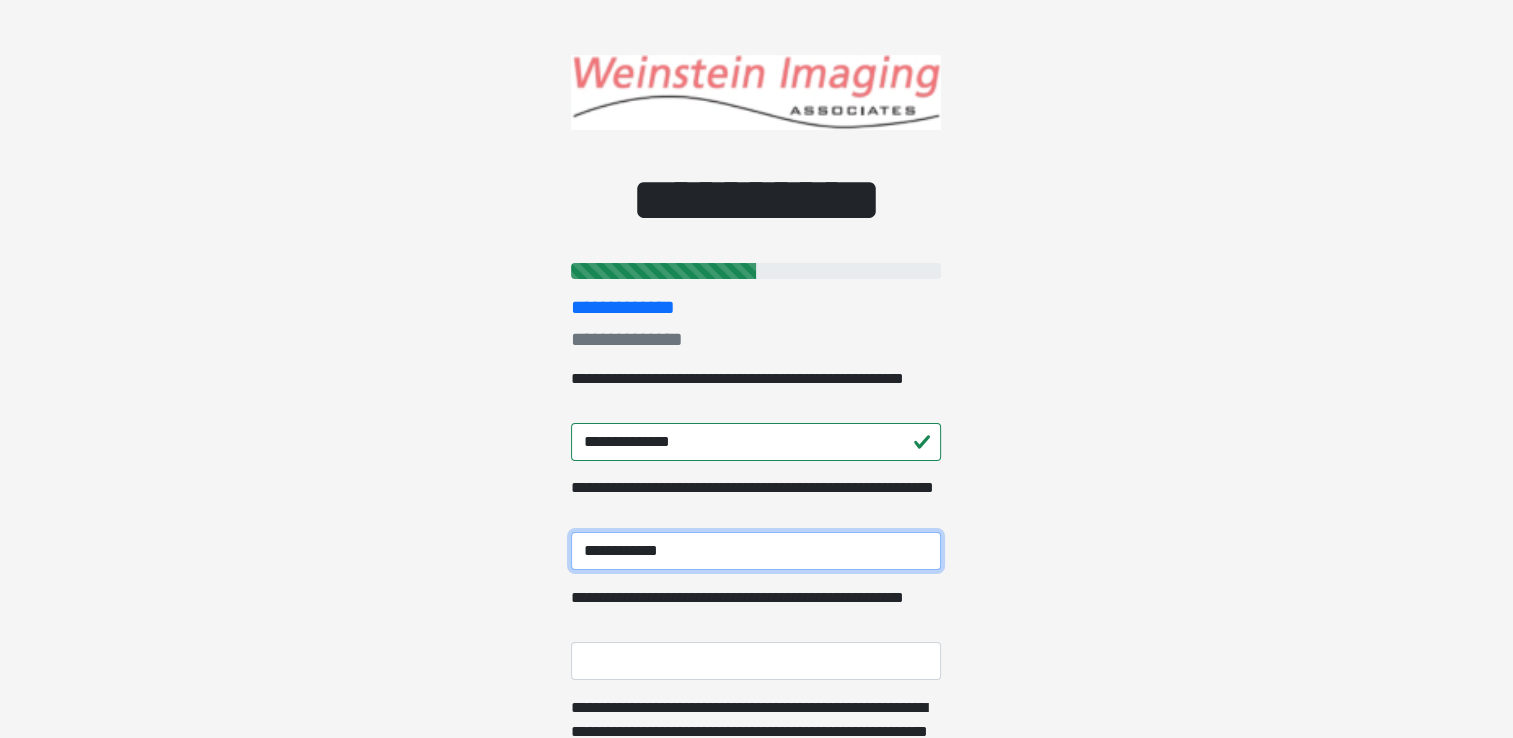 type on "**********" 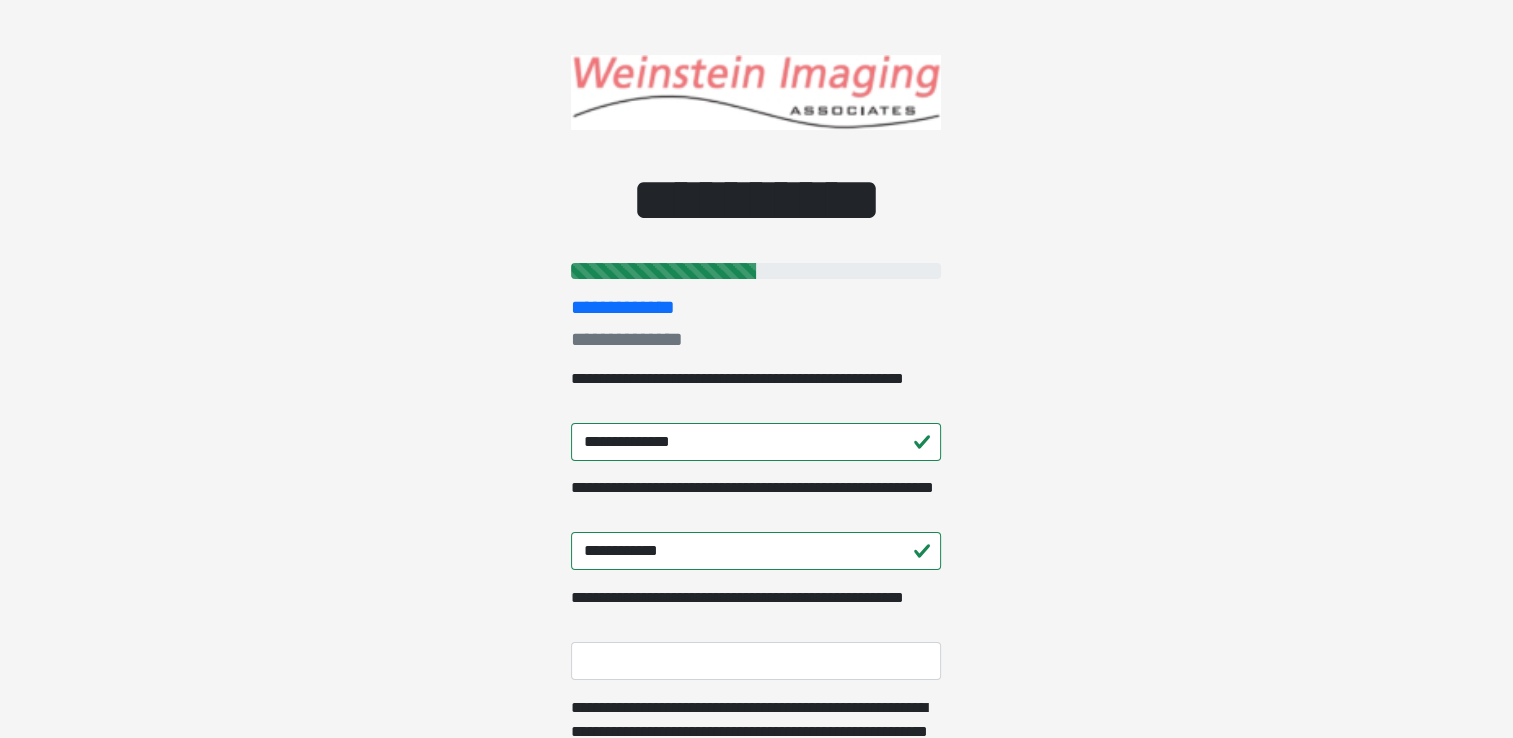 click on "**********" at bounding box center (756, 369) 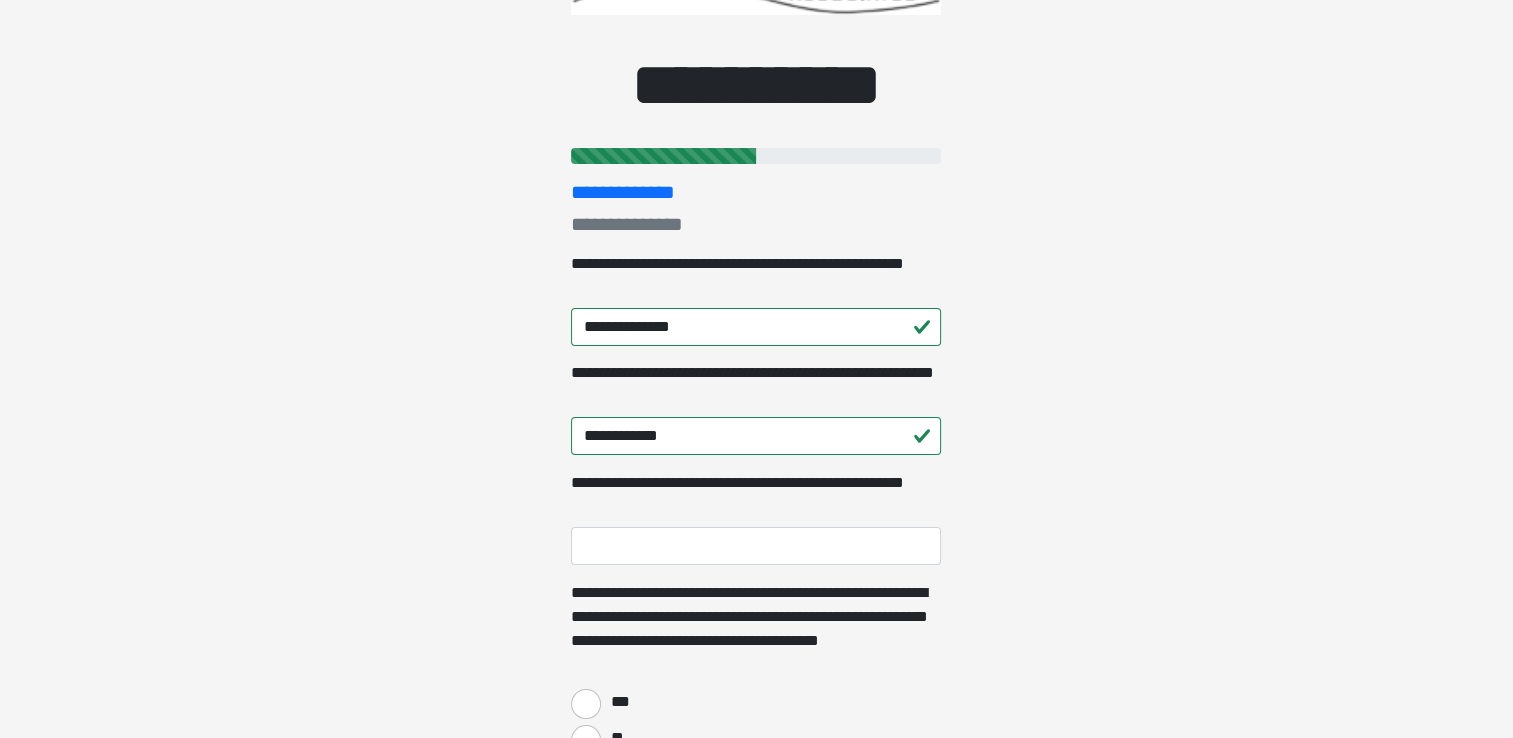 scroll, scrollTop: 120, scrollLeft: 0, axis: vertical 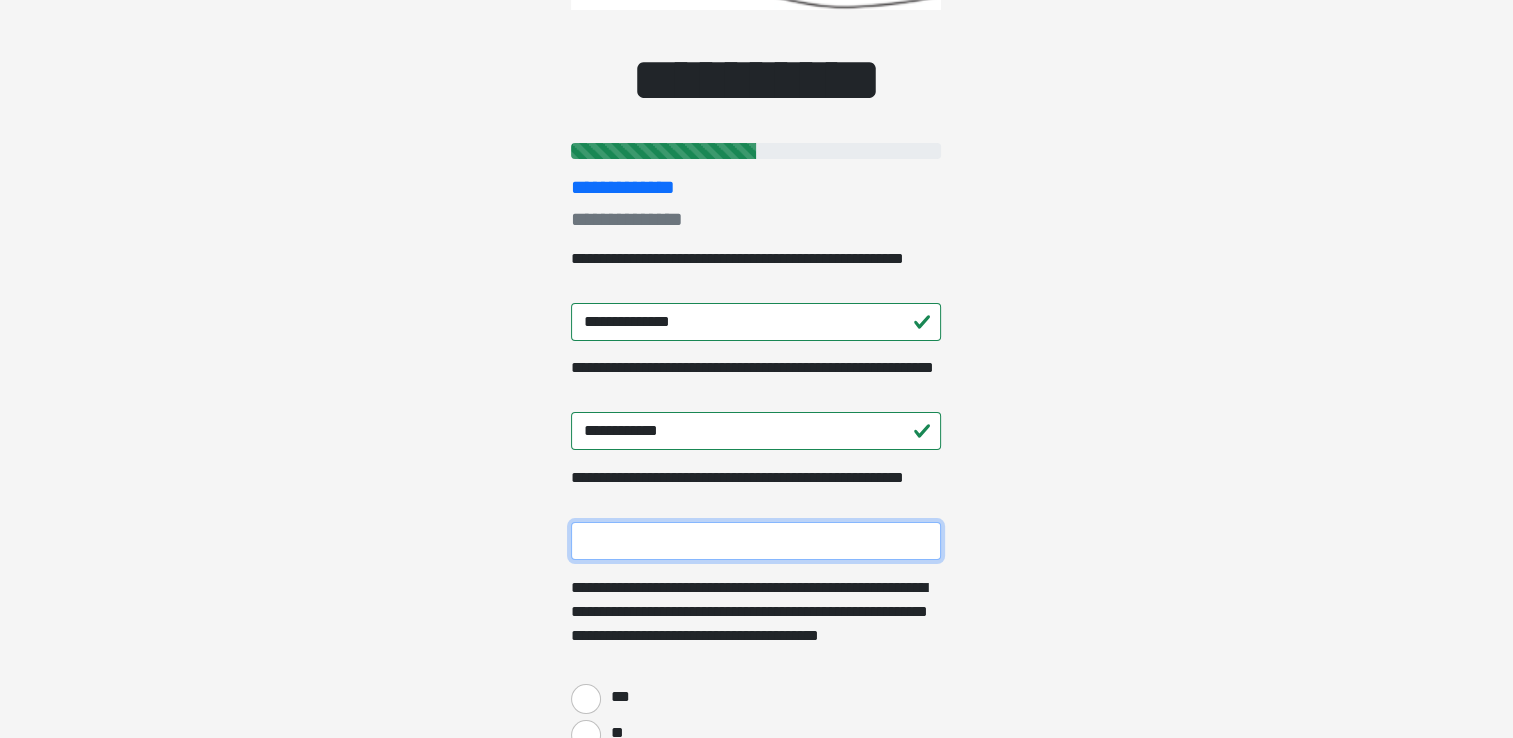 click on "**********" at bounding box center [756, 541] 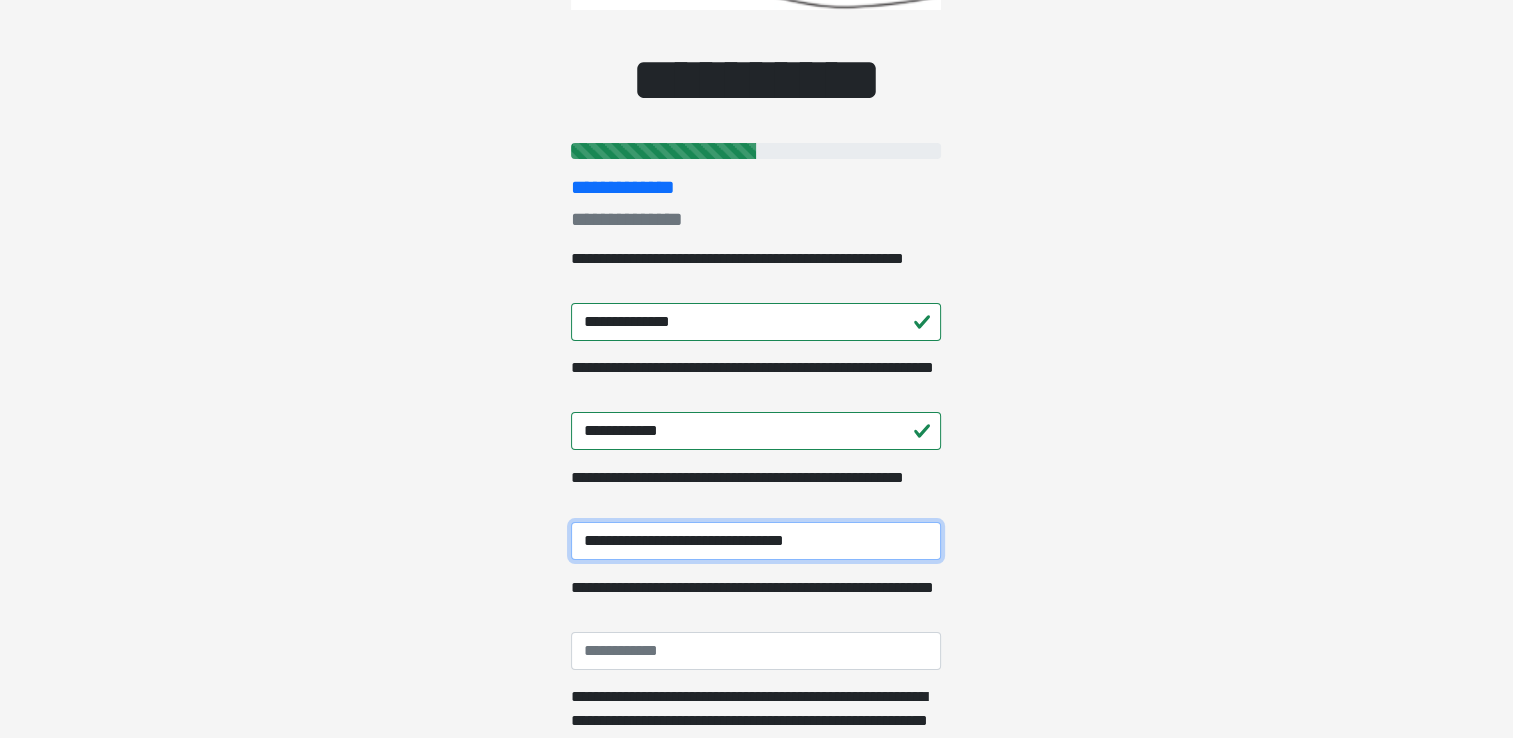 type on "**********" 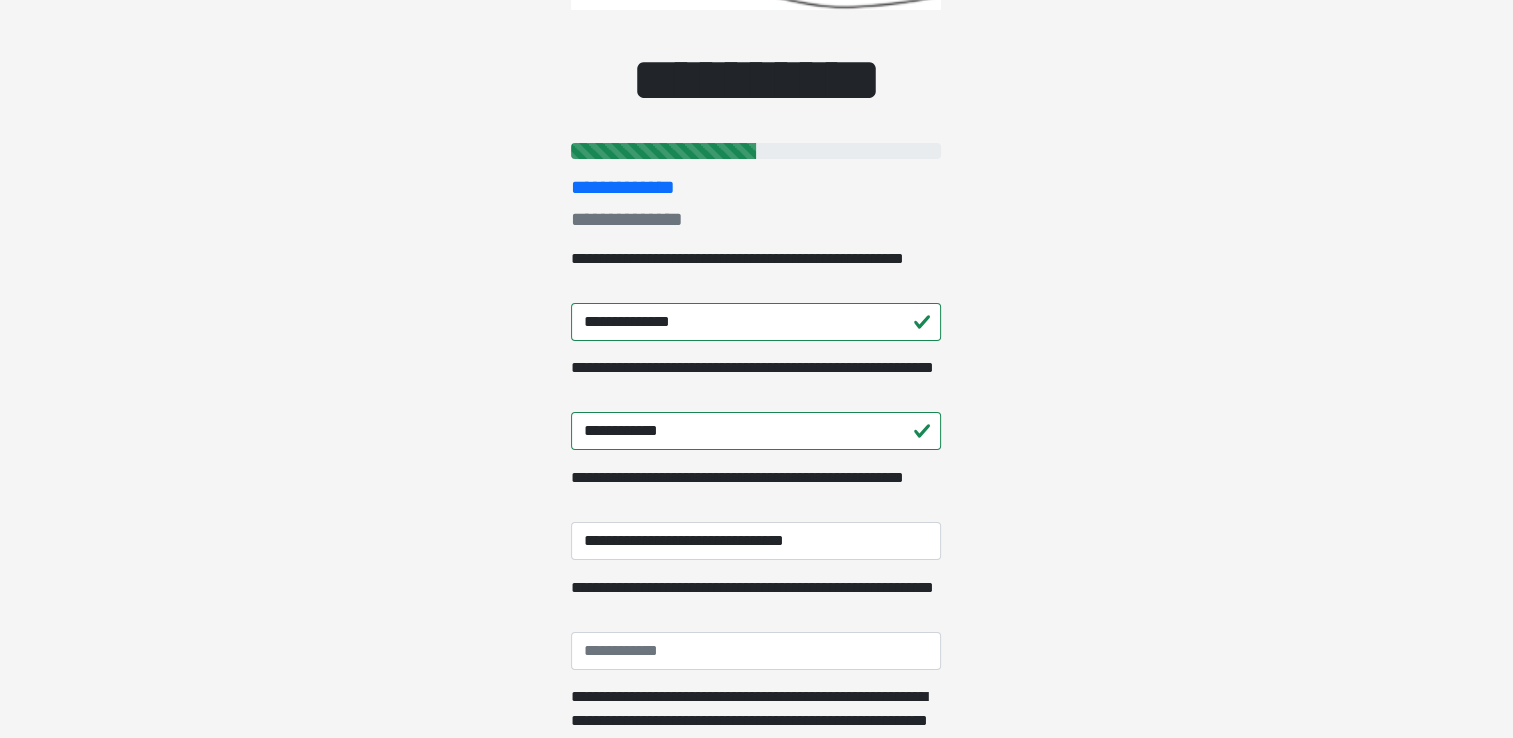 click on "**********" at bounding box center [756, 249] 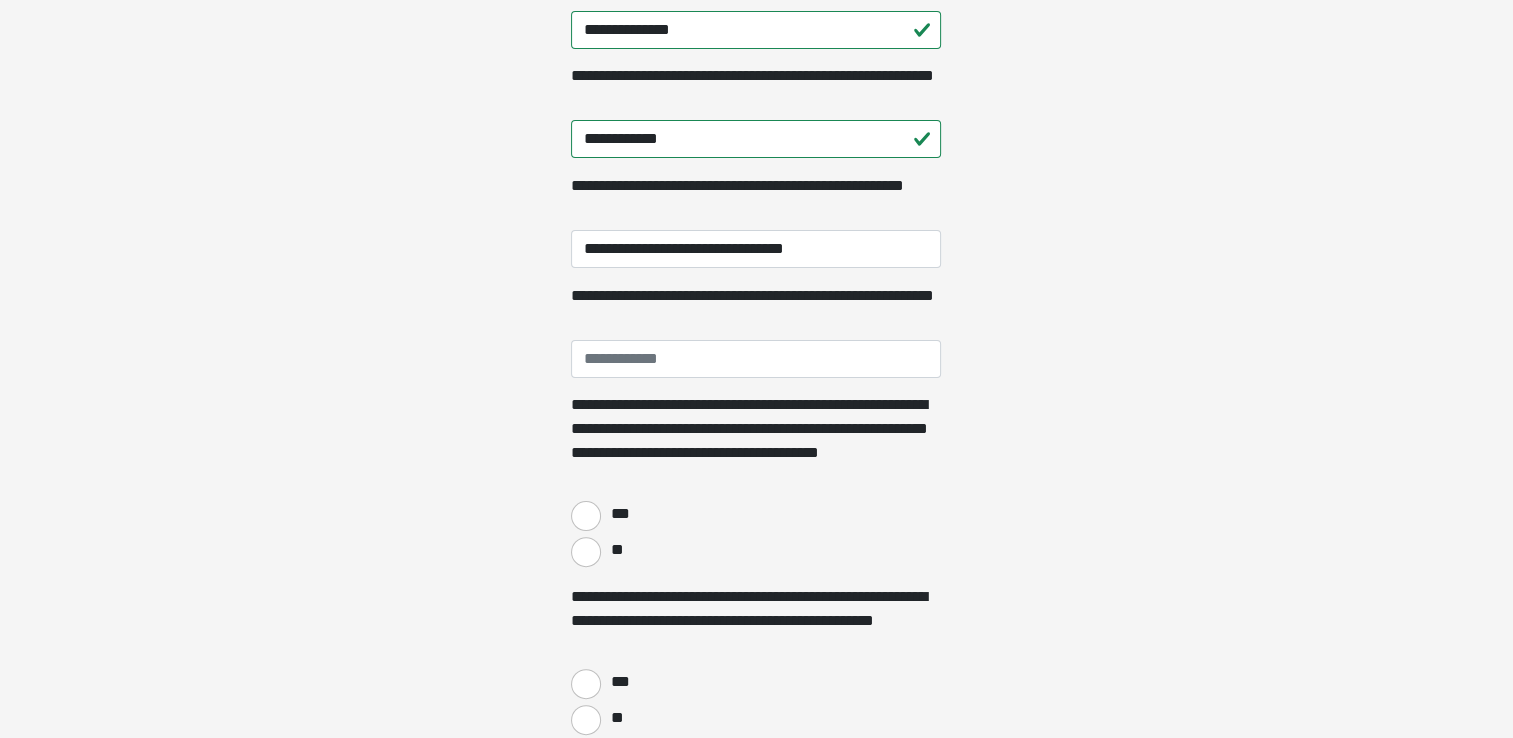 scroll, scrollTop: 480, scrollLeft: 0, axis: vertical 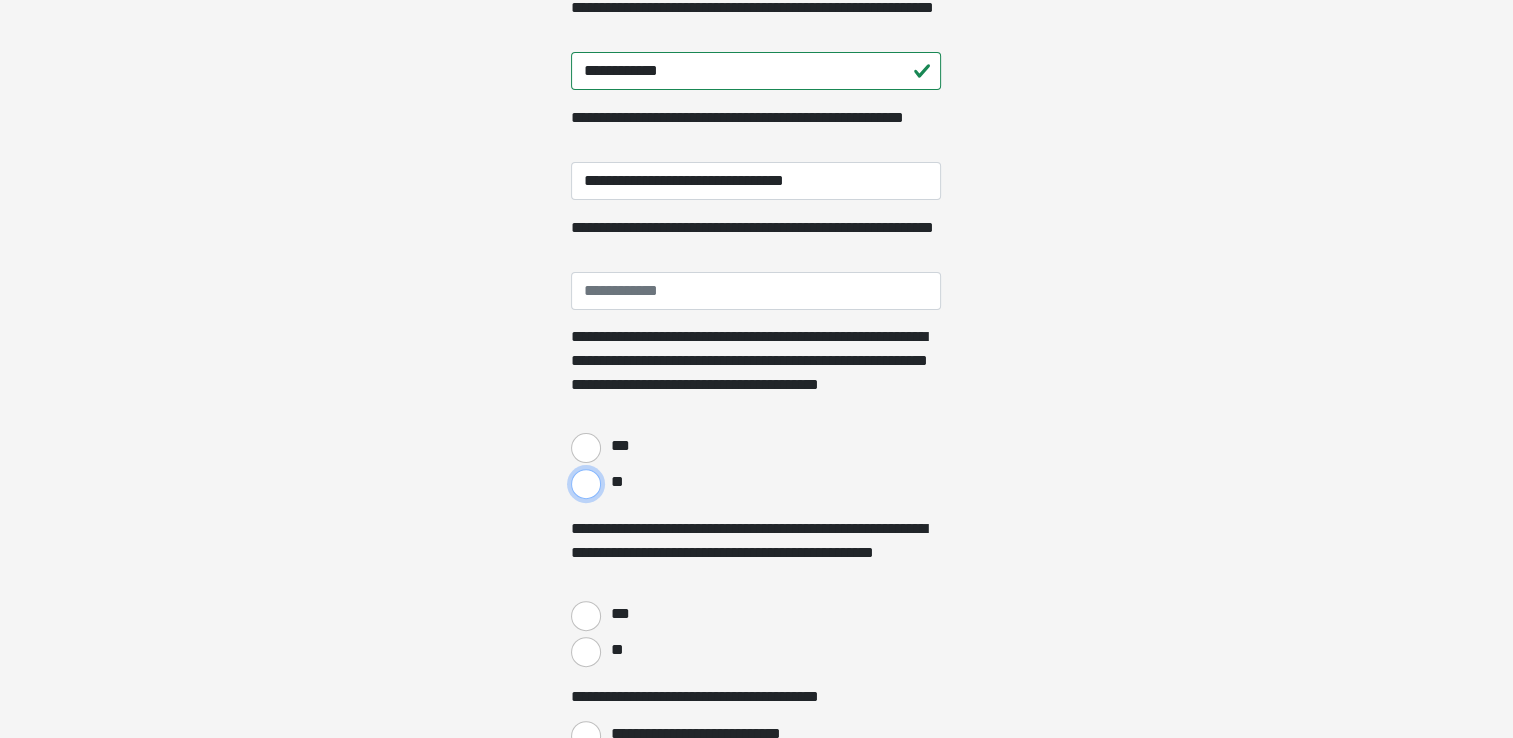 click on "**" at bounding box center (586, 484) 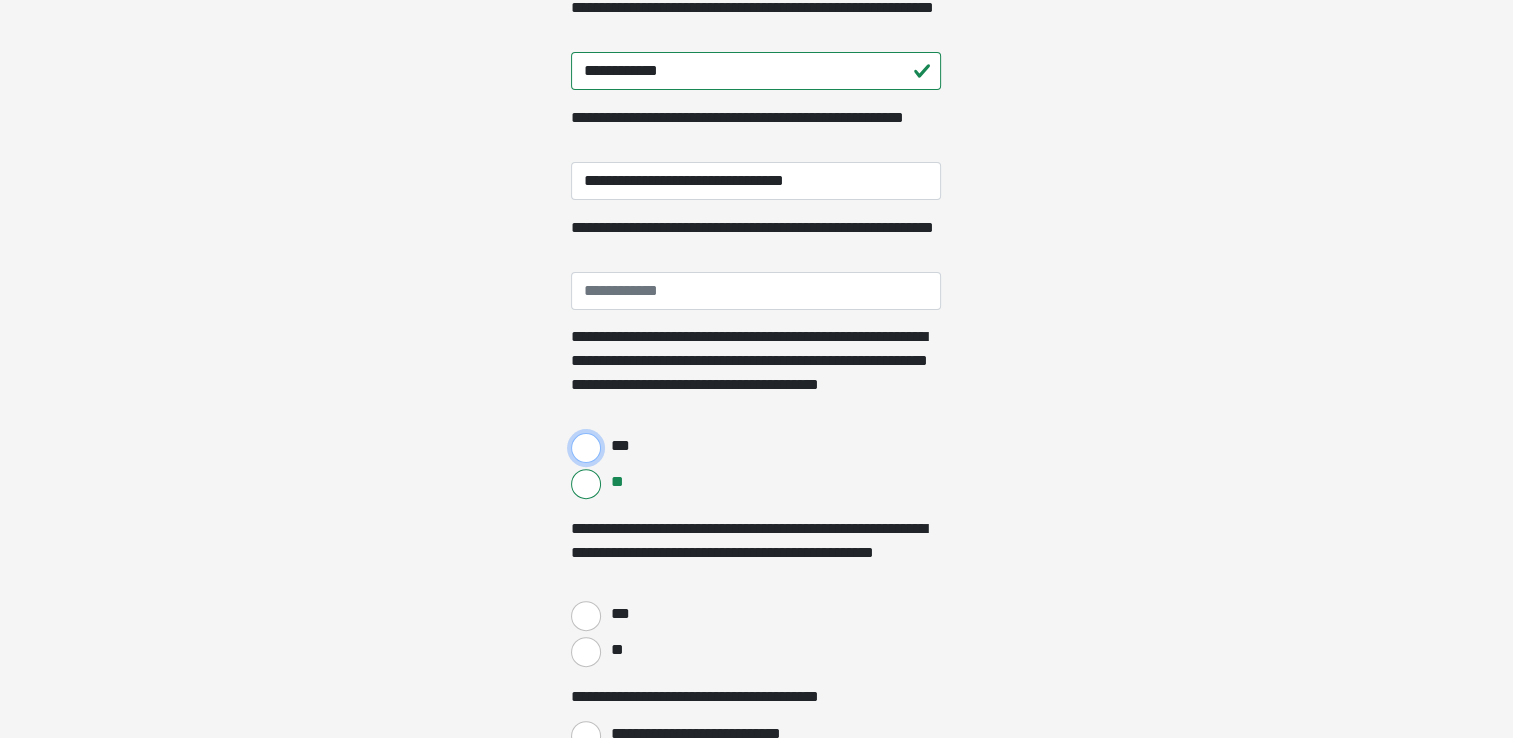 click on "***" at bounding box center [586, 448] 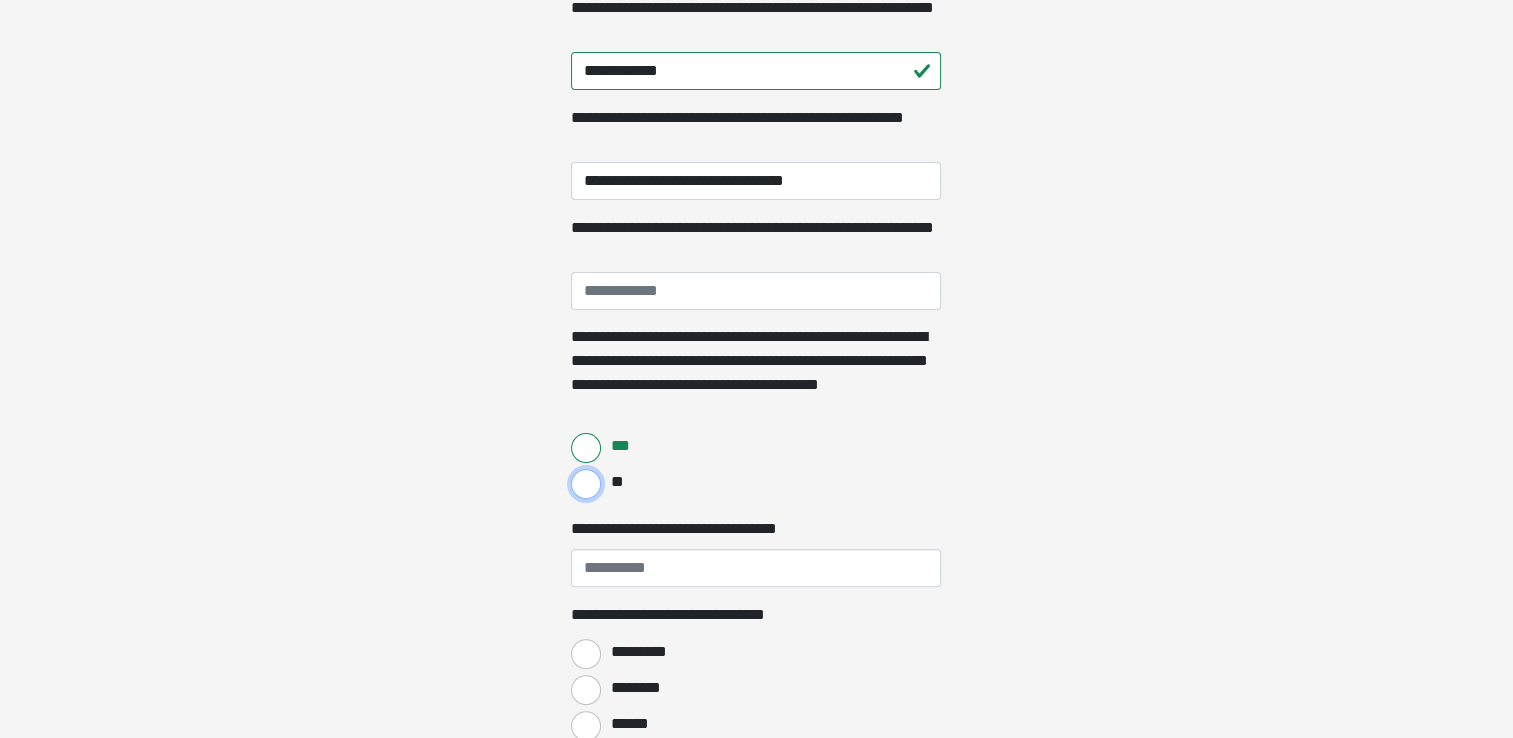 click on "**" at bounding box center [586, 484] 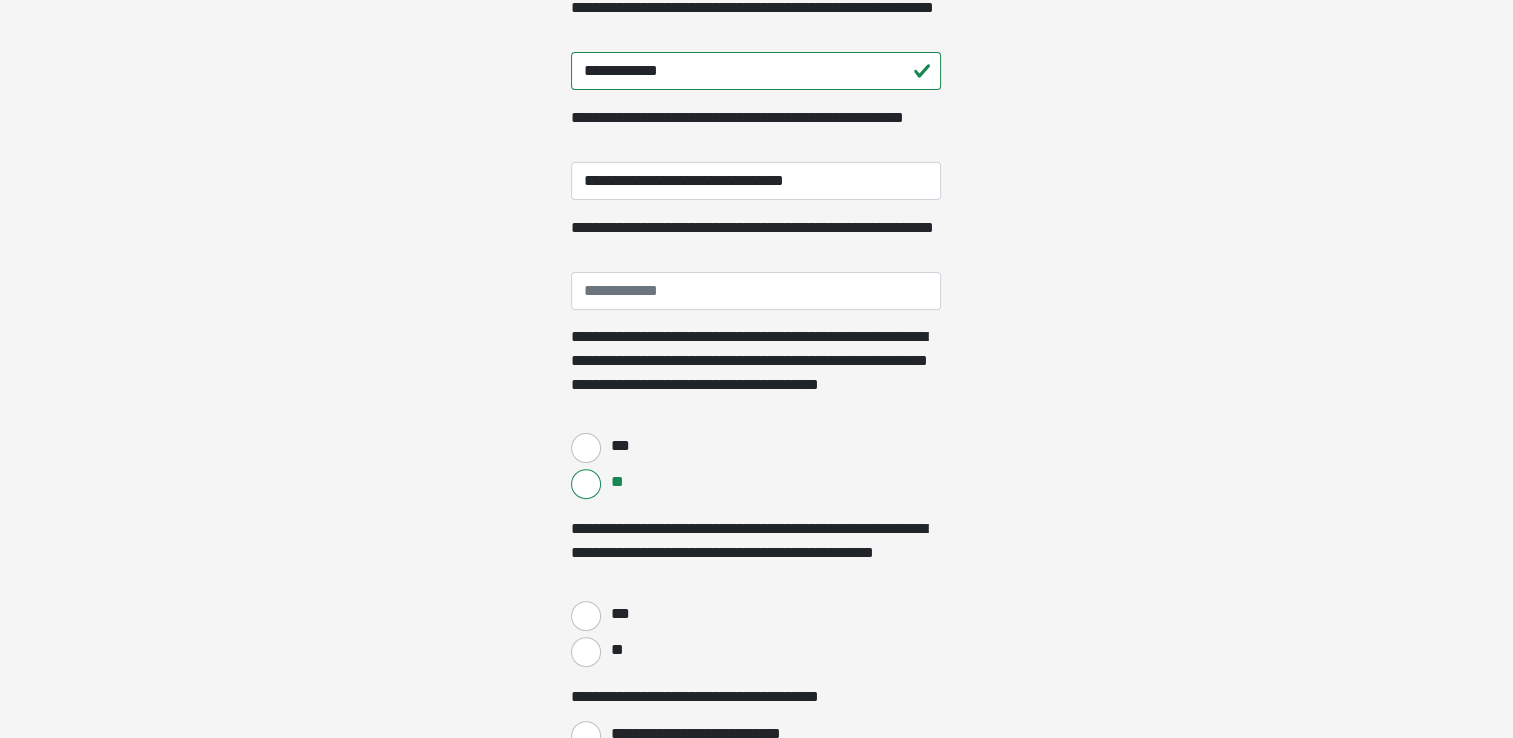 click on "**********" at bounding box center (756, -111) 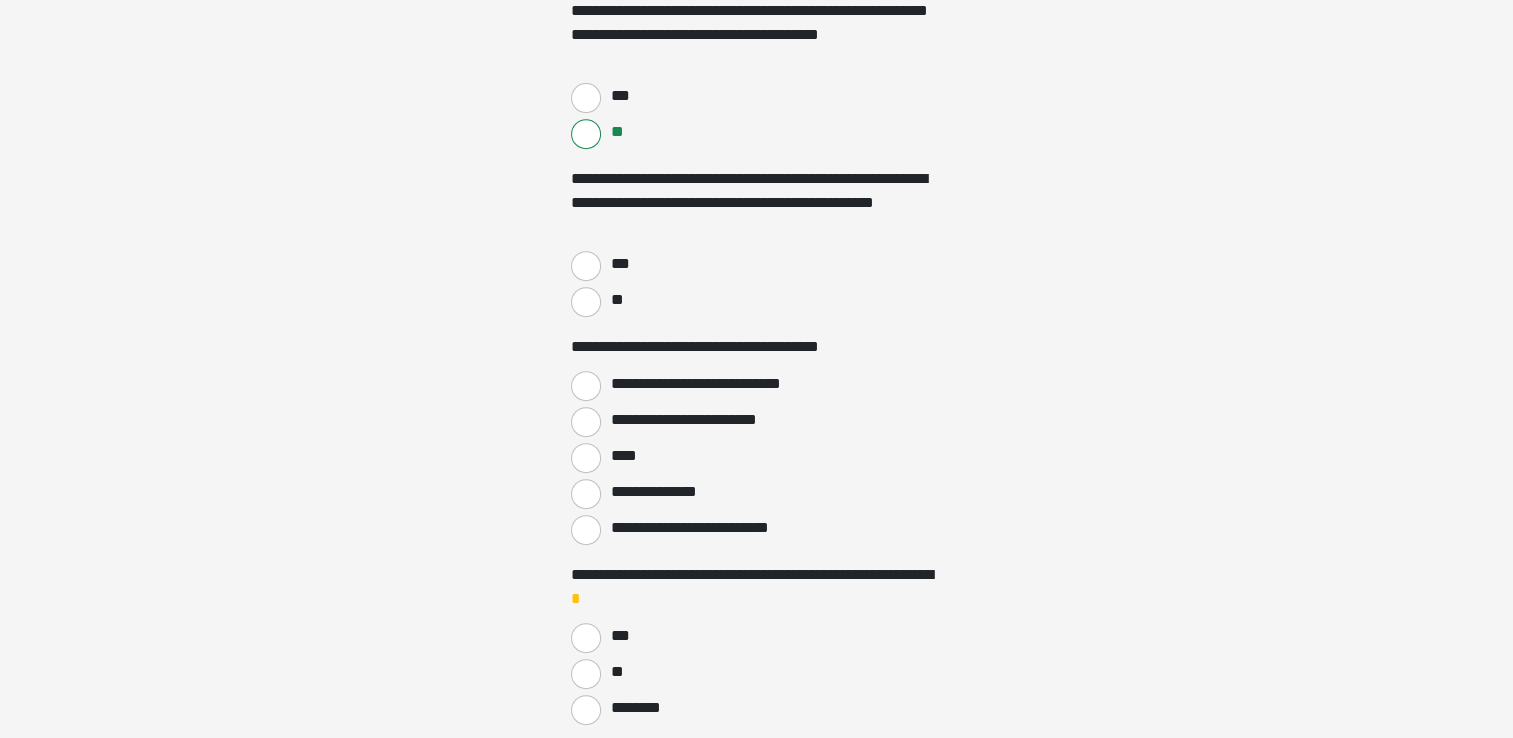scroll, scrollTop: 832, scrollLeft: 0, axis: vertical 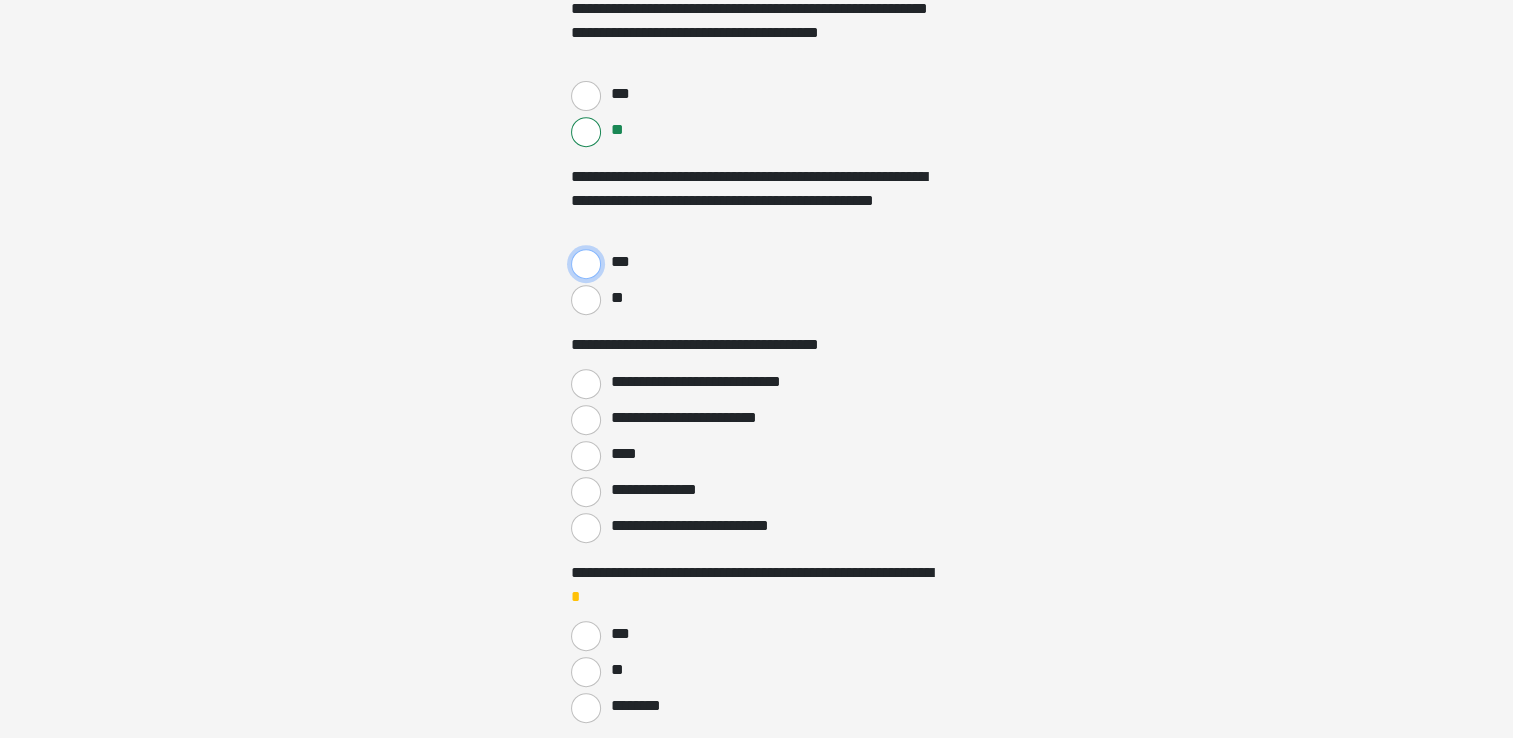 click on "***" at bounding box center [586, 264] 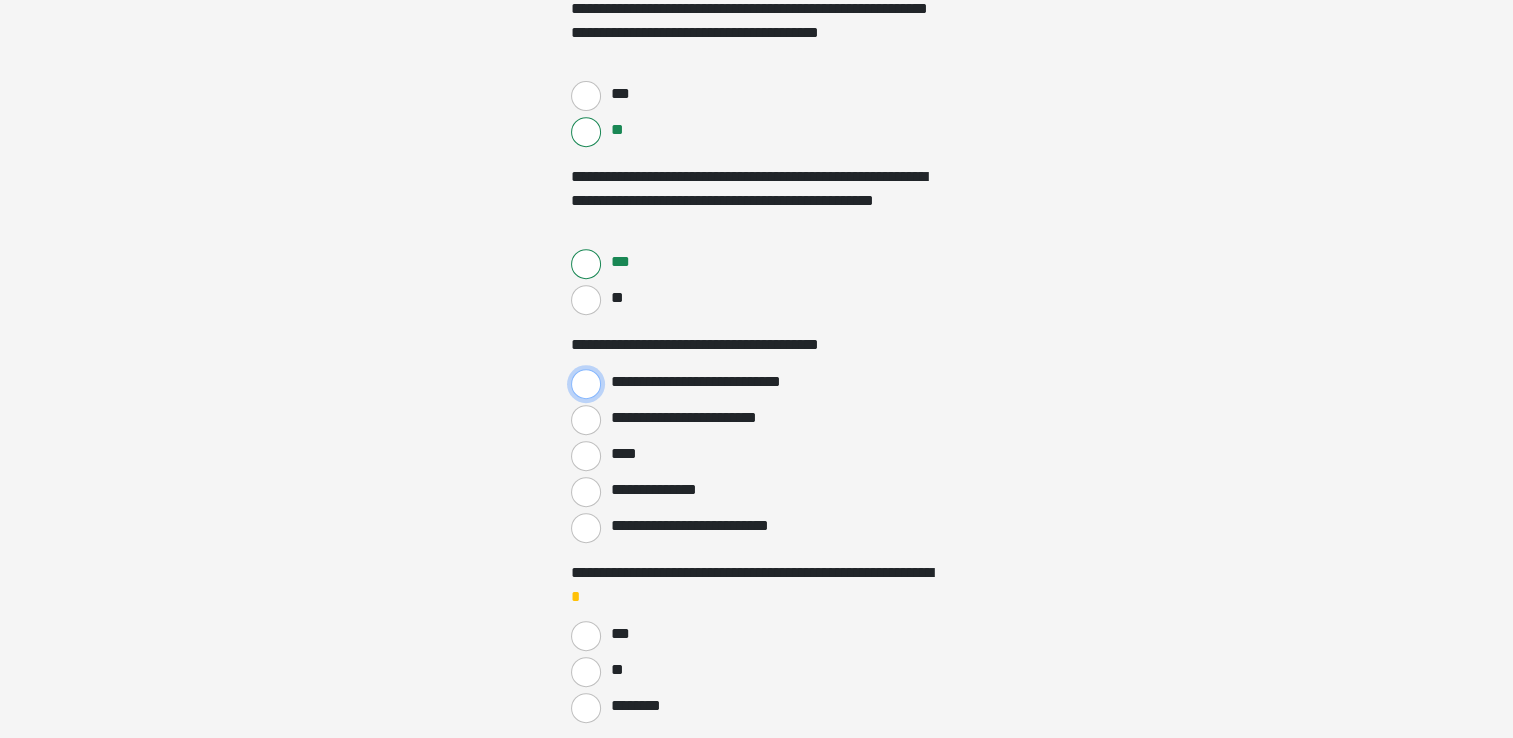 click on "**********" at bounding box center [586, 384] 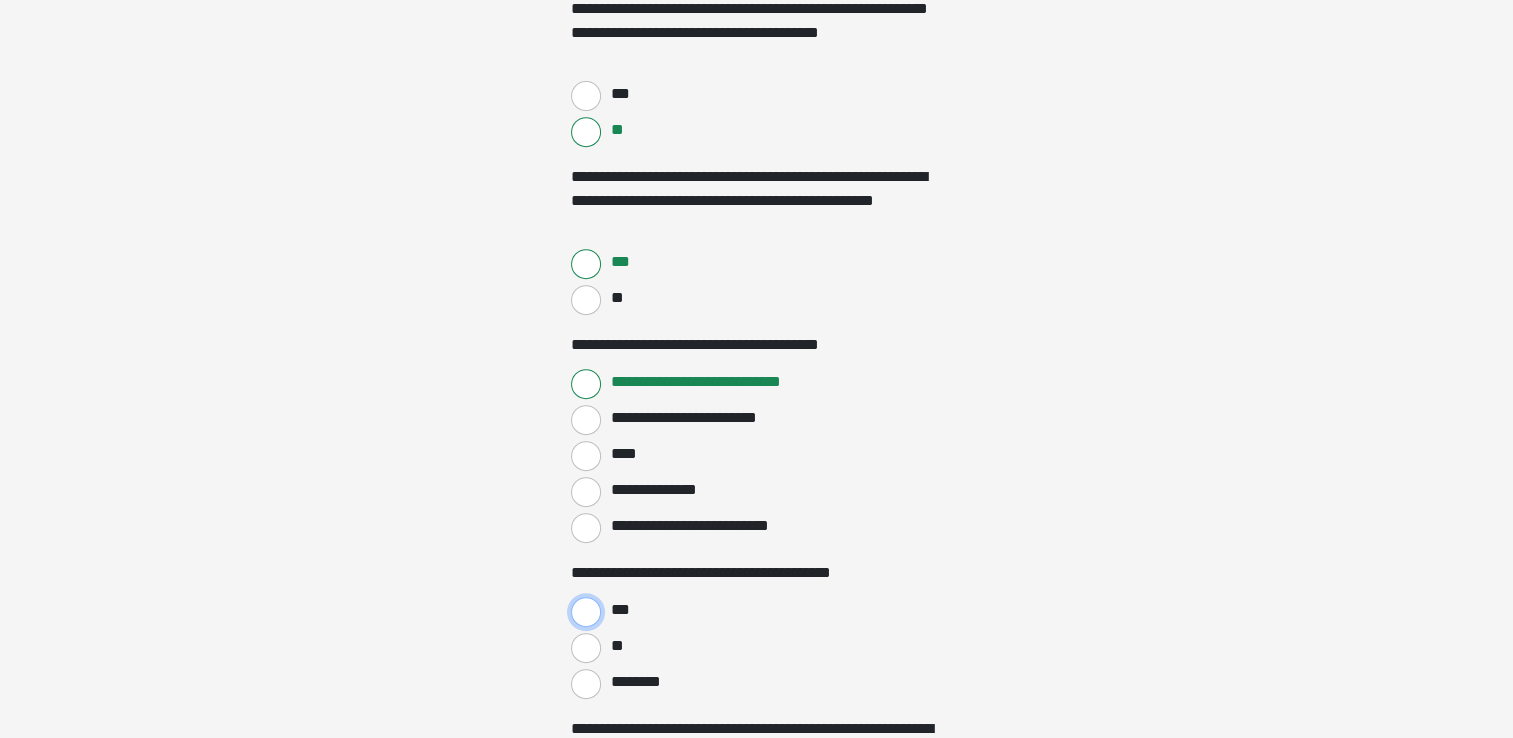 click on "***" at bounding box center [586, 612] 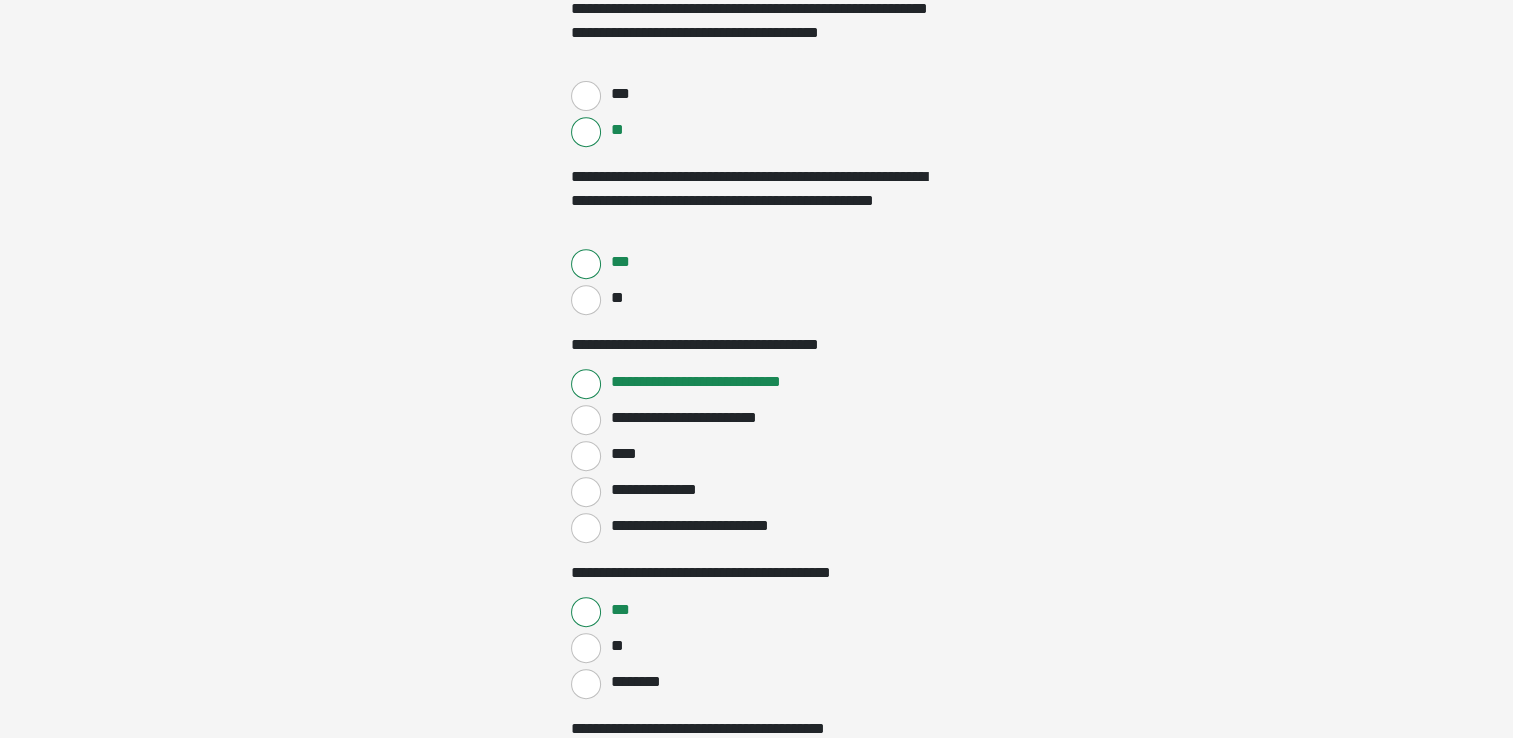 click on "**********" at bounding box center [756, -463] 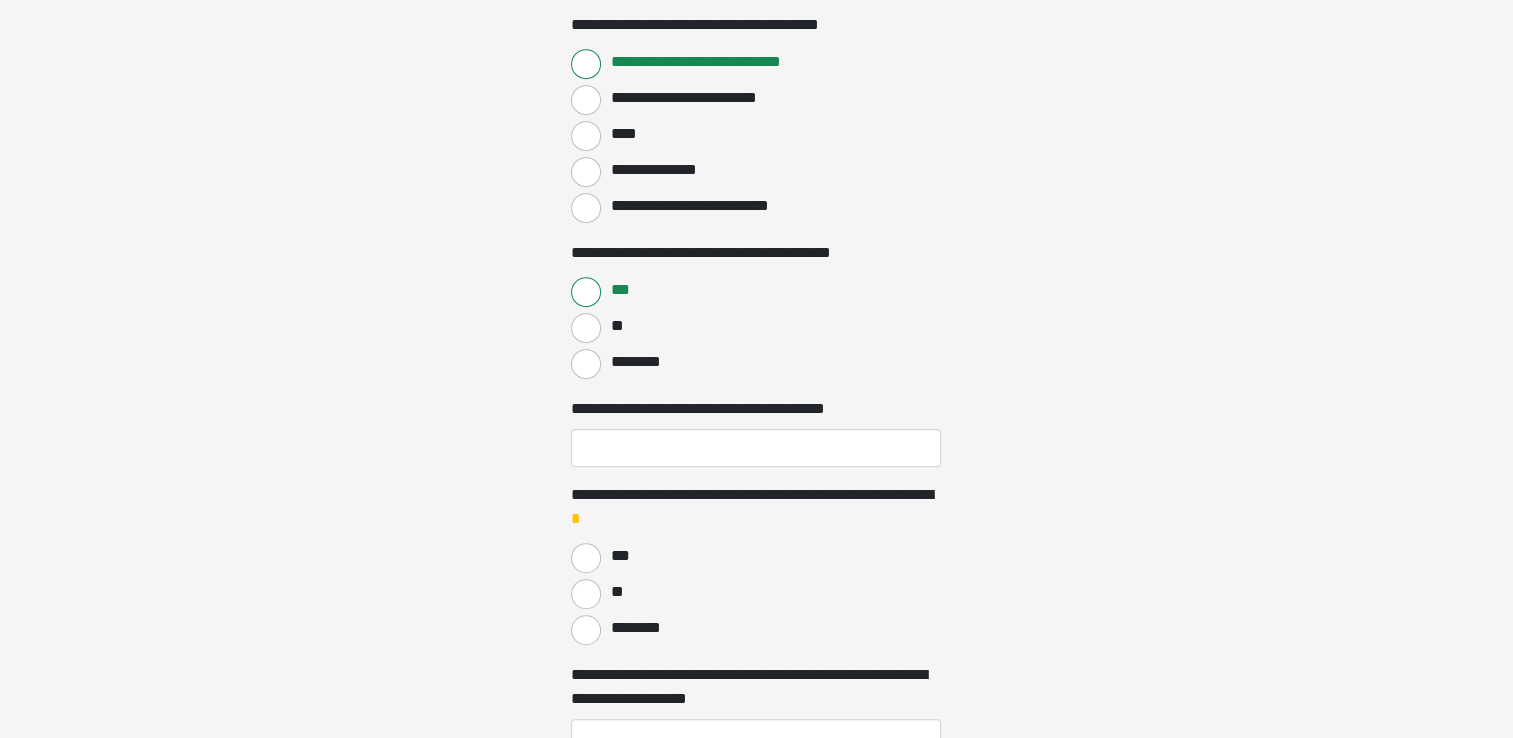 scroll, scrollTop: 1152, scrollLeft: 0, axis: vertical 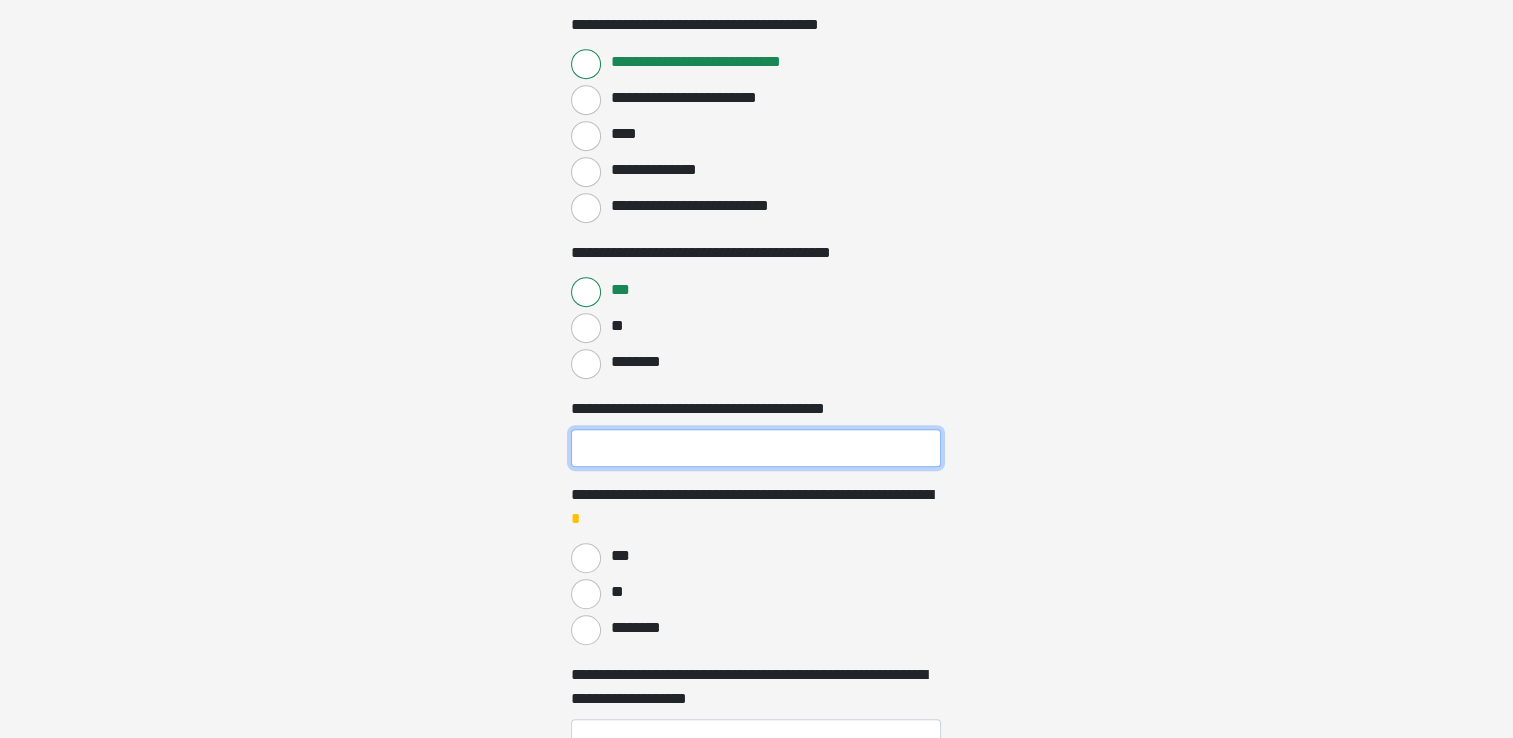 click on "**********" at bounding box center (756, 448) 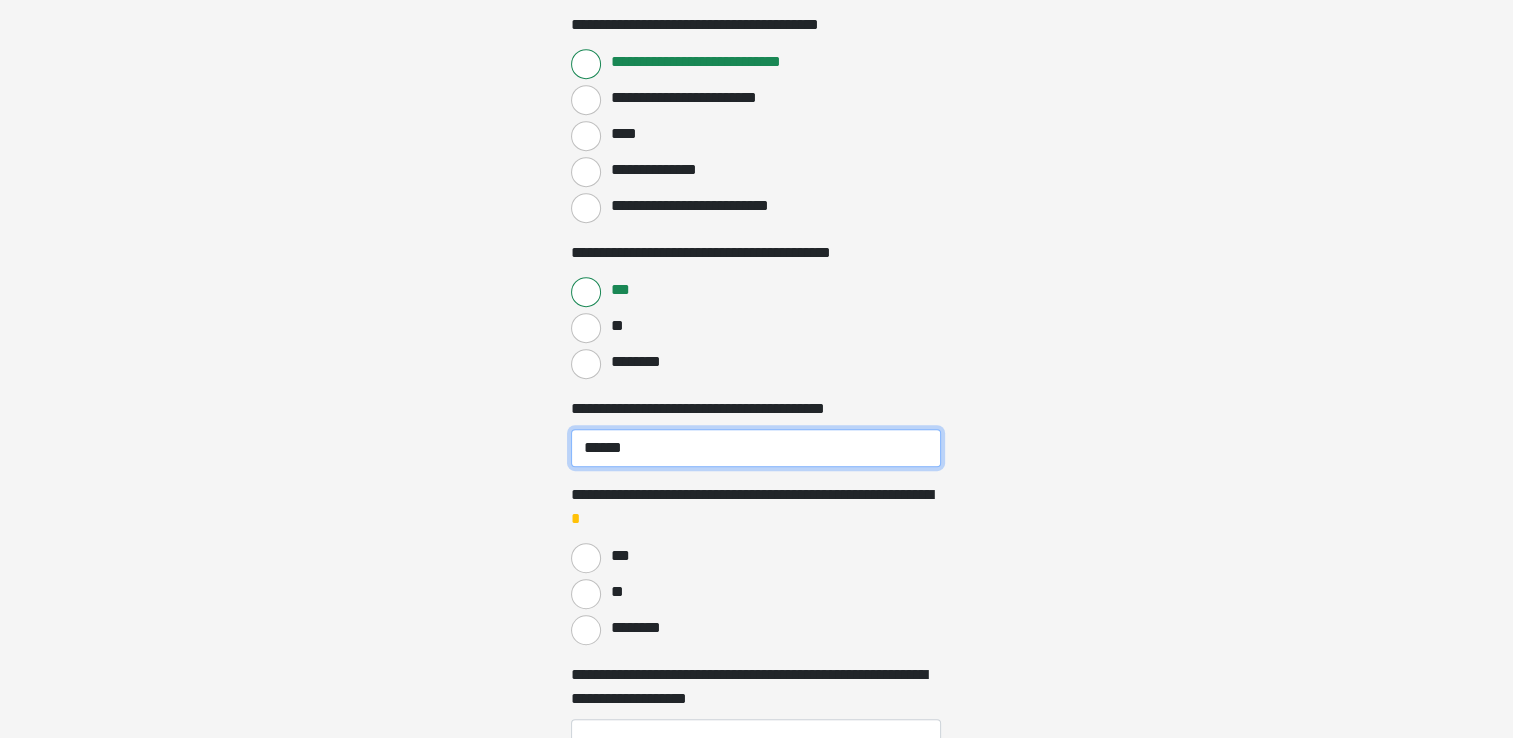 type on "******" 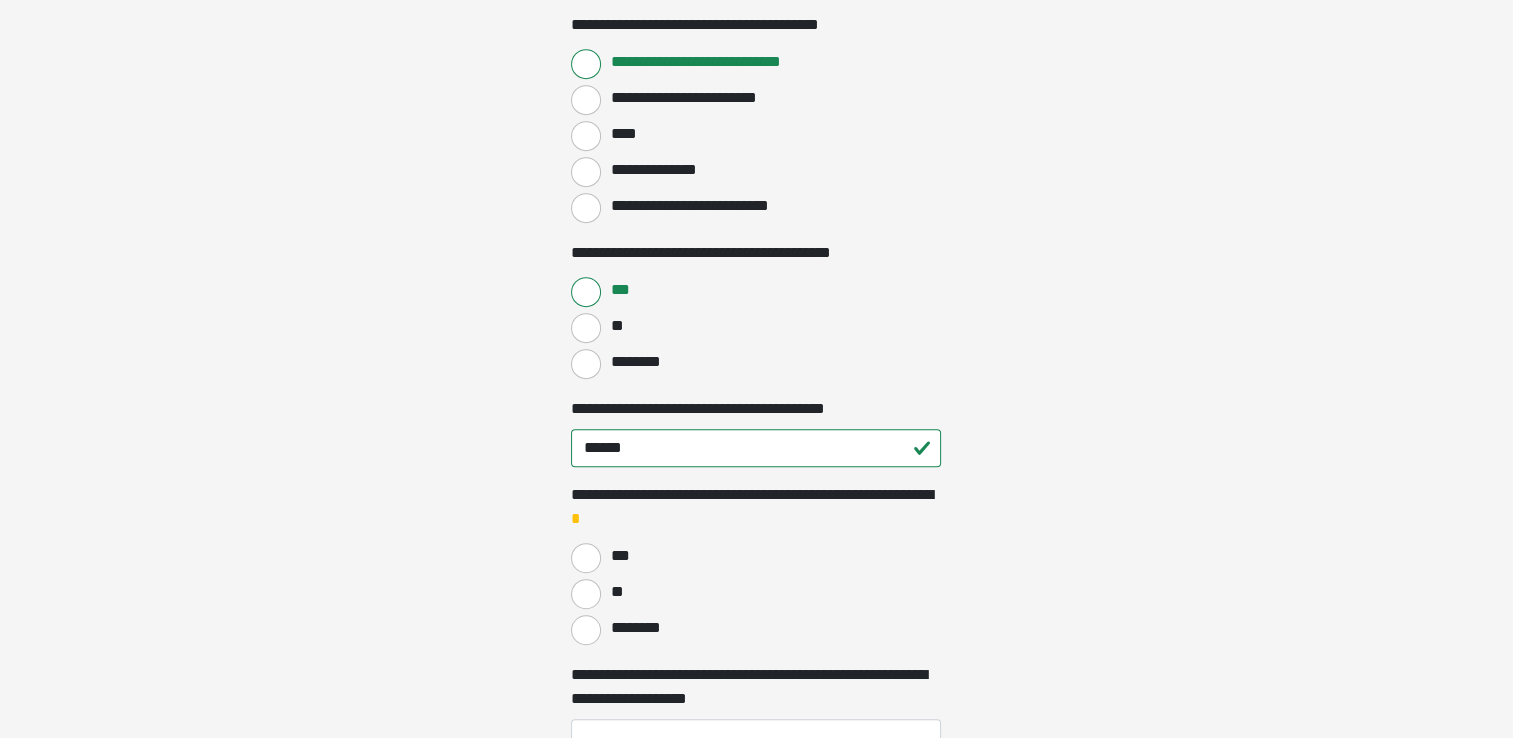 click on "**********" at bounding box center [756, -783] 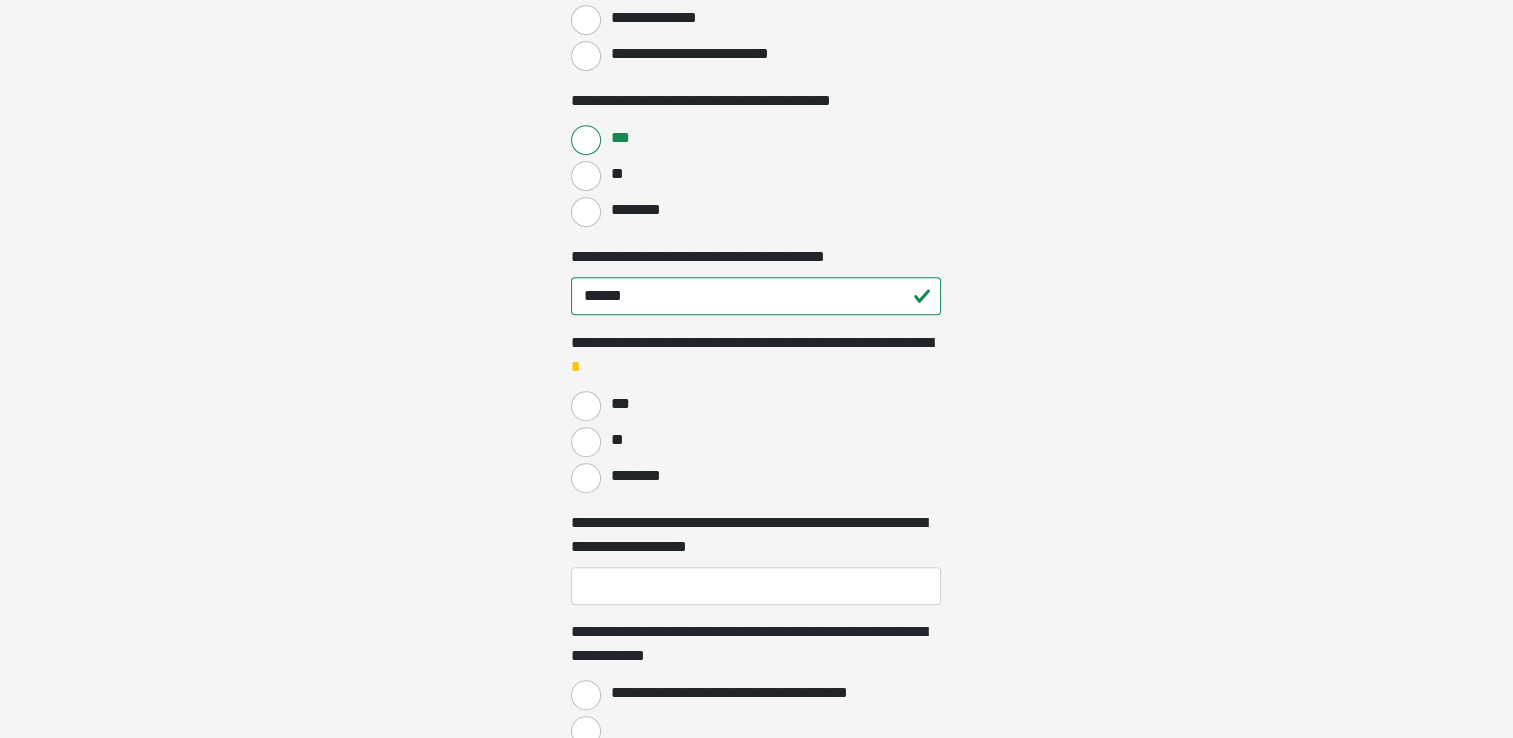scroll, scrollTop: 1312, scrollLeft: 0, axis: vertical 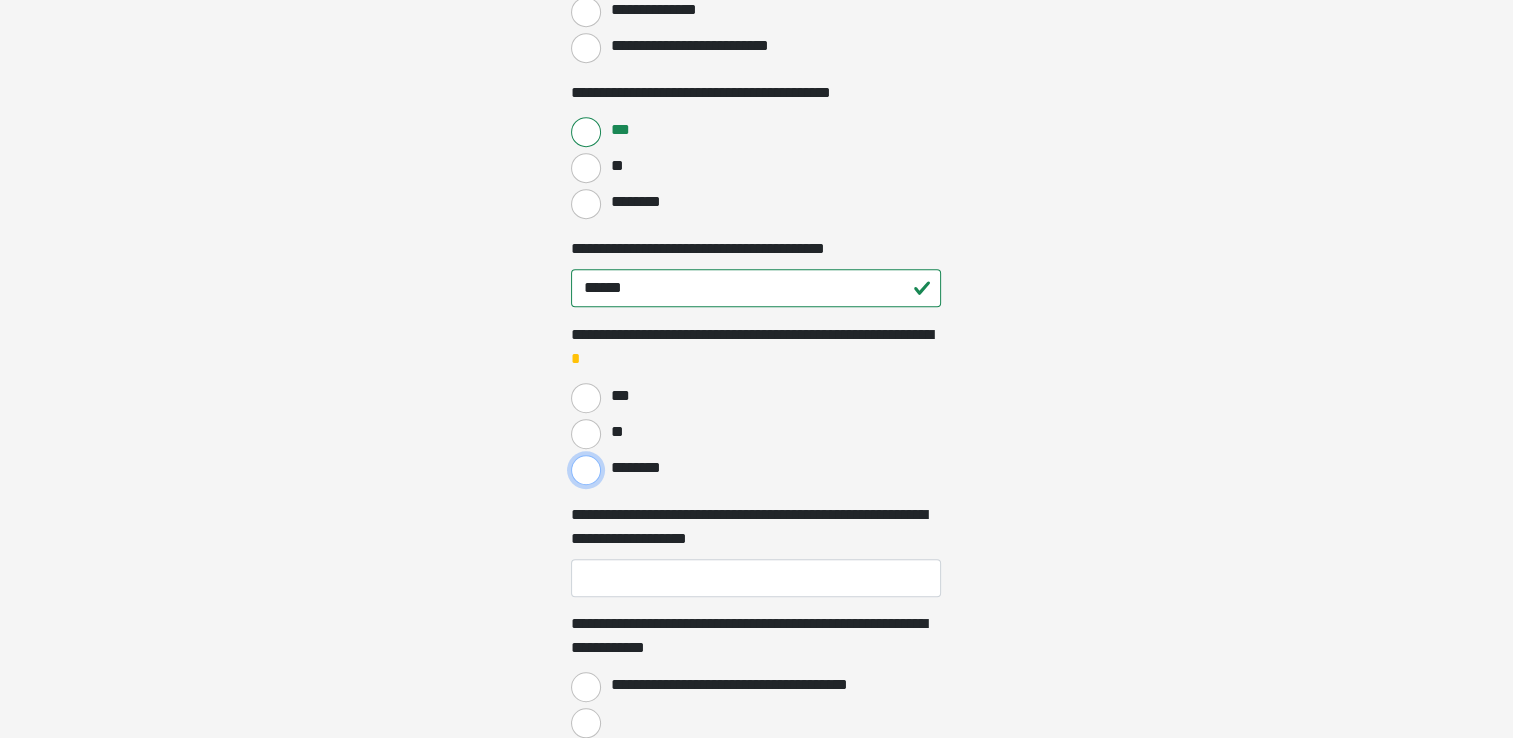 click on "********" at bounding box center (586, 470) 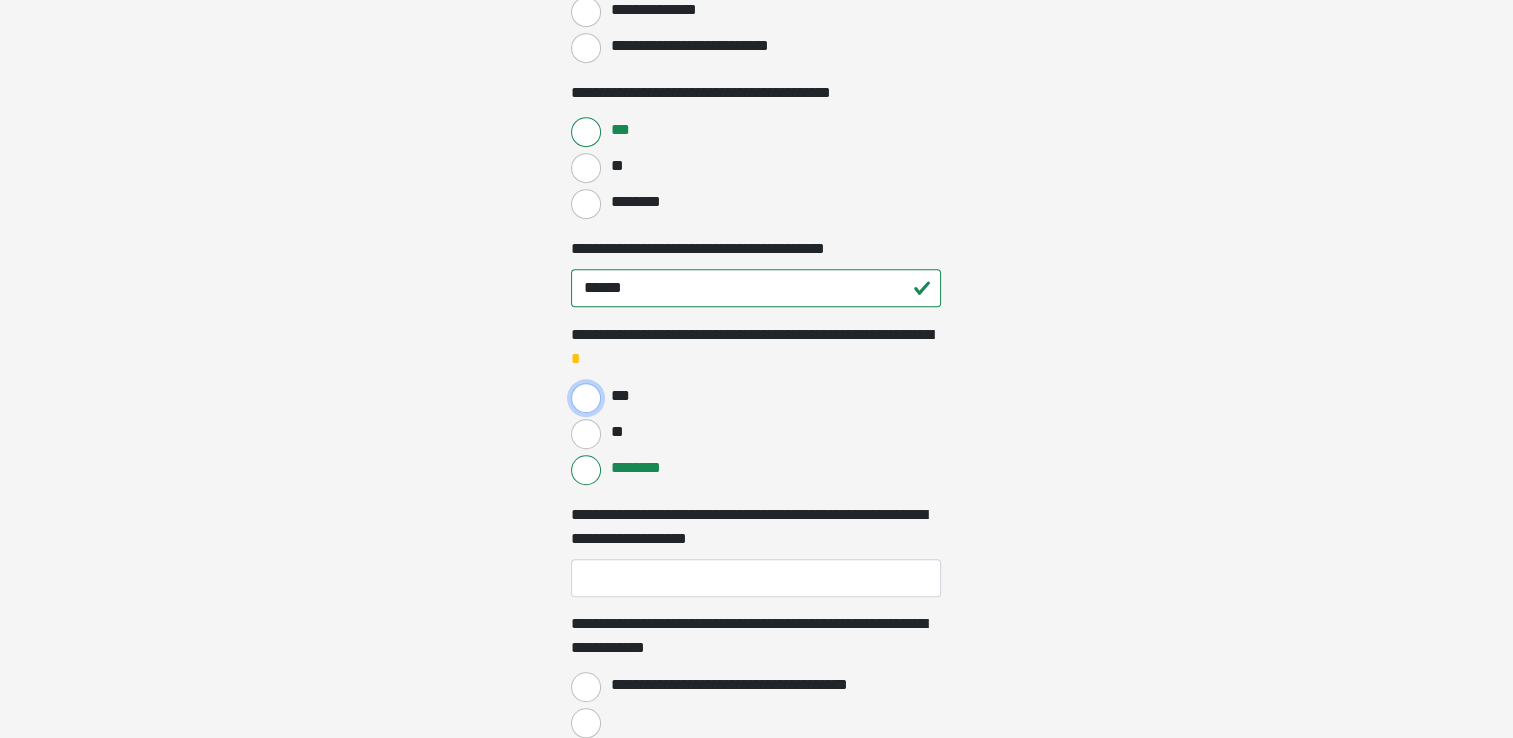click on "***" at bounding box center (586, 398) 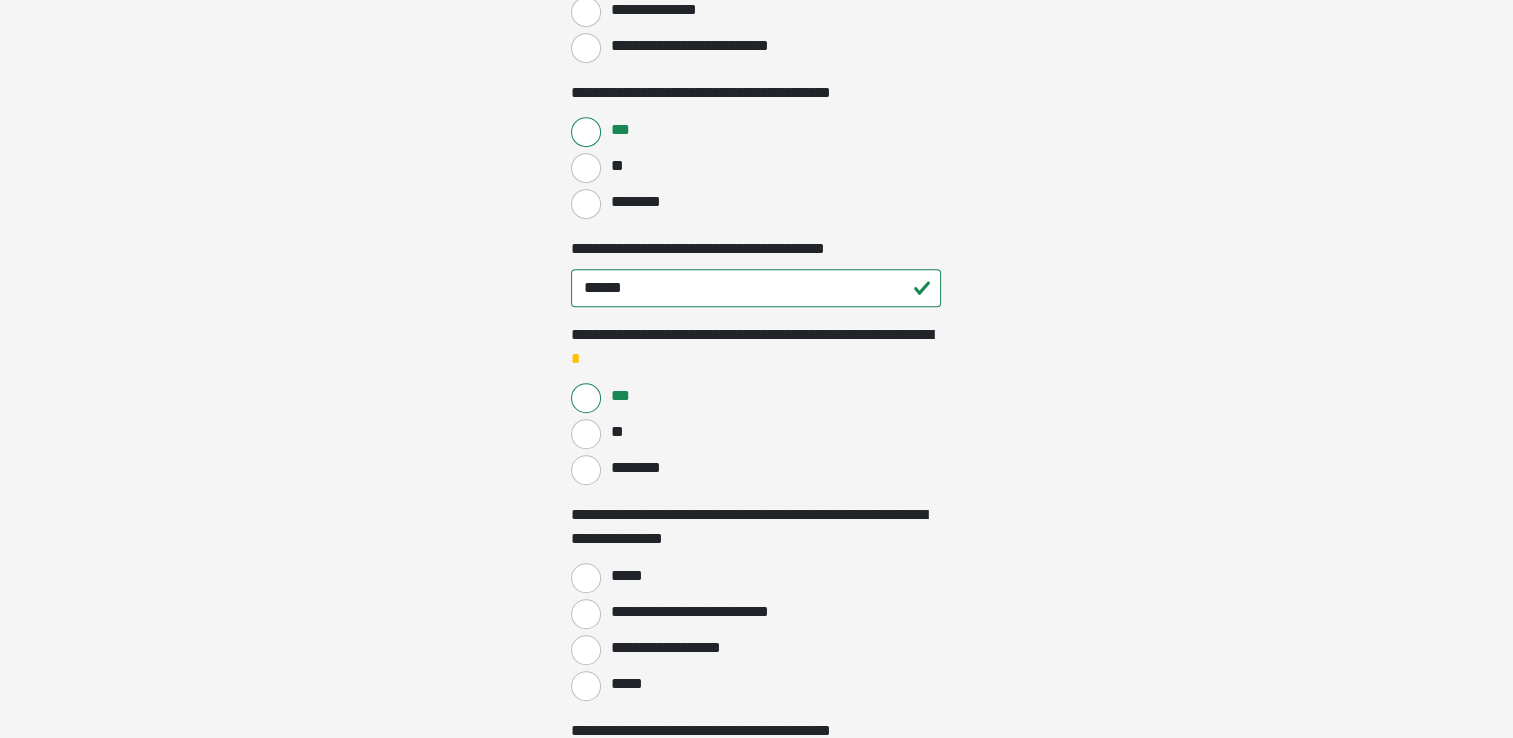 click on "**********" at bounding box center [756, -943] 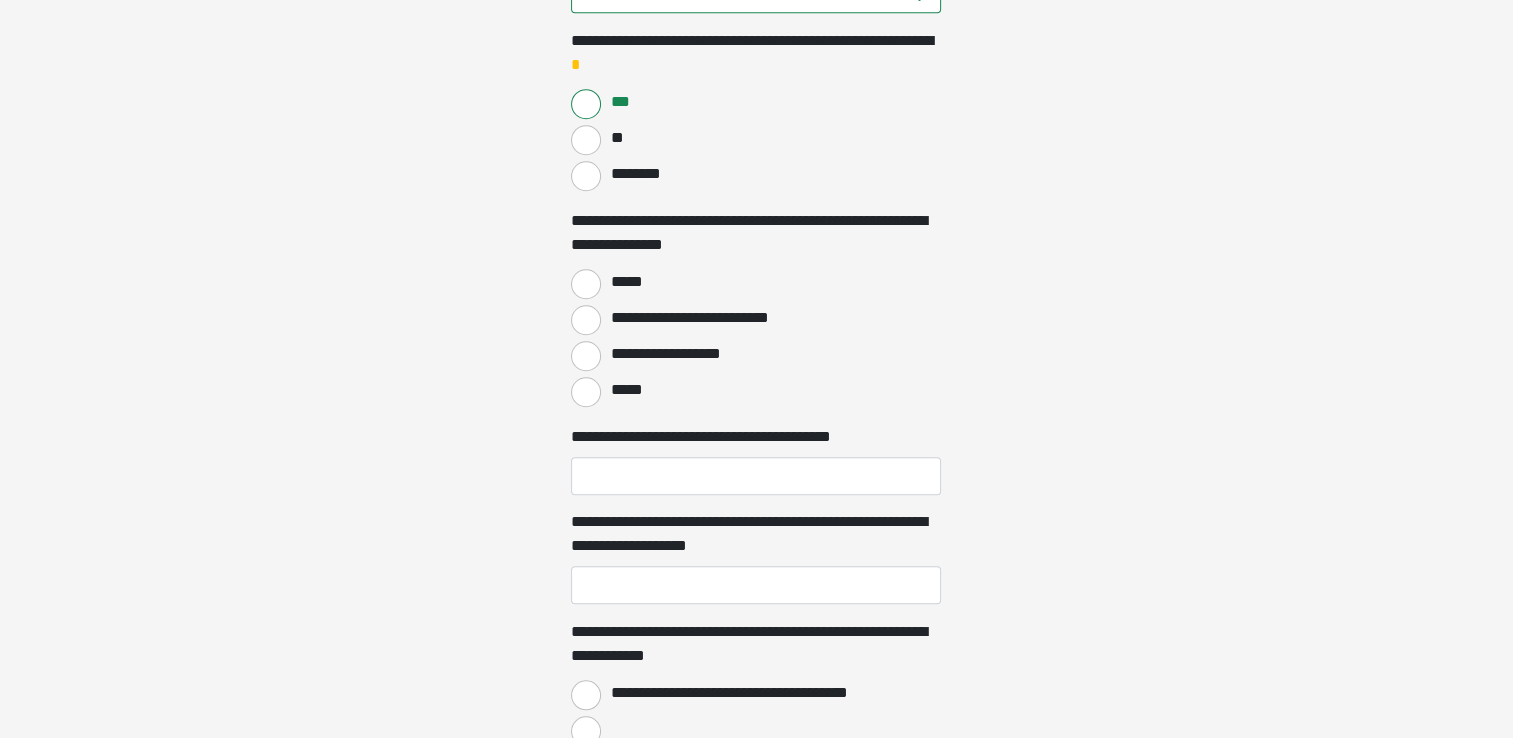 scroll, scrollTop: 1615, scrollLeft: 0, axis: vertical 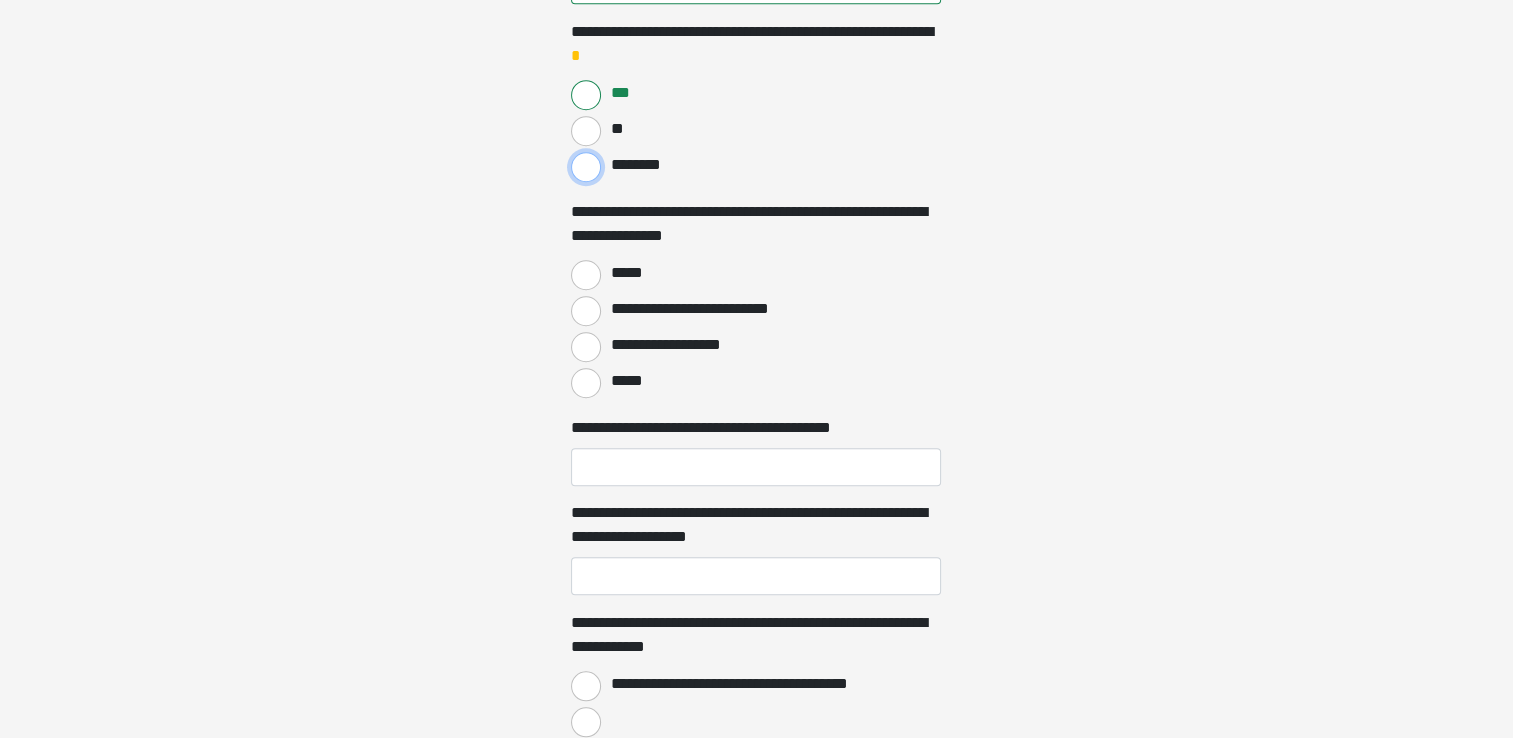 click on "********" at bounding box center [586, 167] 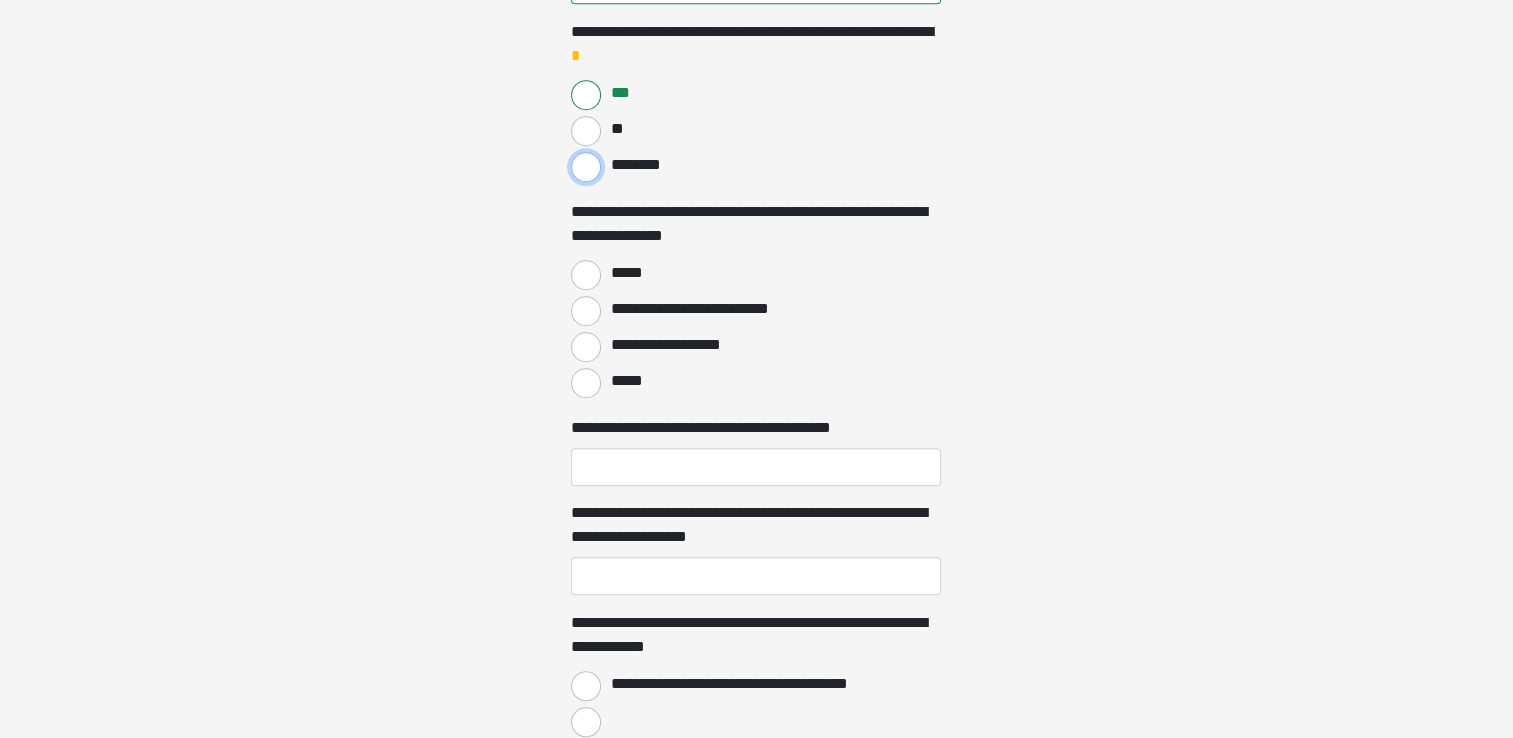 radio on "****" 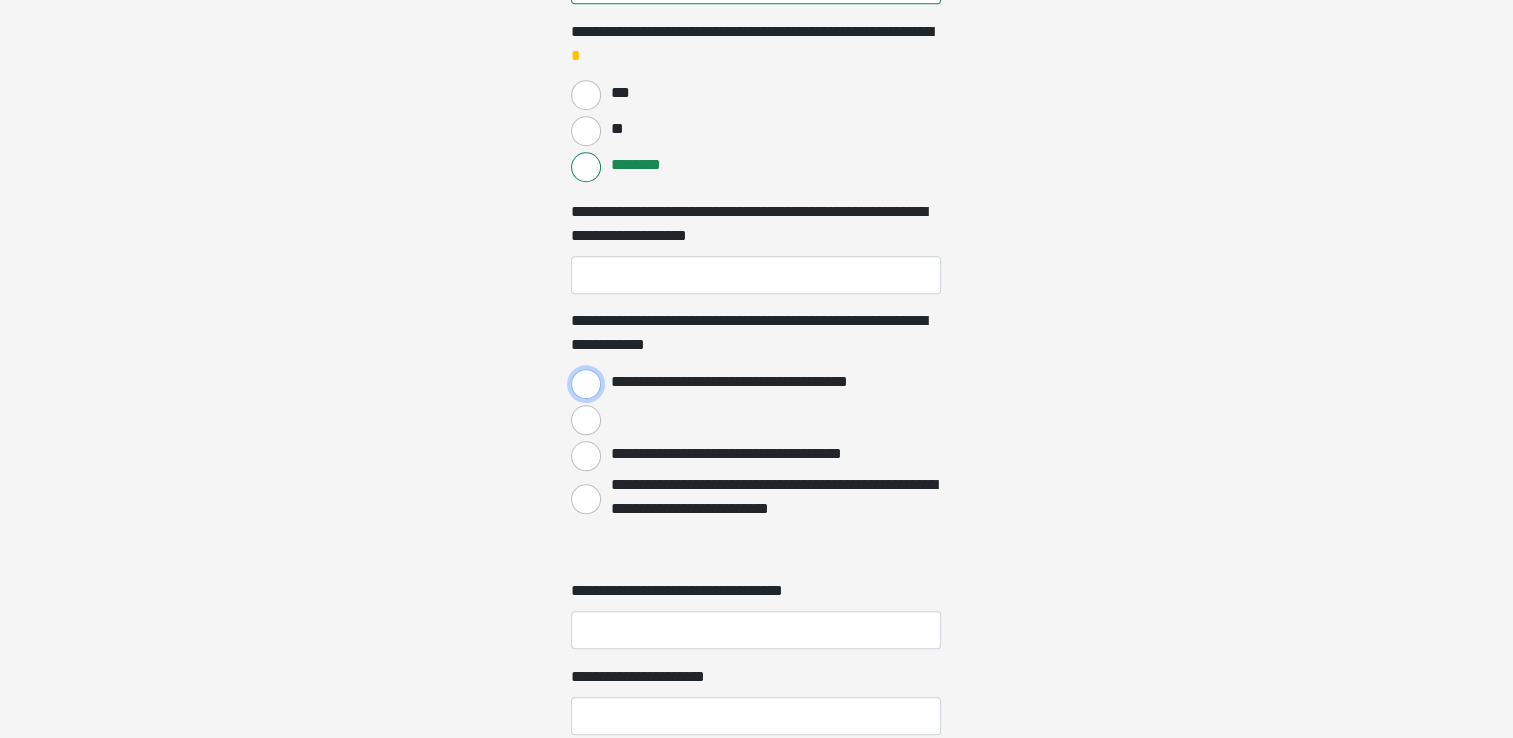 click on "**********" at bounding box center [586, 384] 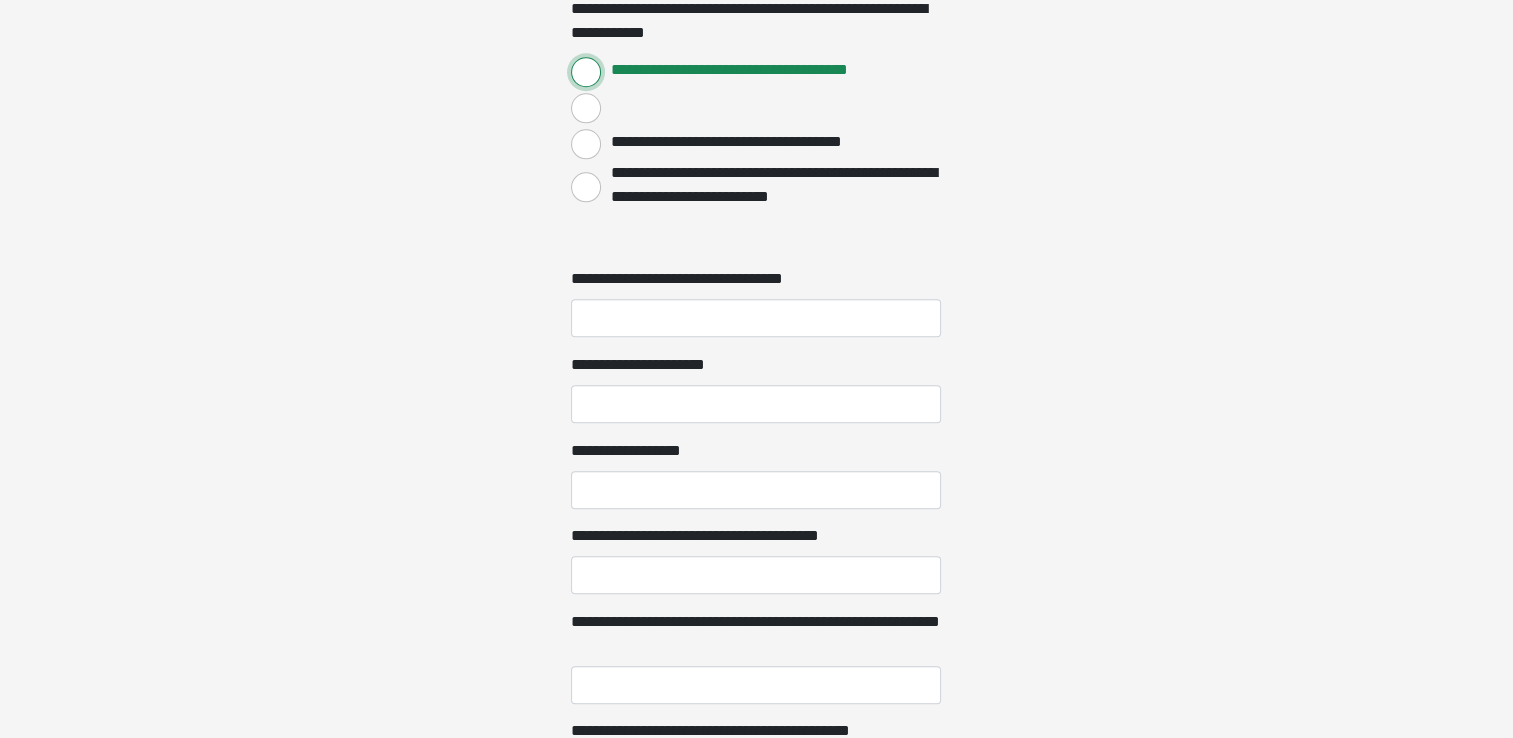 scroll, scrollTop: 1928, scrollLeft: 0, axis: vertical 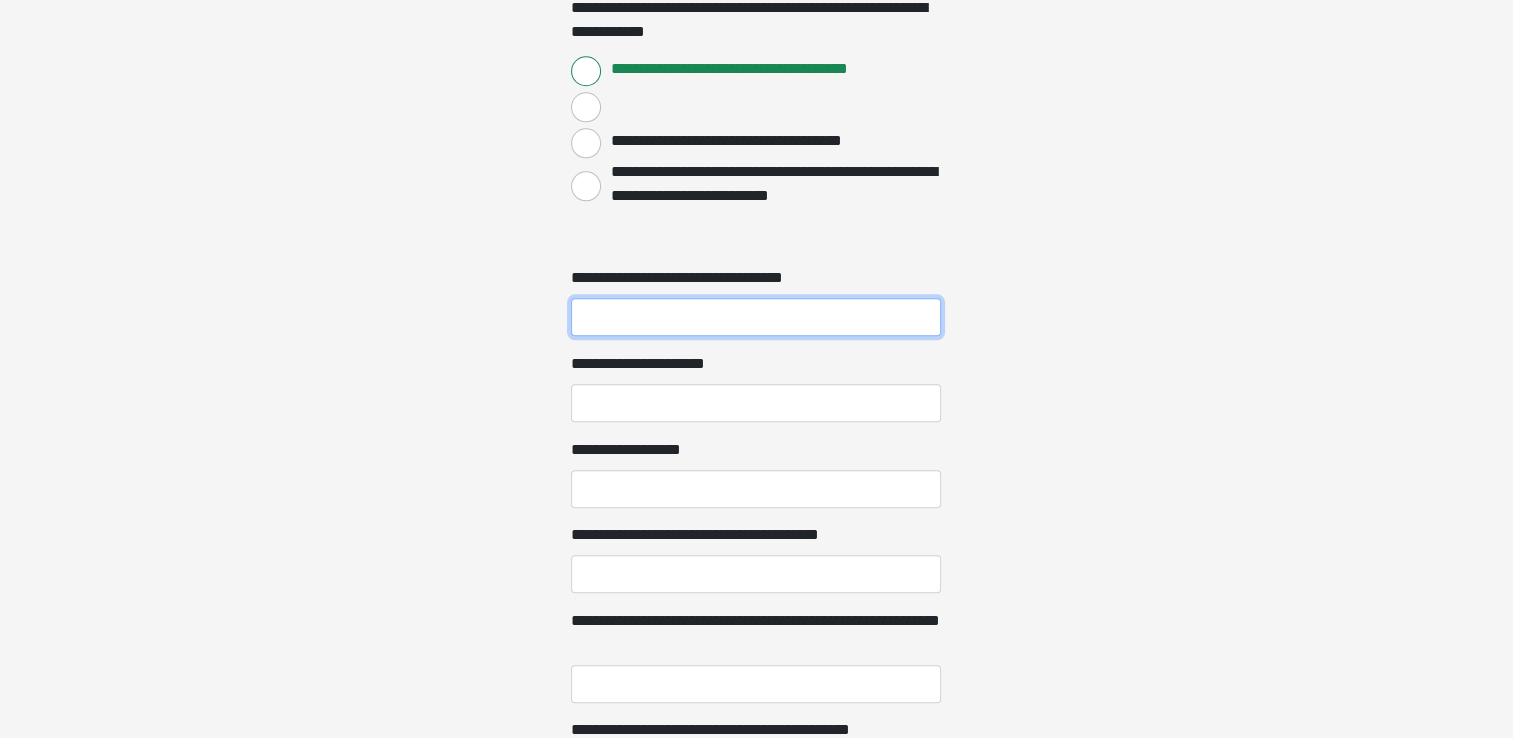 click on "**********" at bounding box center [756, 317] 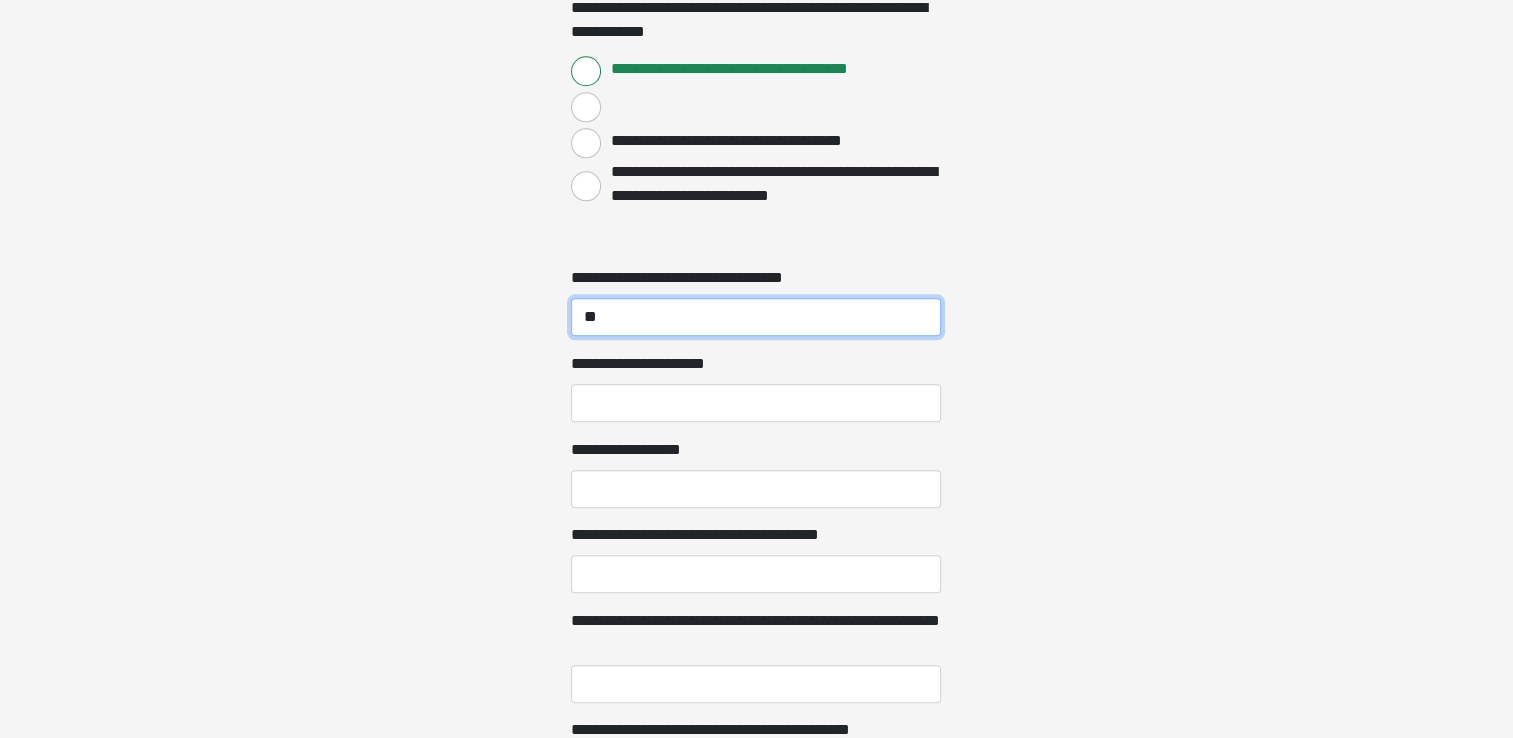 type on "**" 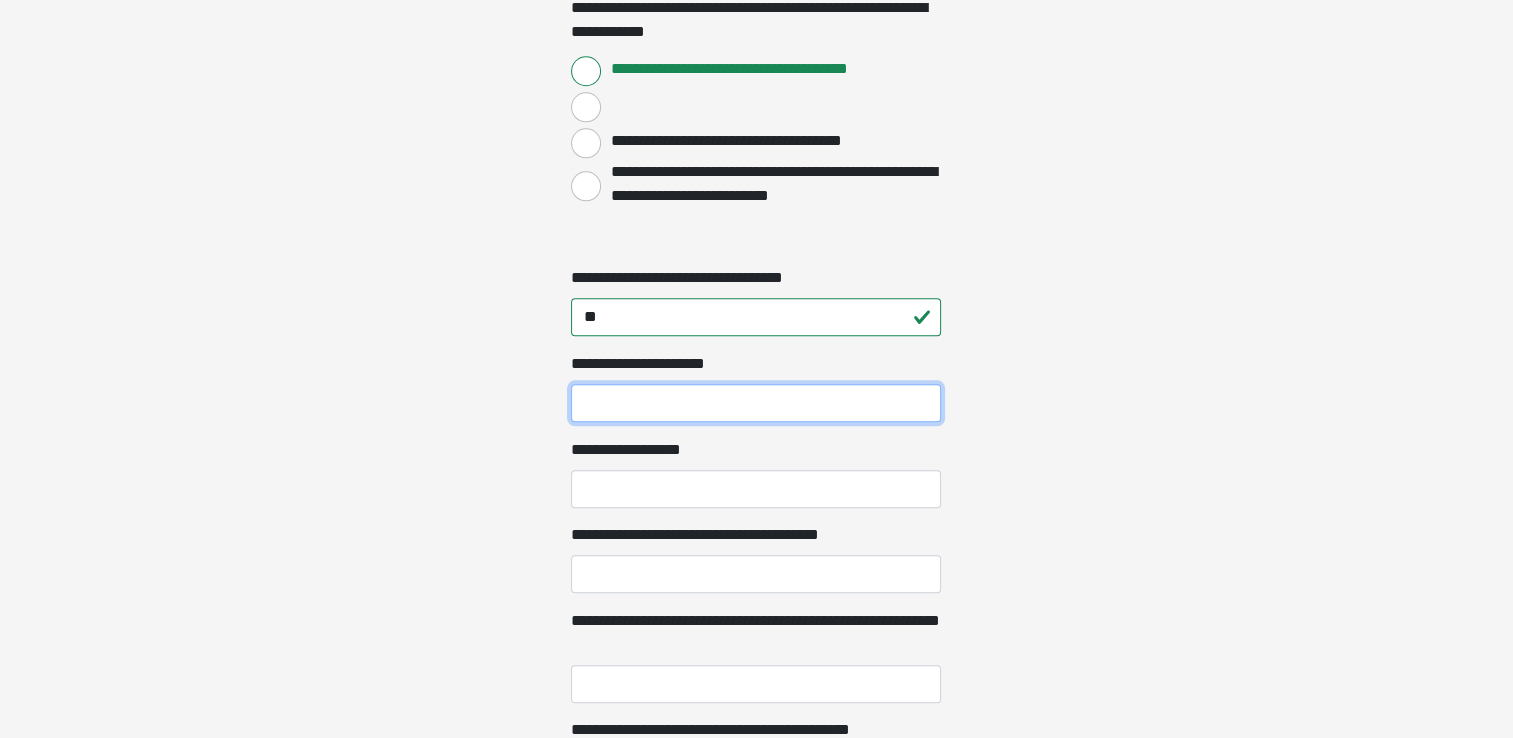 click on "**********" at bounding box center (756, 403) 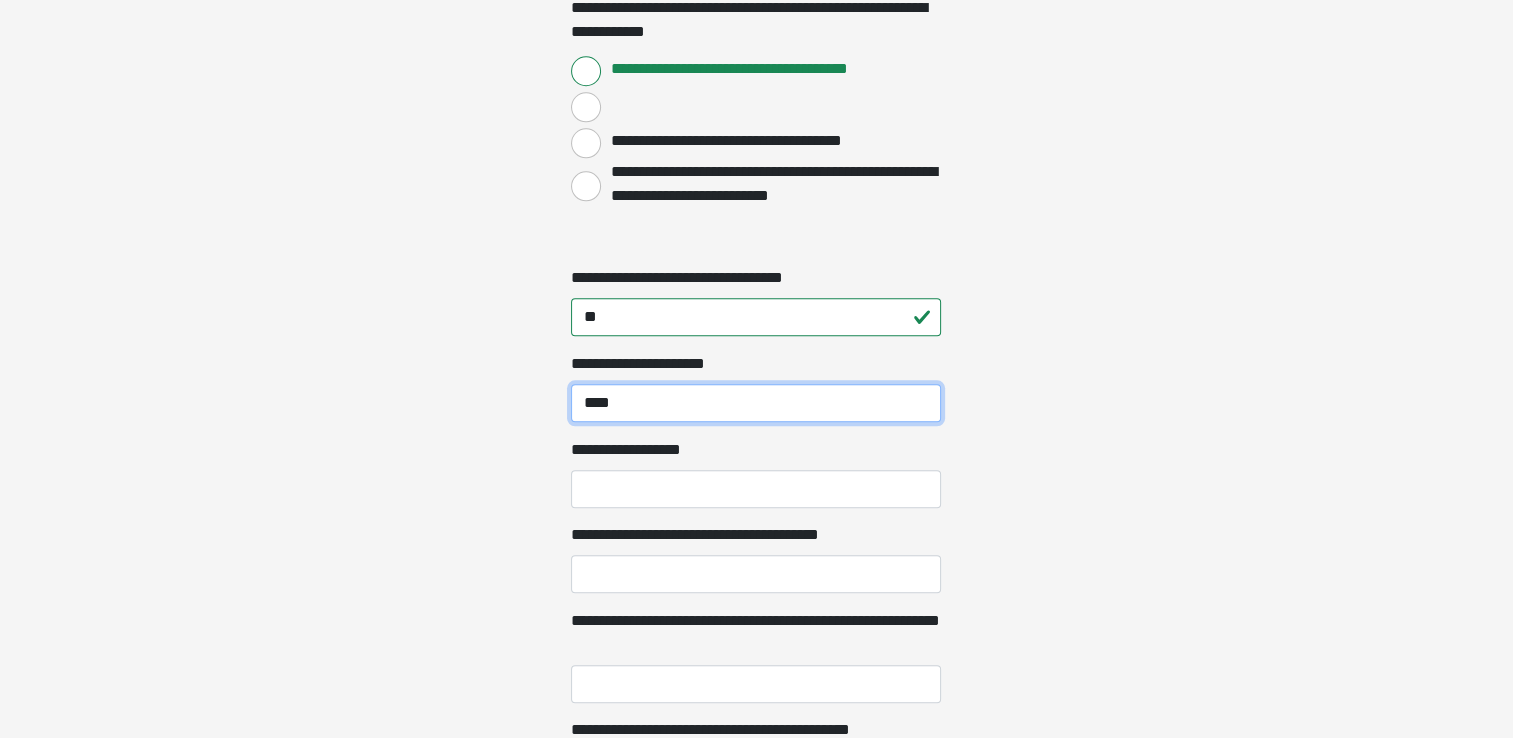 type on "****" 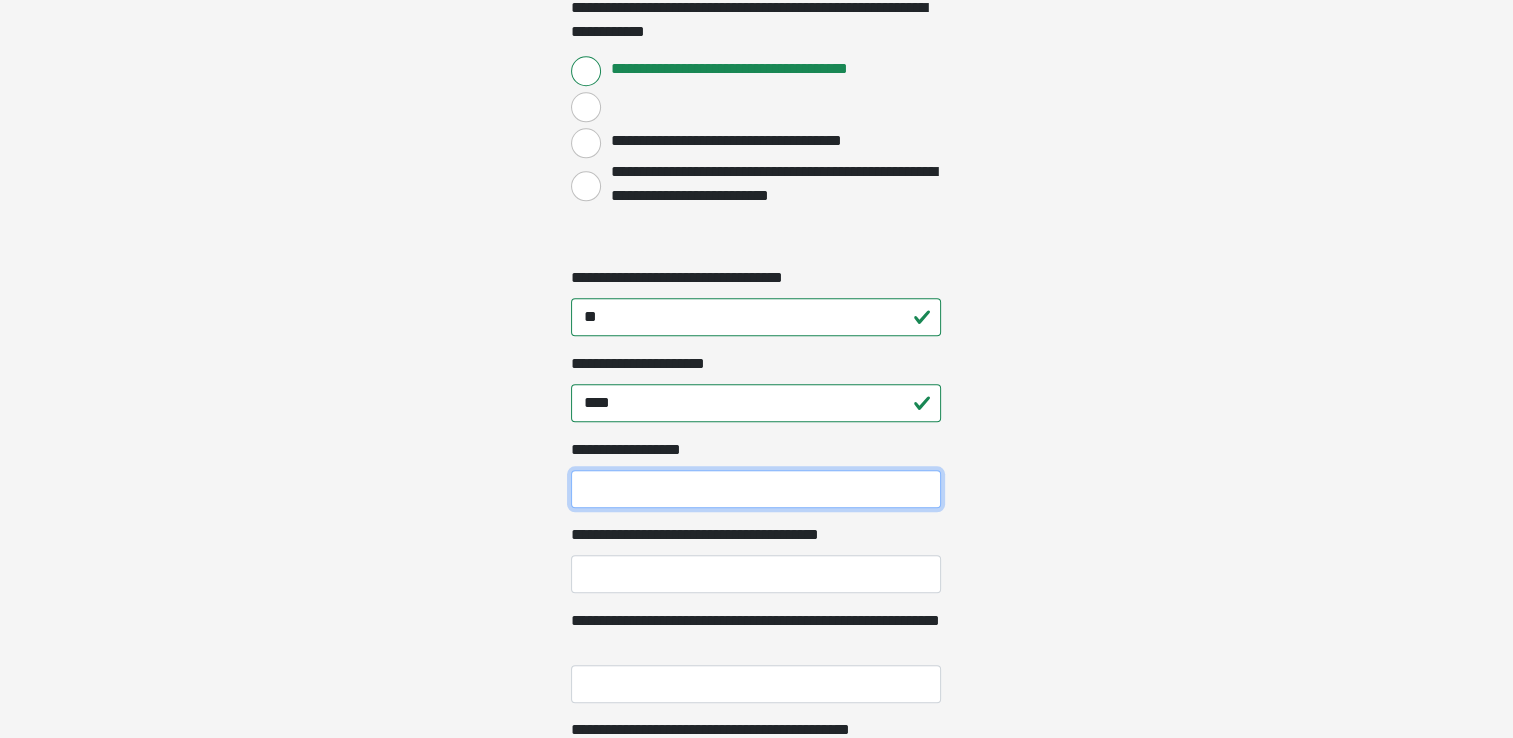 click on "**********" at bounding box center (756, 489) 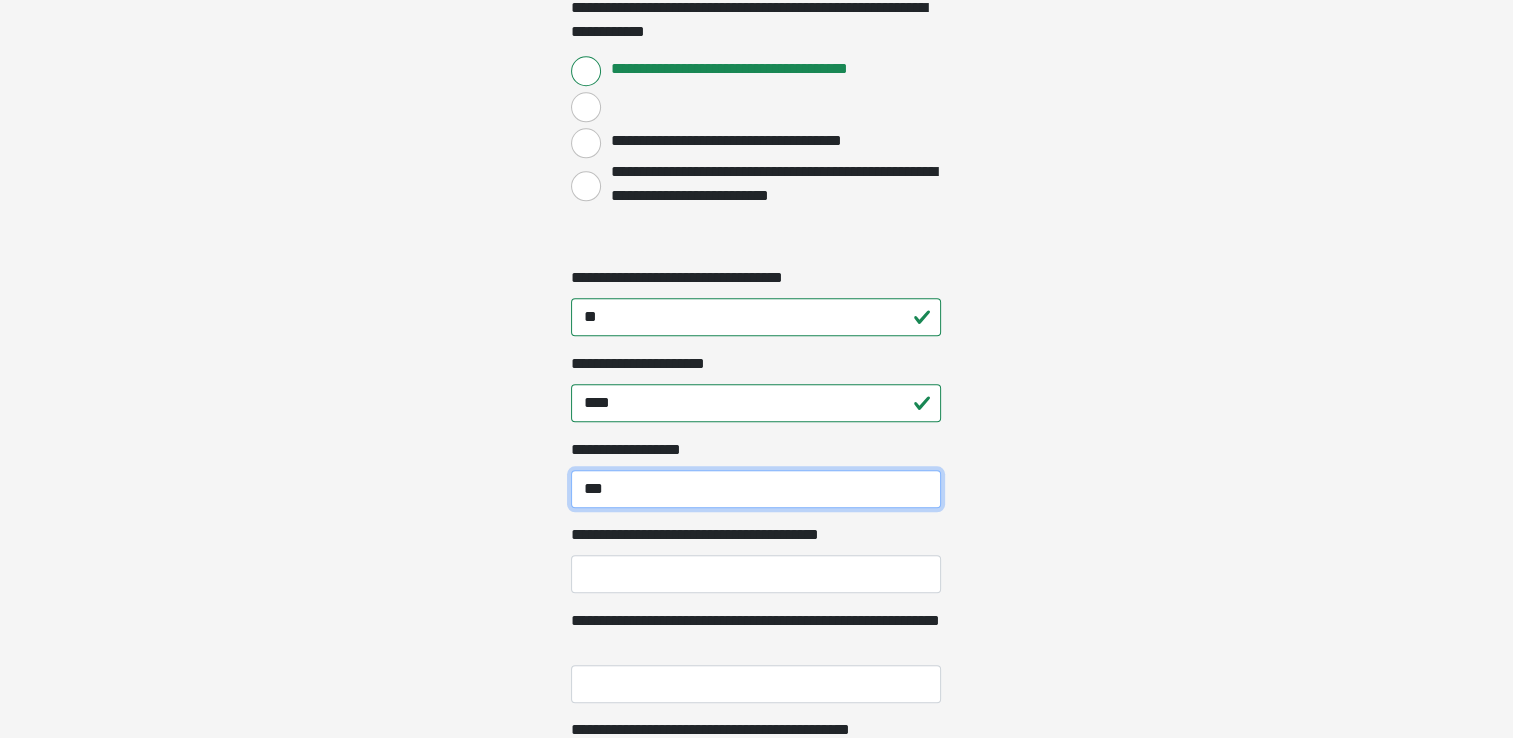 type on "***" 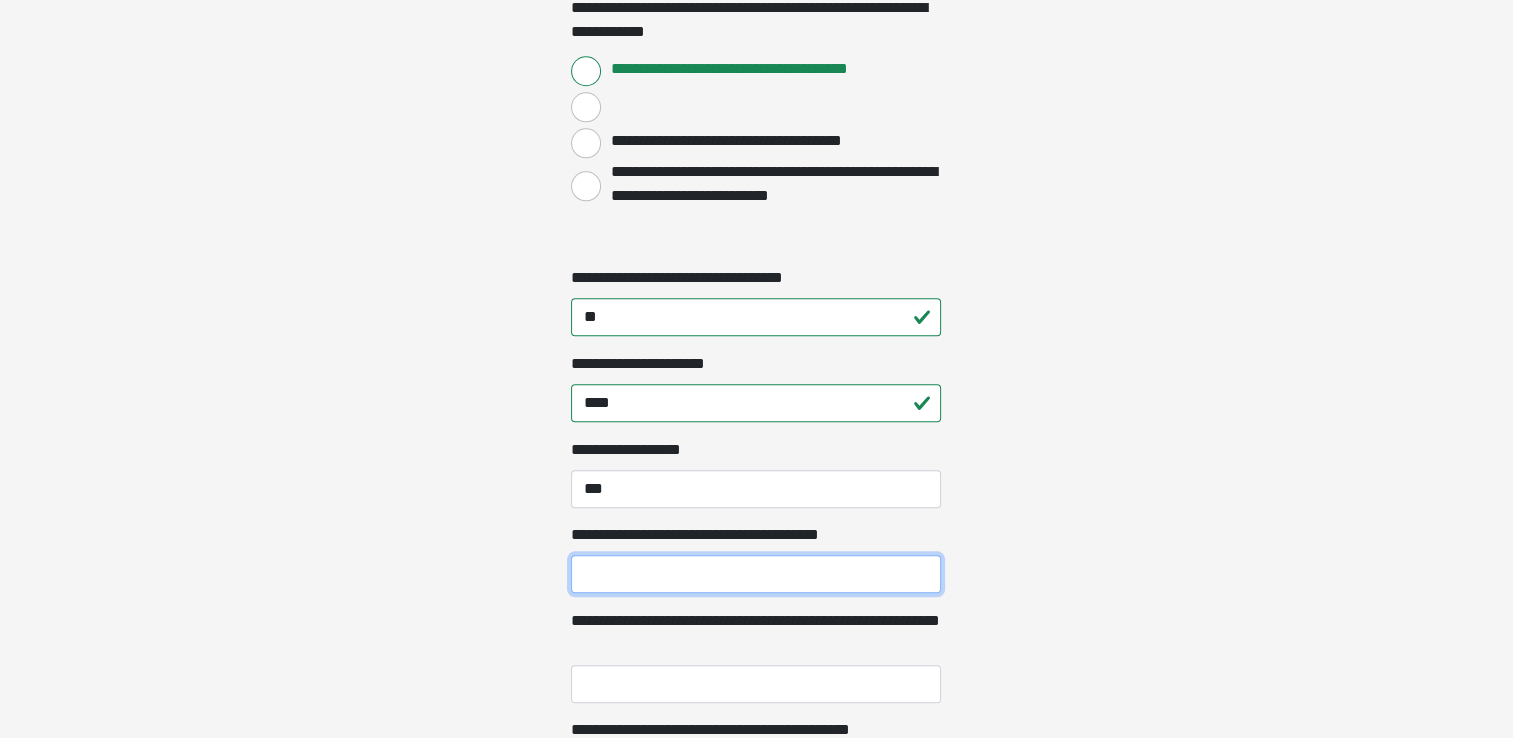 click on "**********" at bounding box center (756, 574) 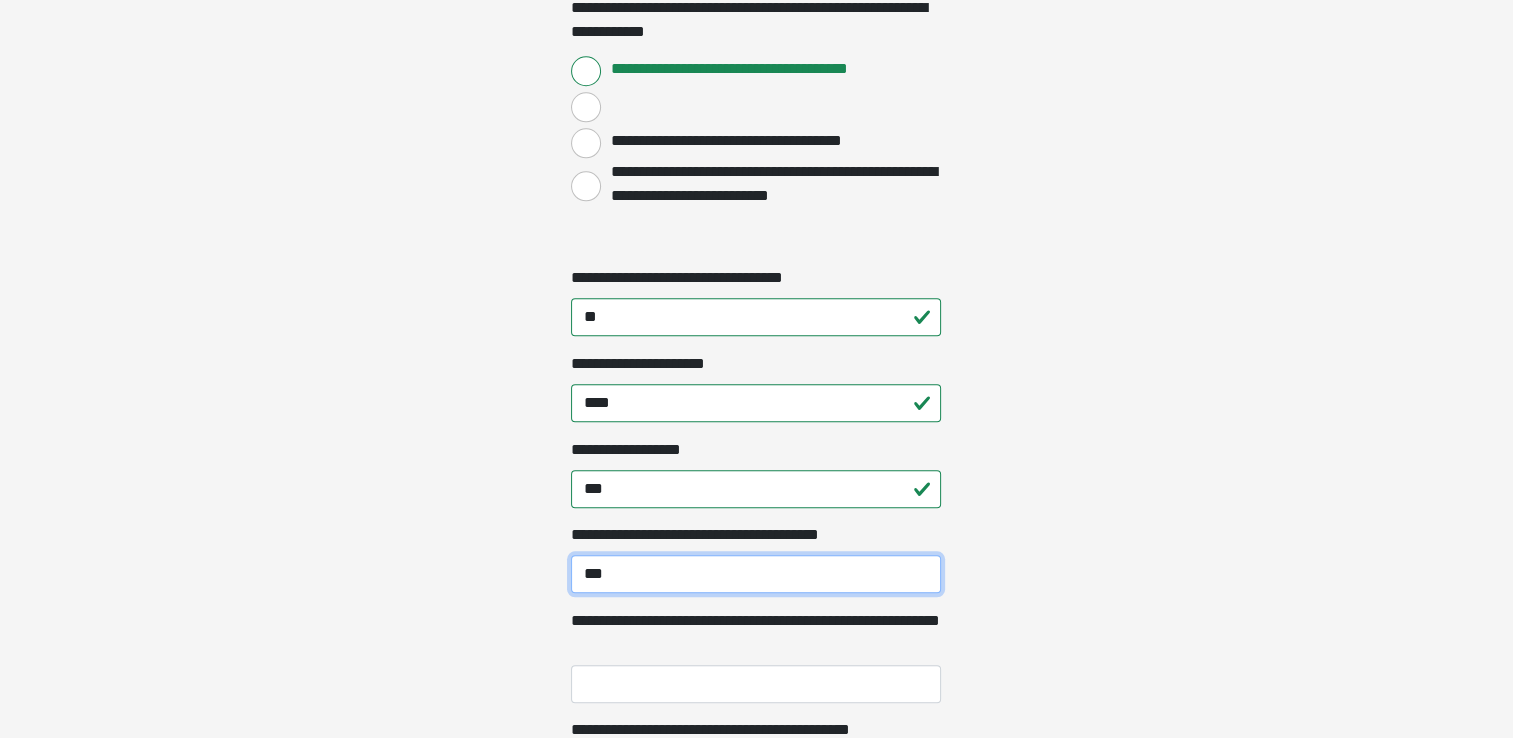 click on "***" at bounding box center (756, 574) 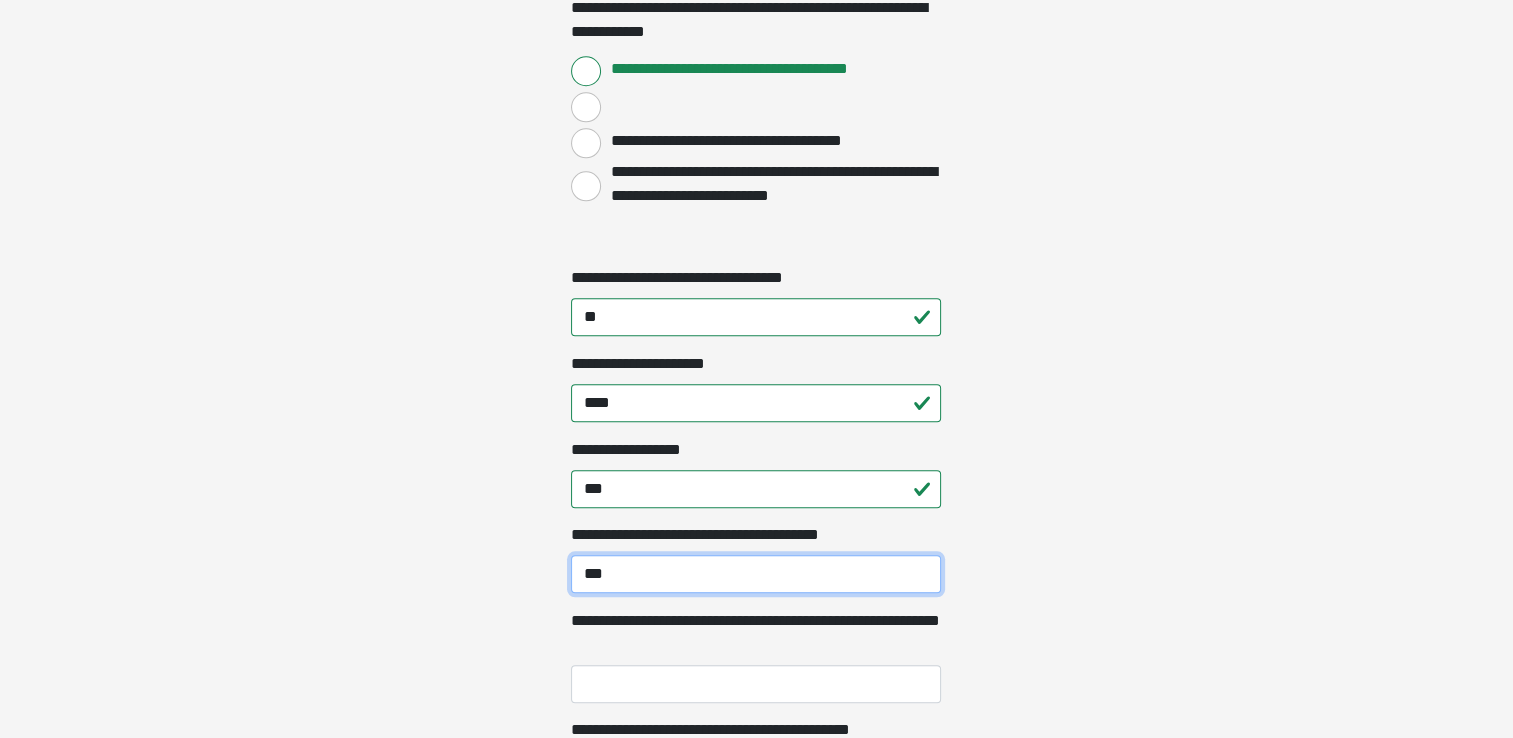 type on "***" 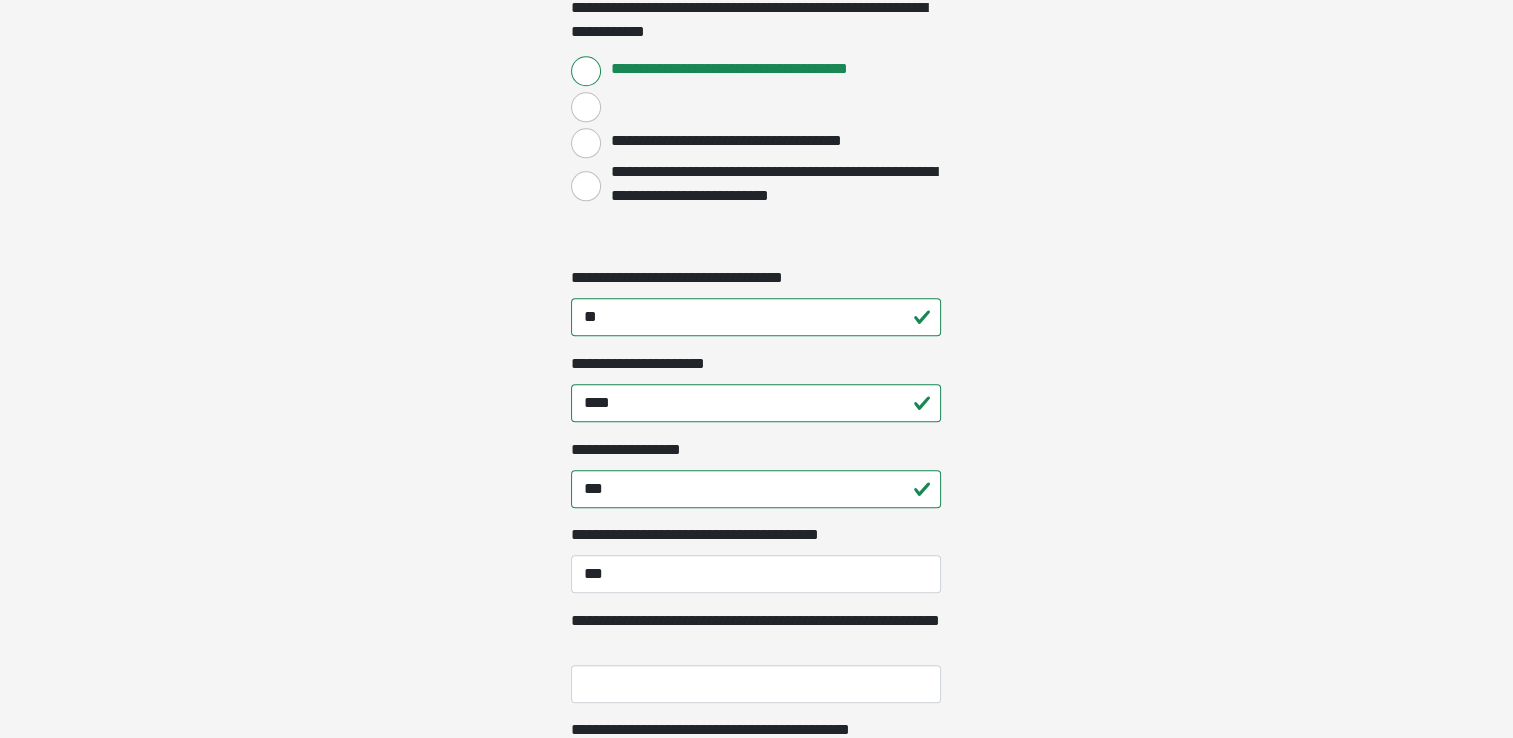 click on "**********" at bounding box center (756, -1559) 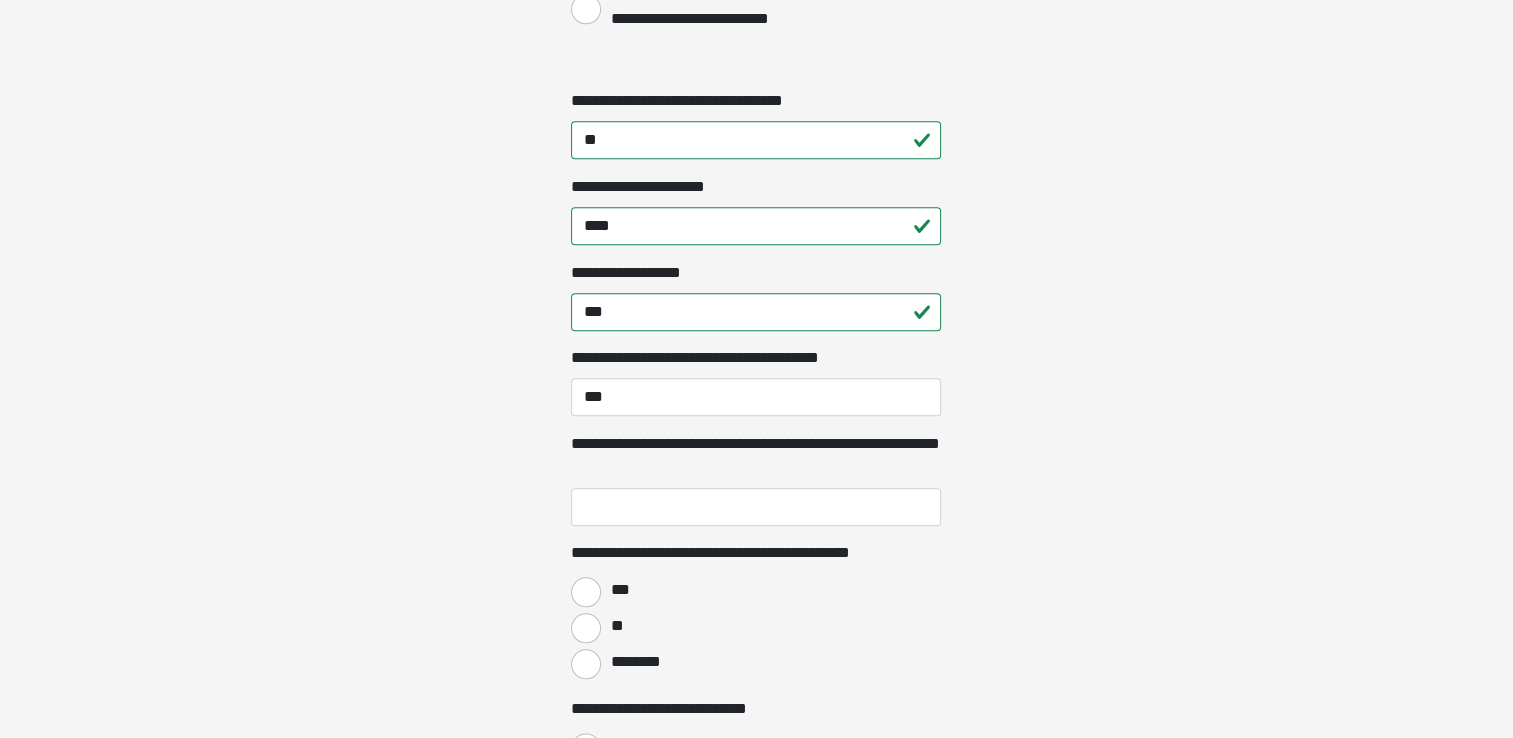scroll, scrollTop: 2128, scrollLeft: 0, axis: vertical 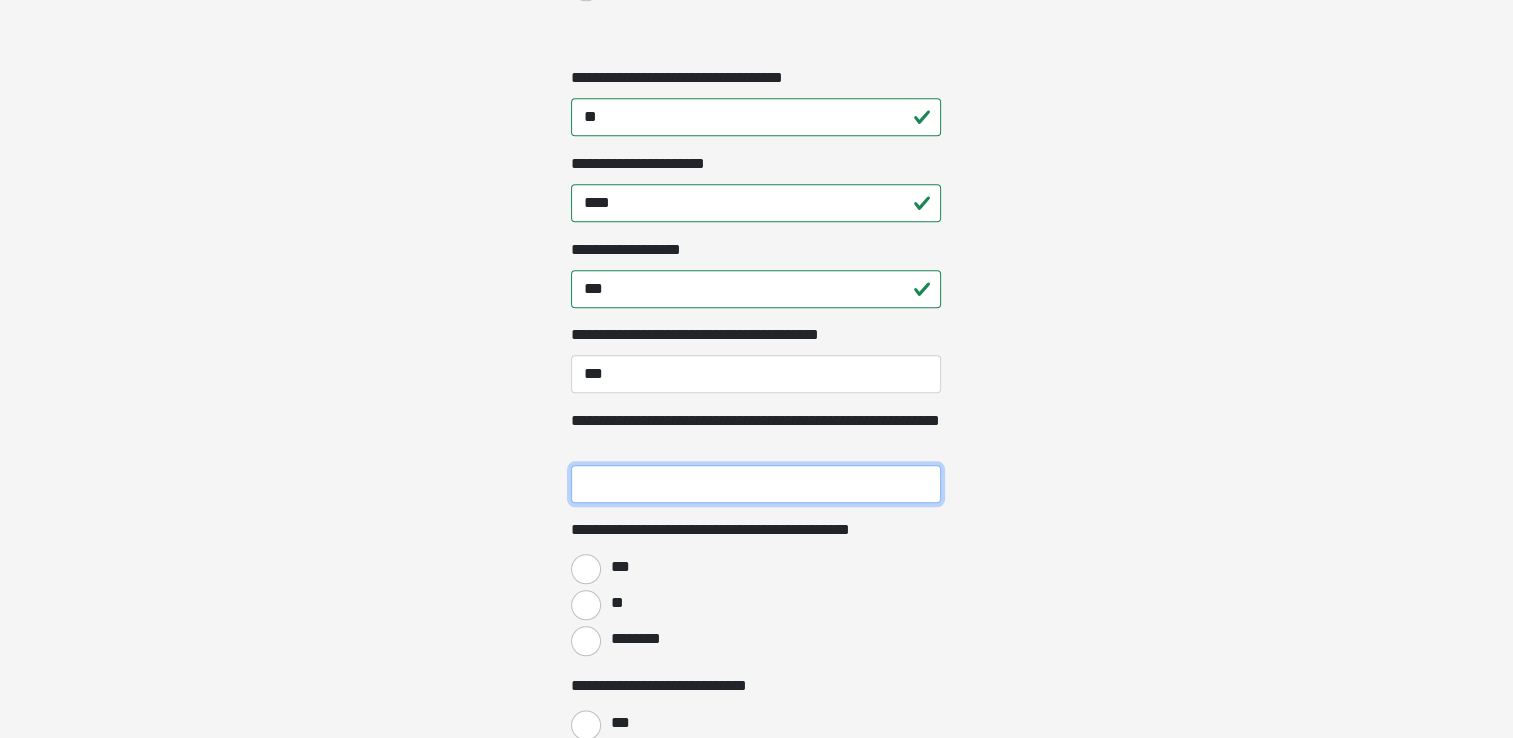 click on "**********" at bounding box center [756, 484] 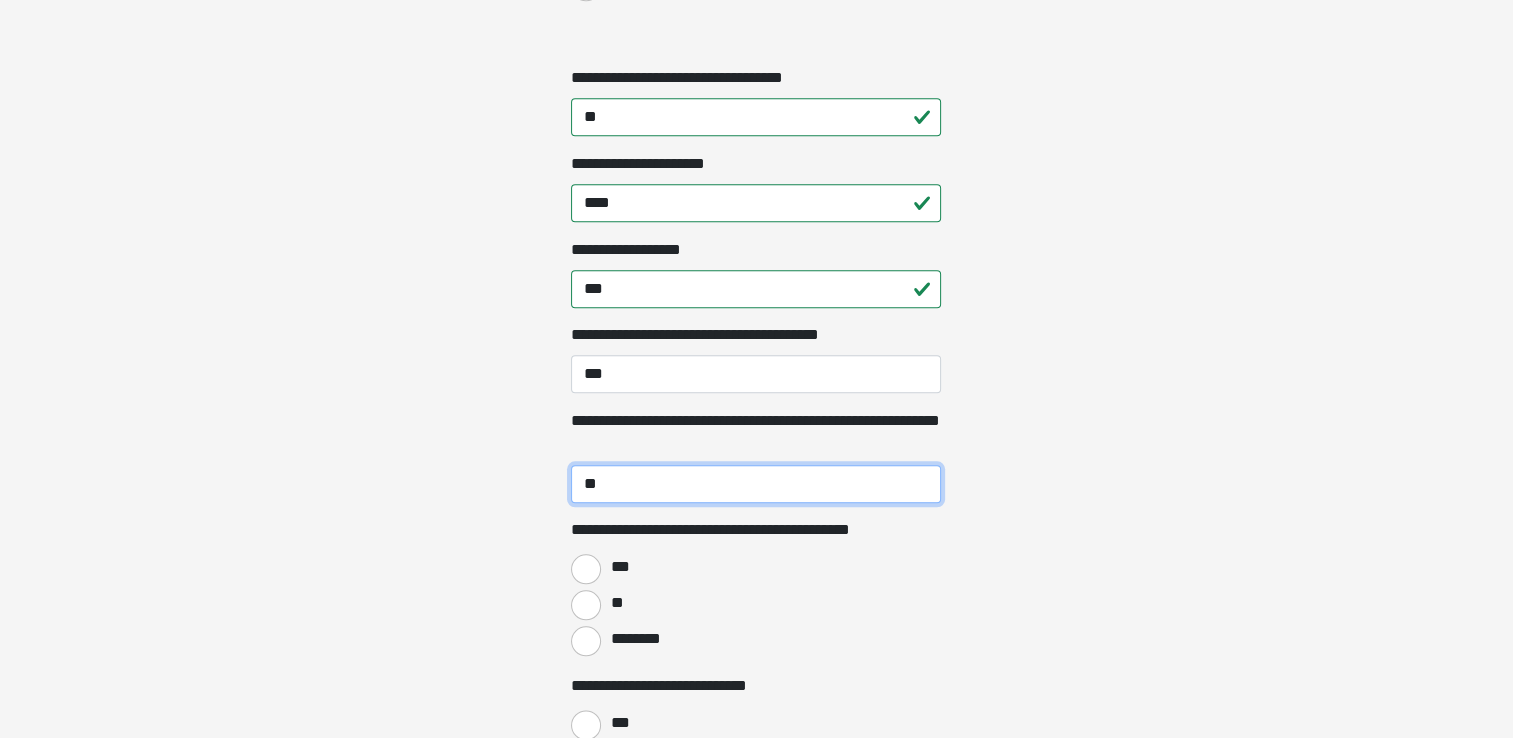 type on "*" 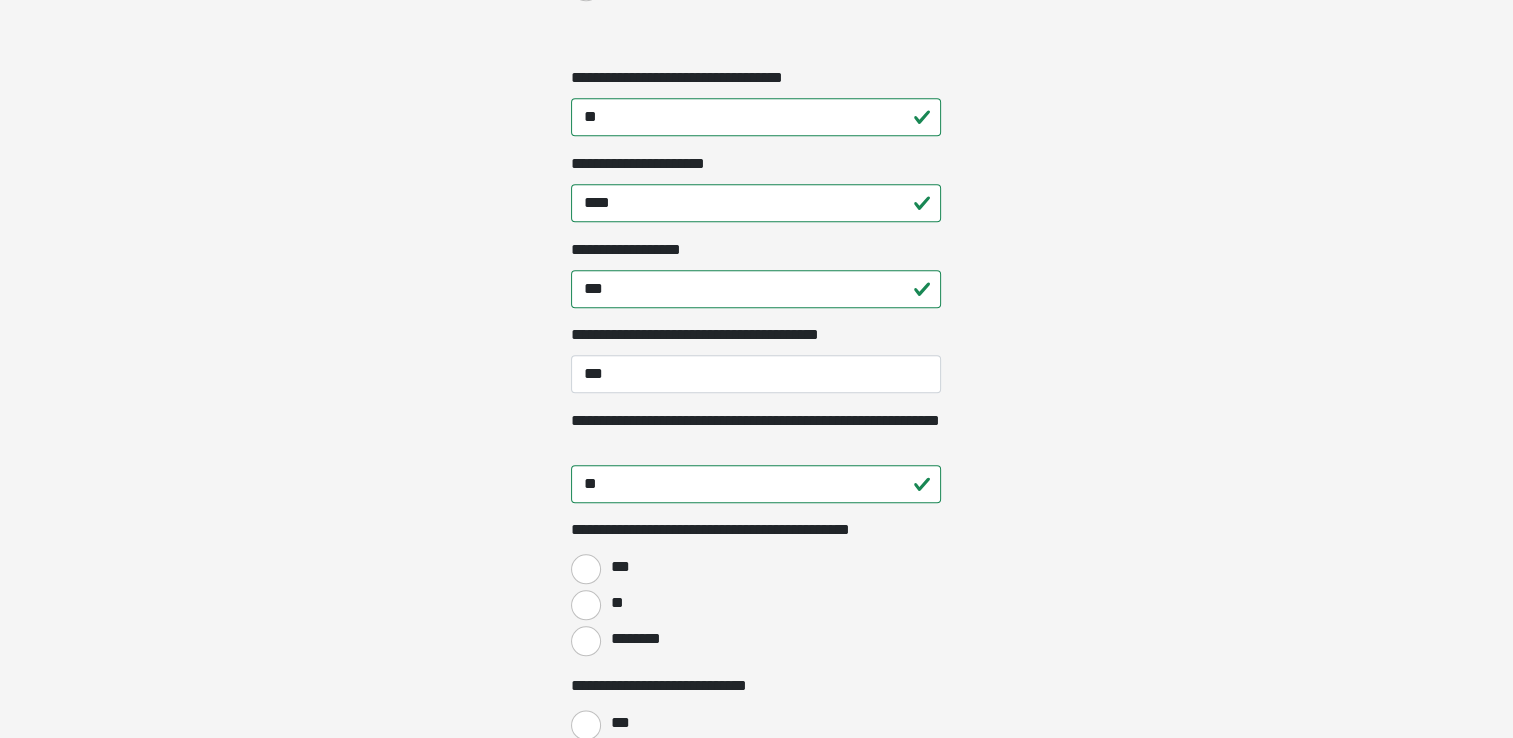 click on "**********" at bounding box center [756, -1759] 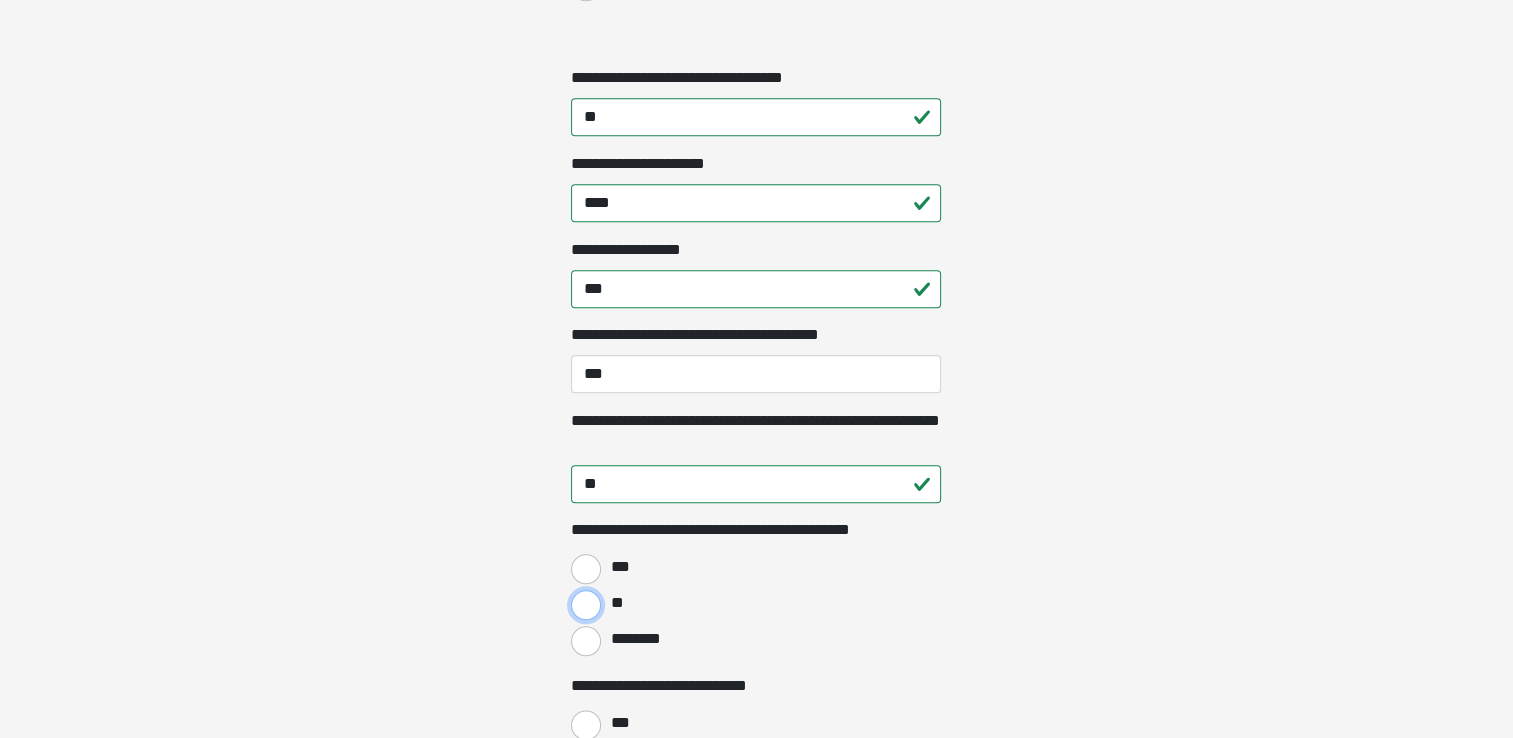 click on "**" at bounding box center (586, 605) 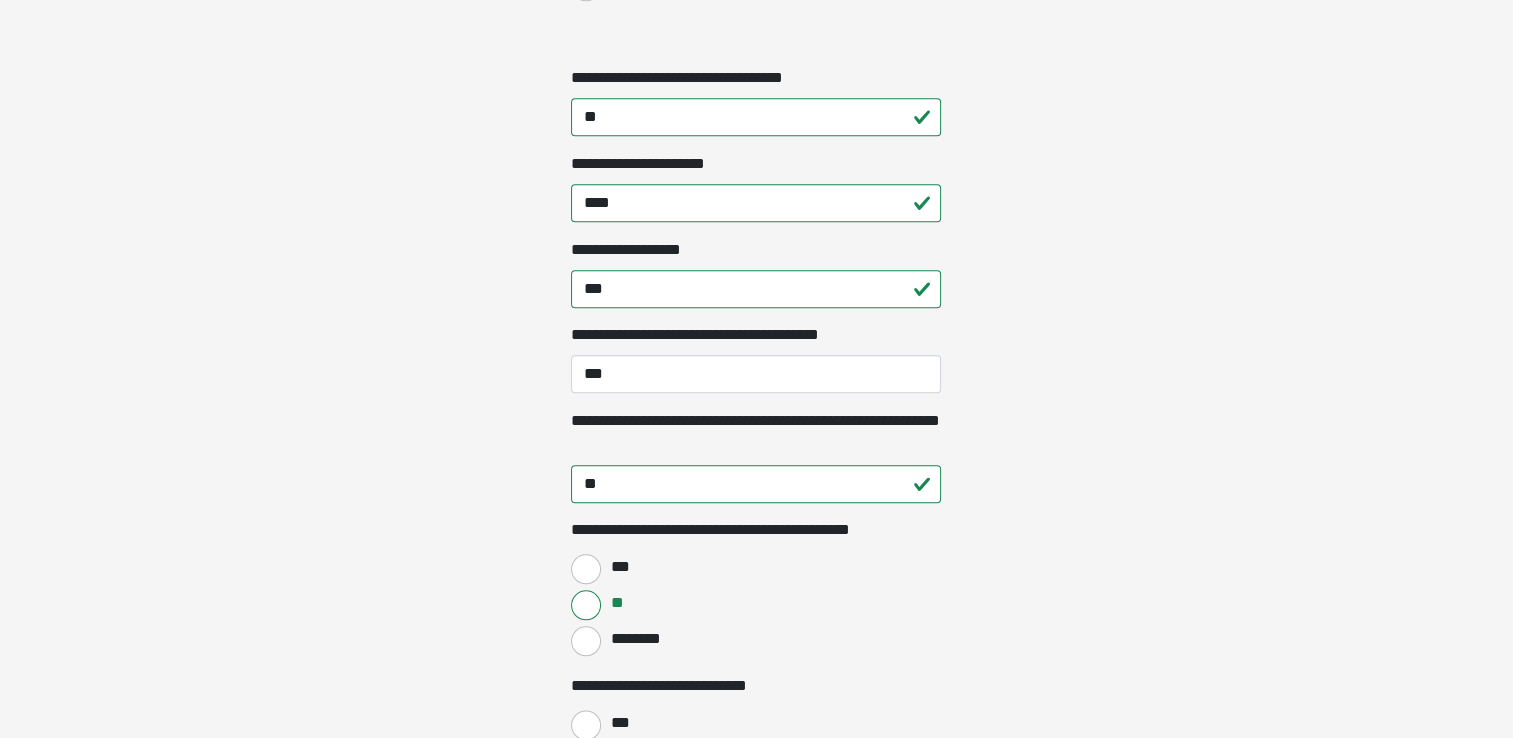 click on "**********" at bounding box center [756, -1759] 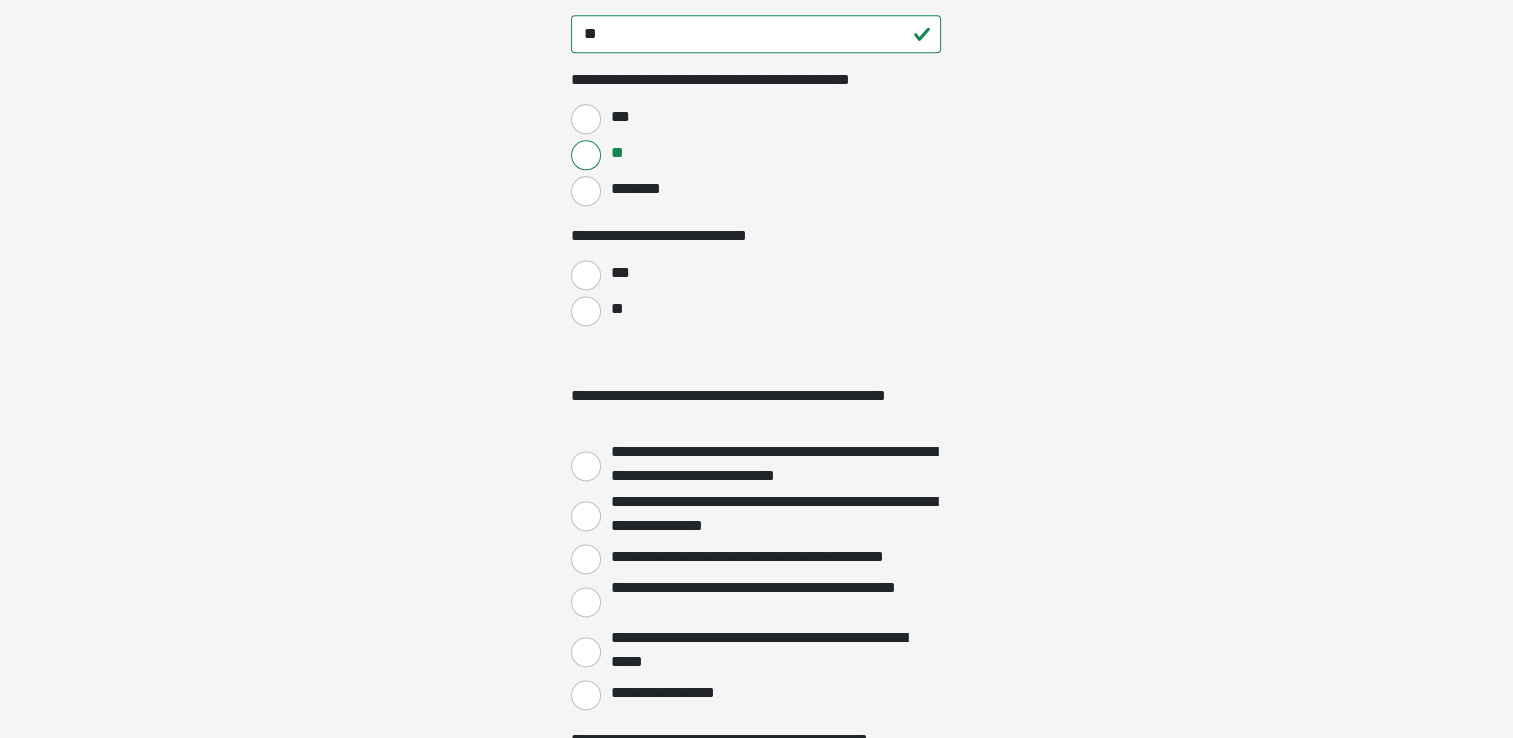 scroll, scrollTop: 2608, scrollLeft: 0, axis: vertical 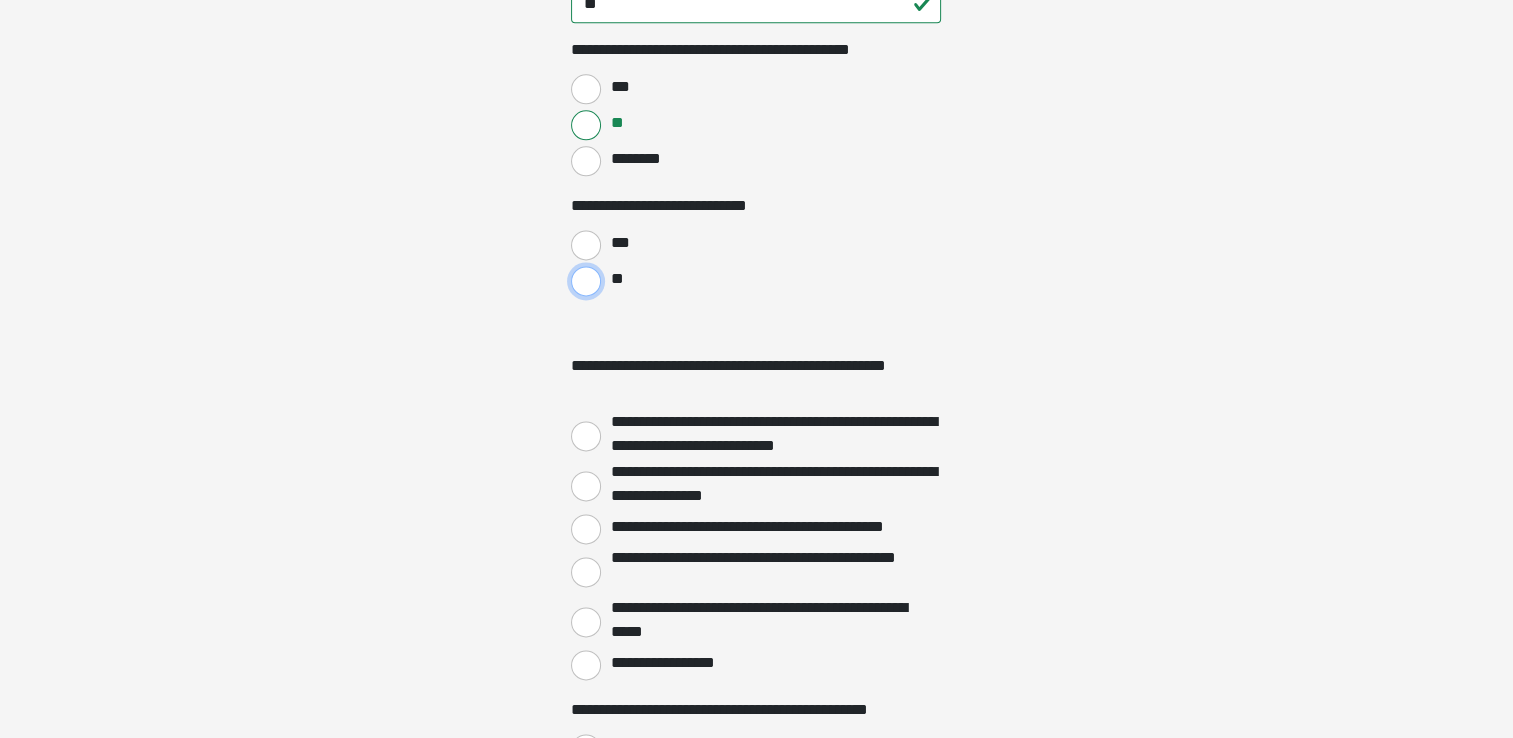 click on "**" at bounding box center [586, 281] 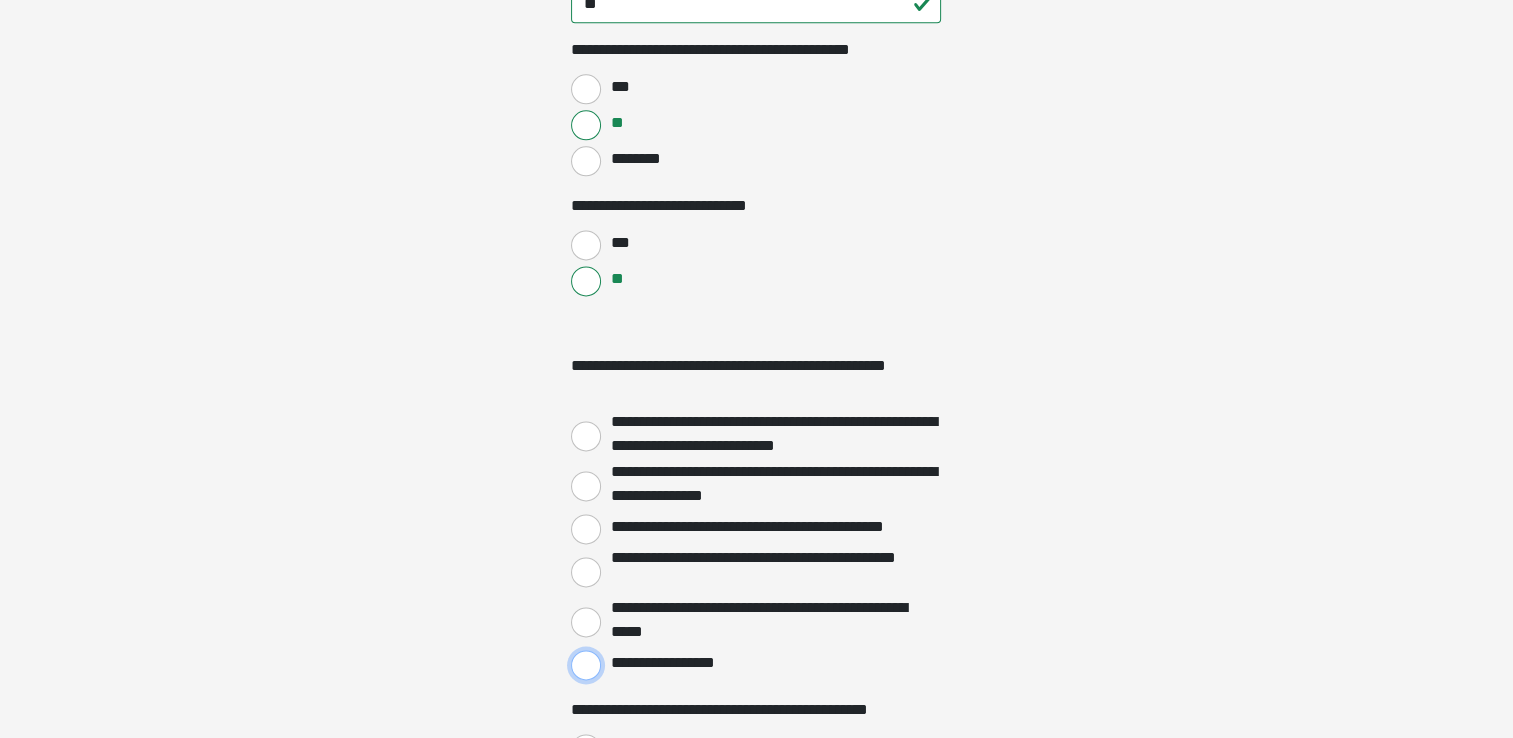 click on "**********" at bounding box center [586, 665] 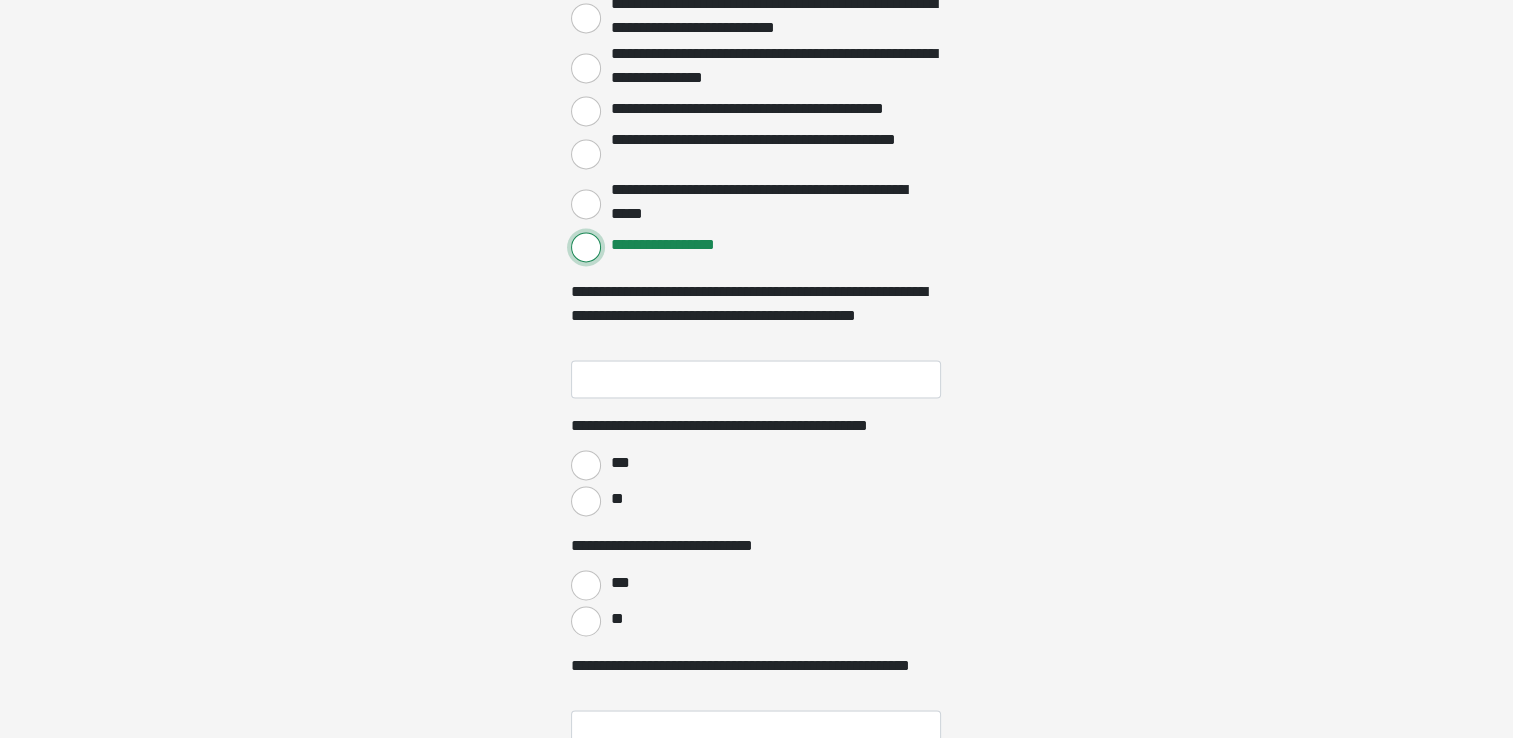 scroll, scrollTop: 3025, scrollLeft: 0, axis: vertical 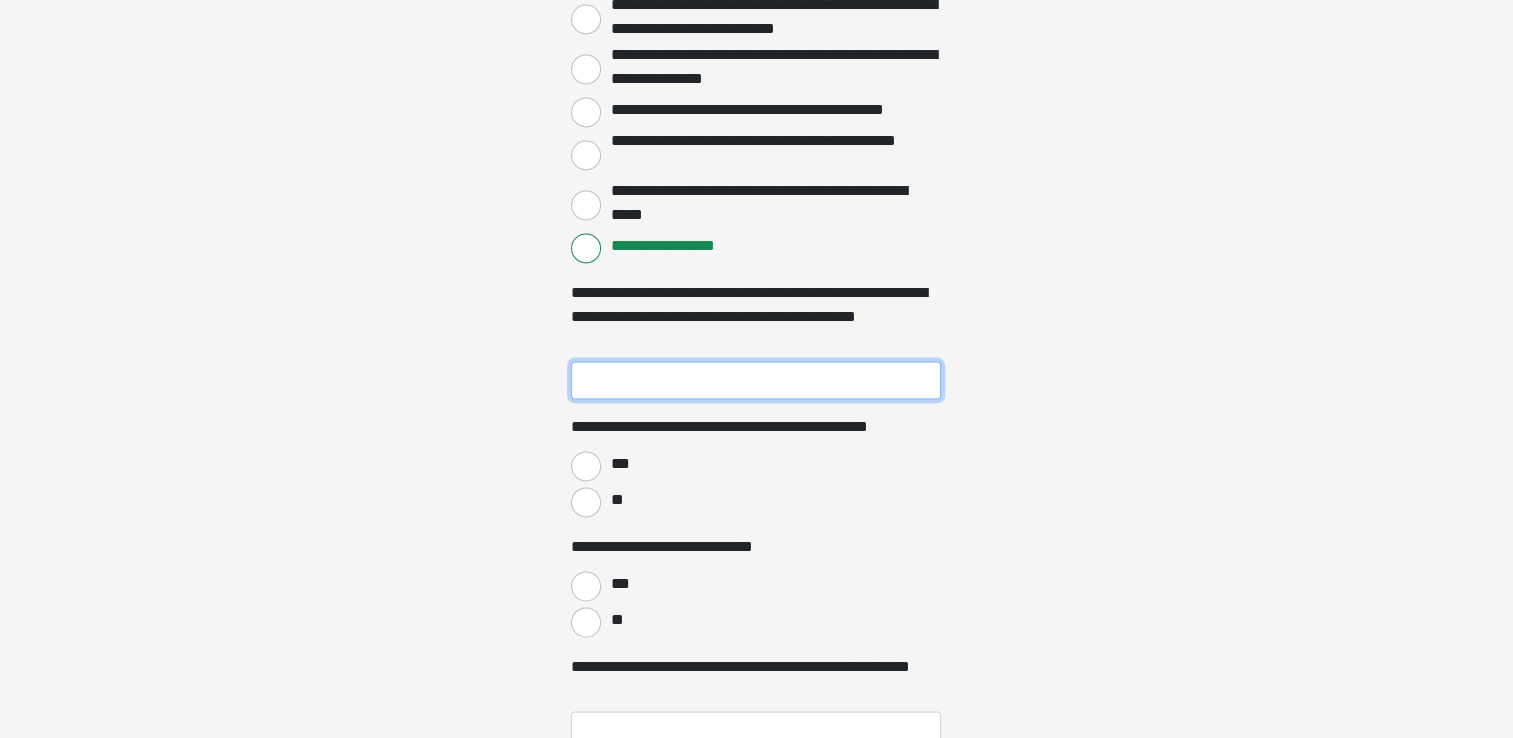 click on "**********" at bounding box center [756, 380] 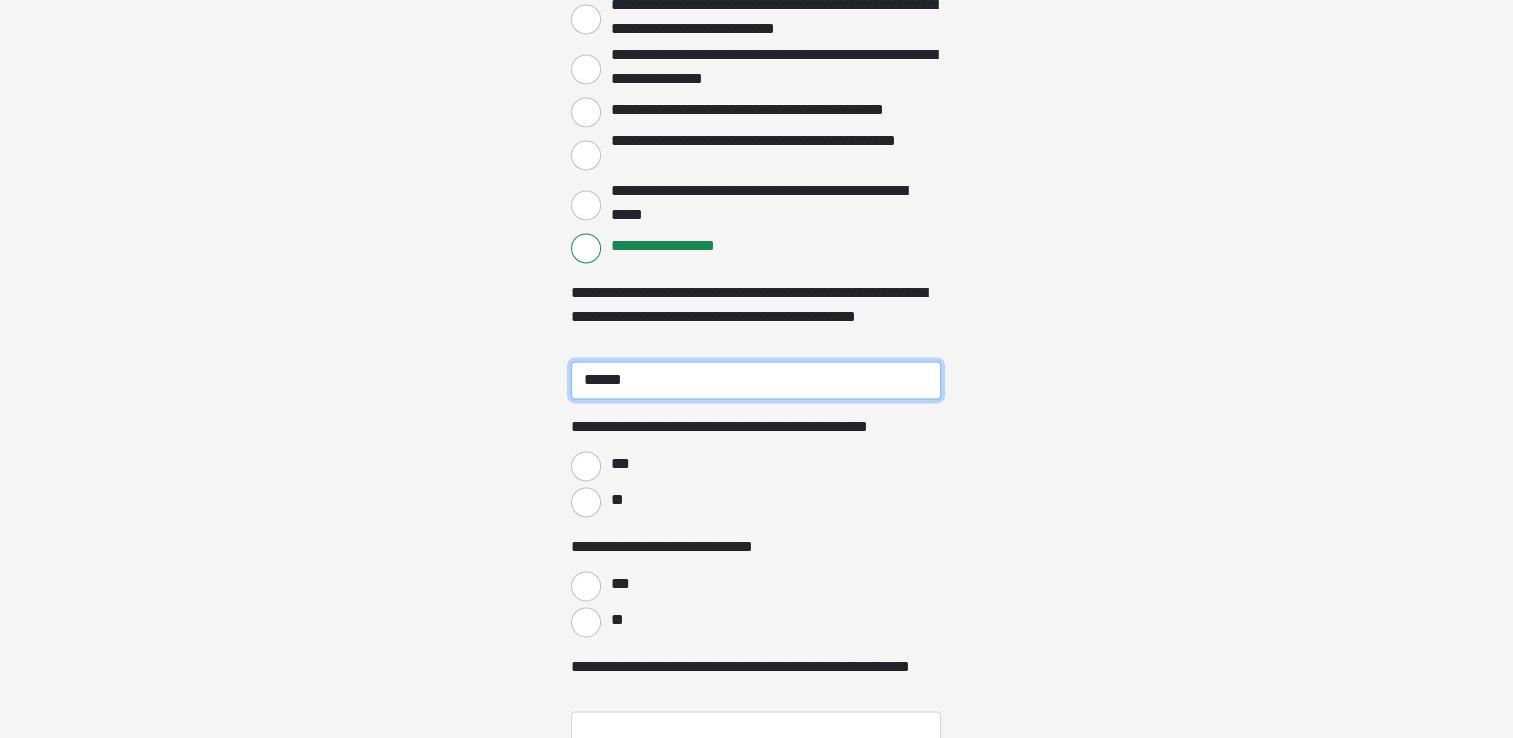 type on "******" 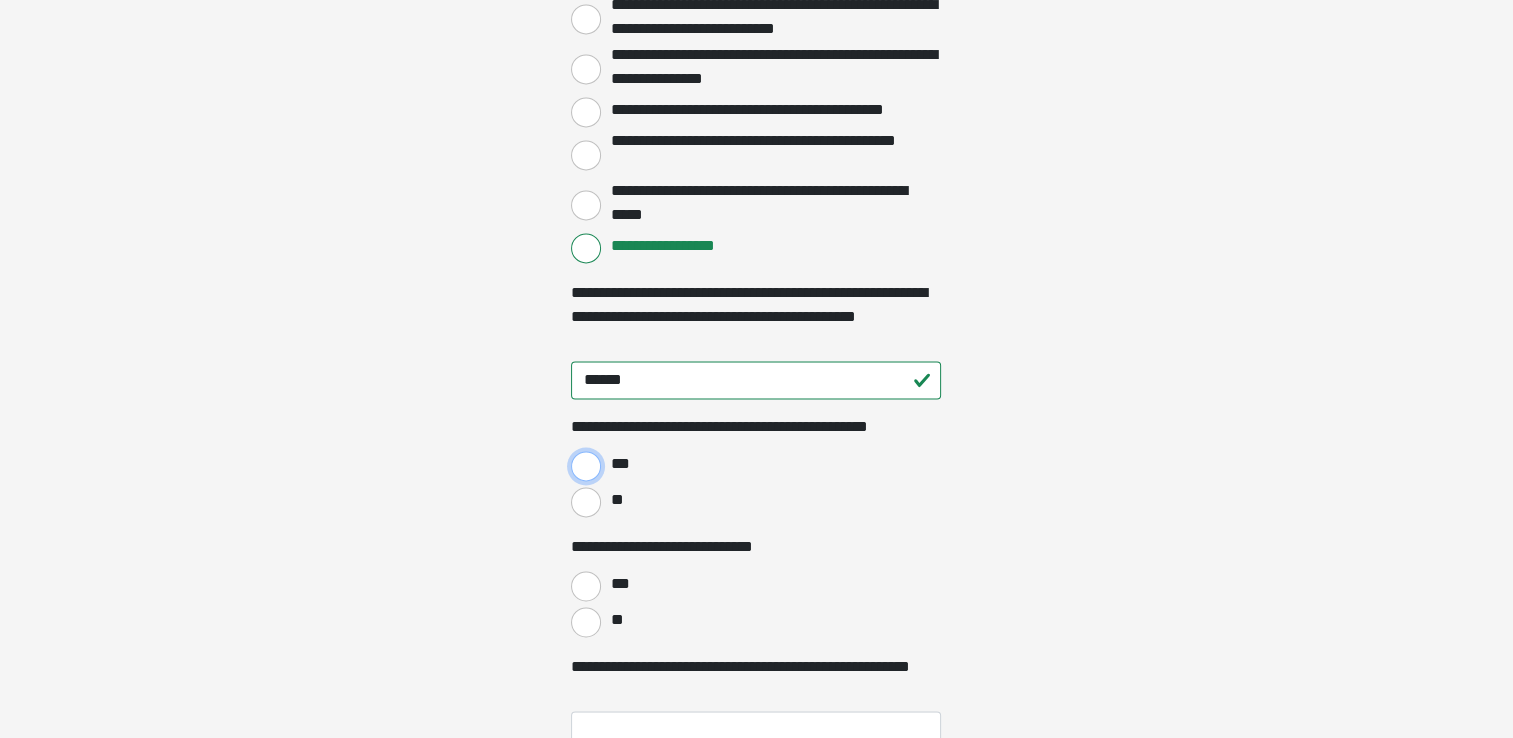click on "***" at bounding box center (586, 466) 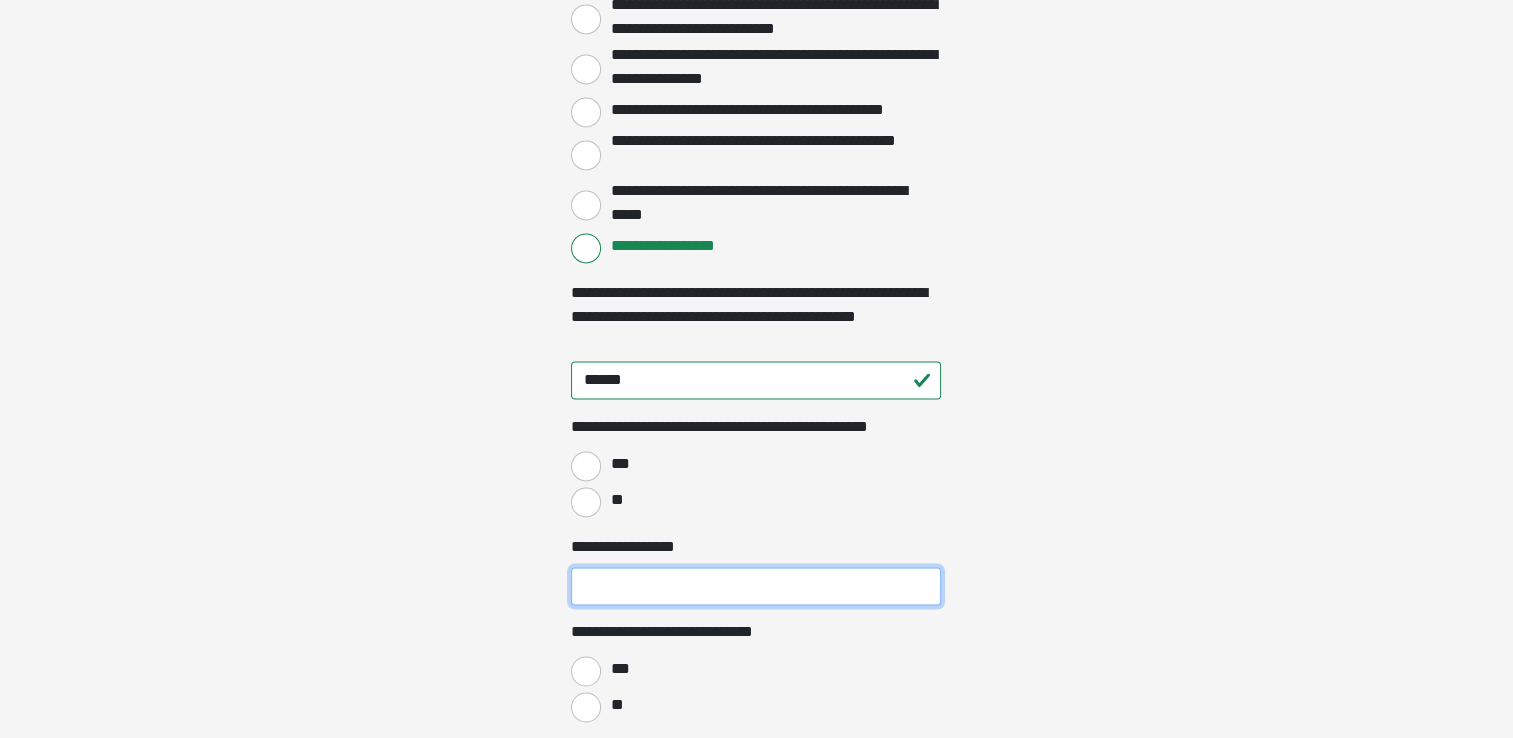 click on "**********" at bounding box center (756, 586) 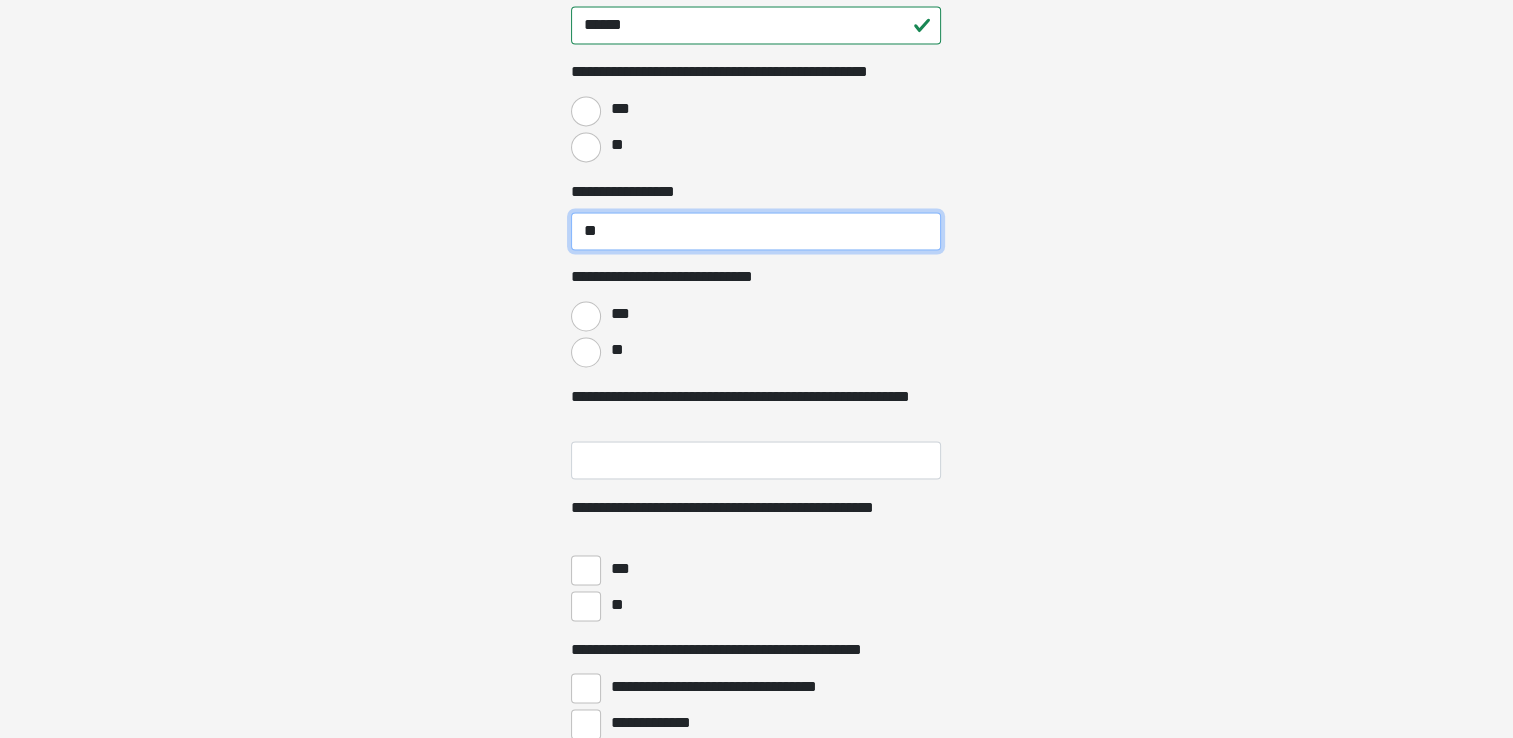 scroll, scrollTop: 3381, scrollLeft: 0, axis: vertical 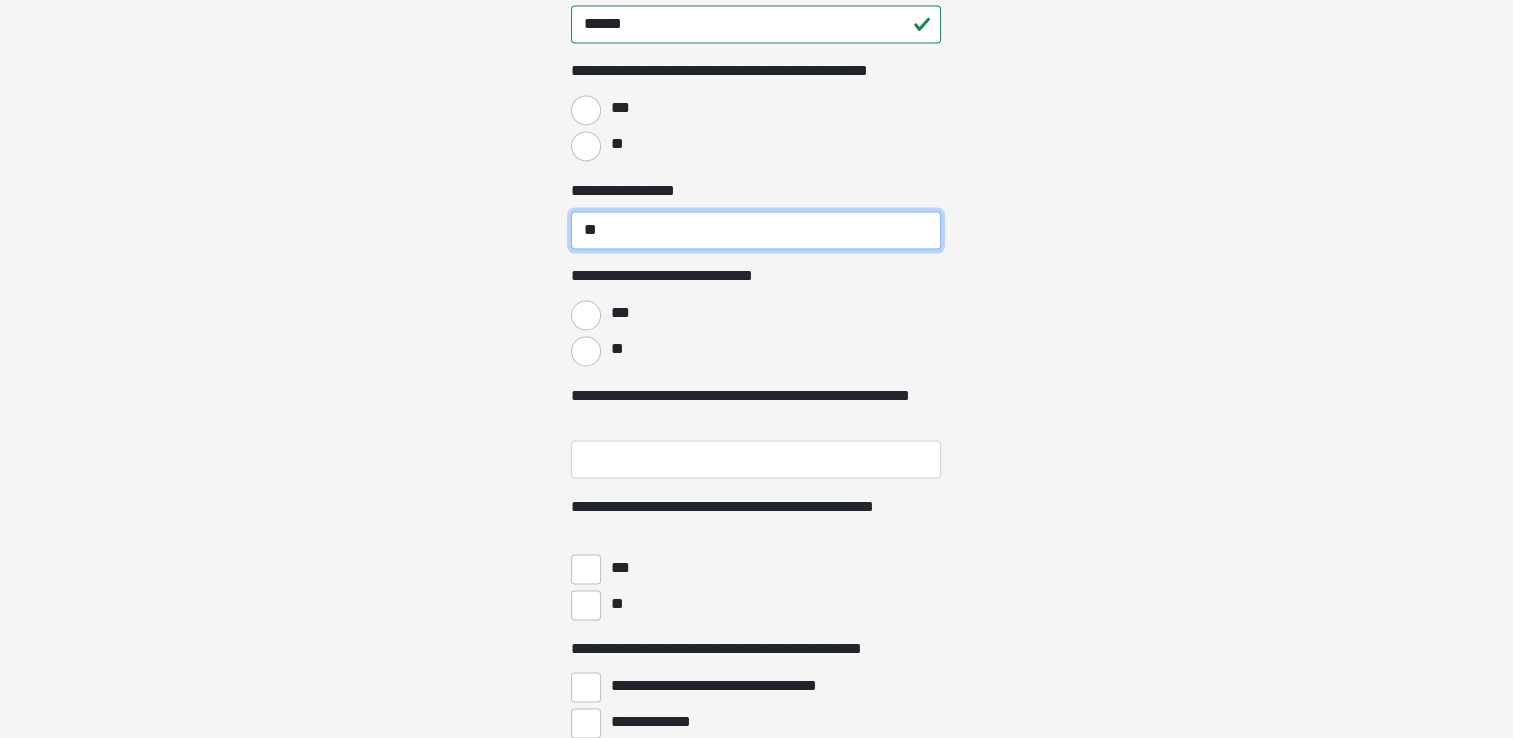 type on "**" 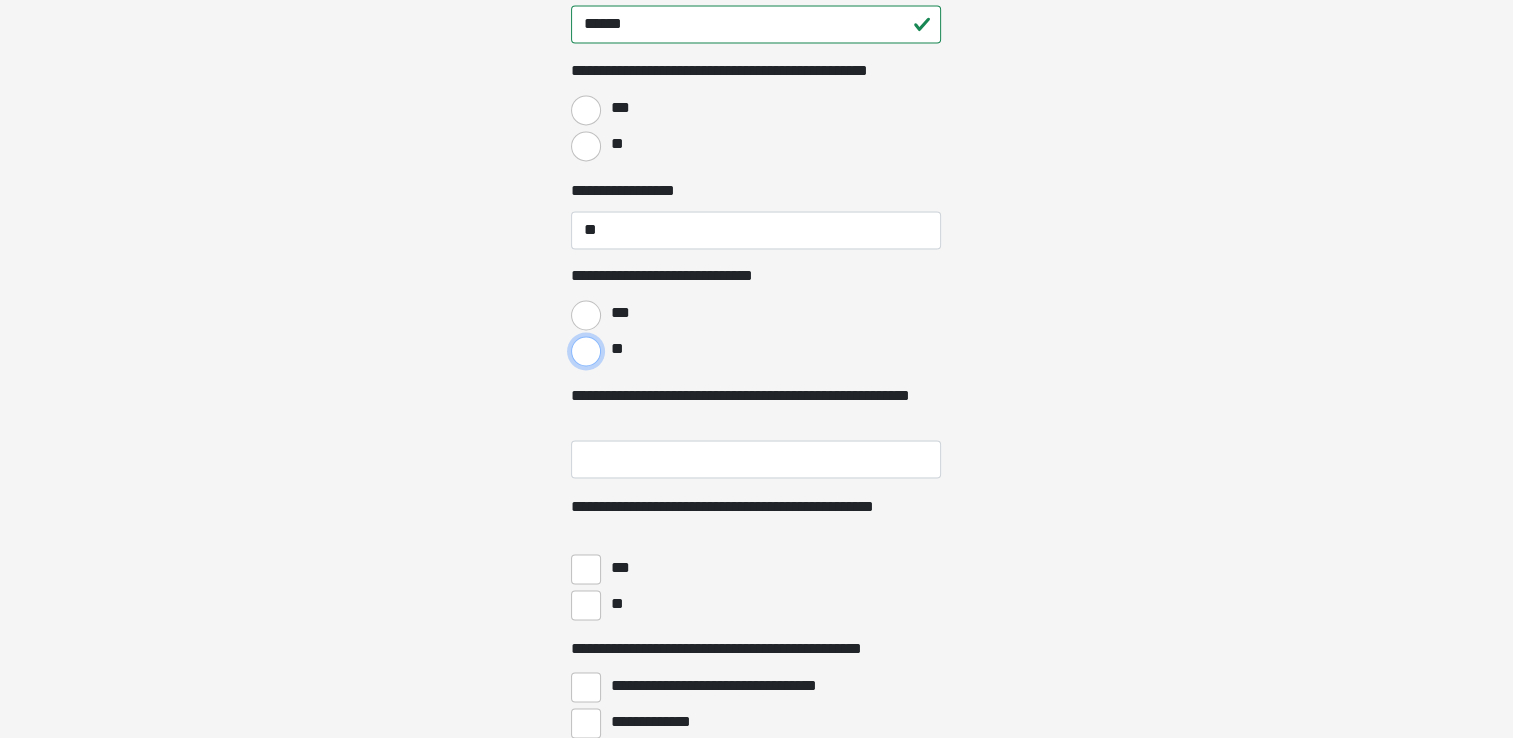 click on "**" at bounding box center (586, 351) 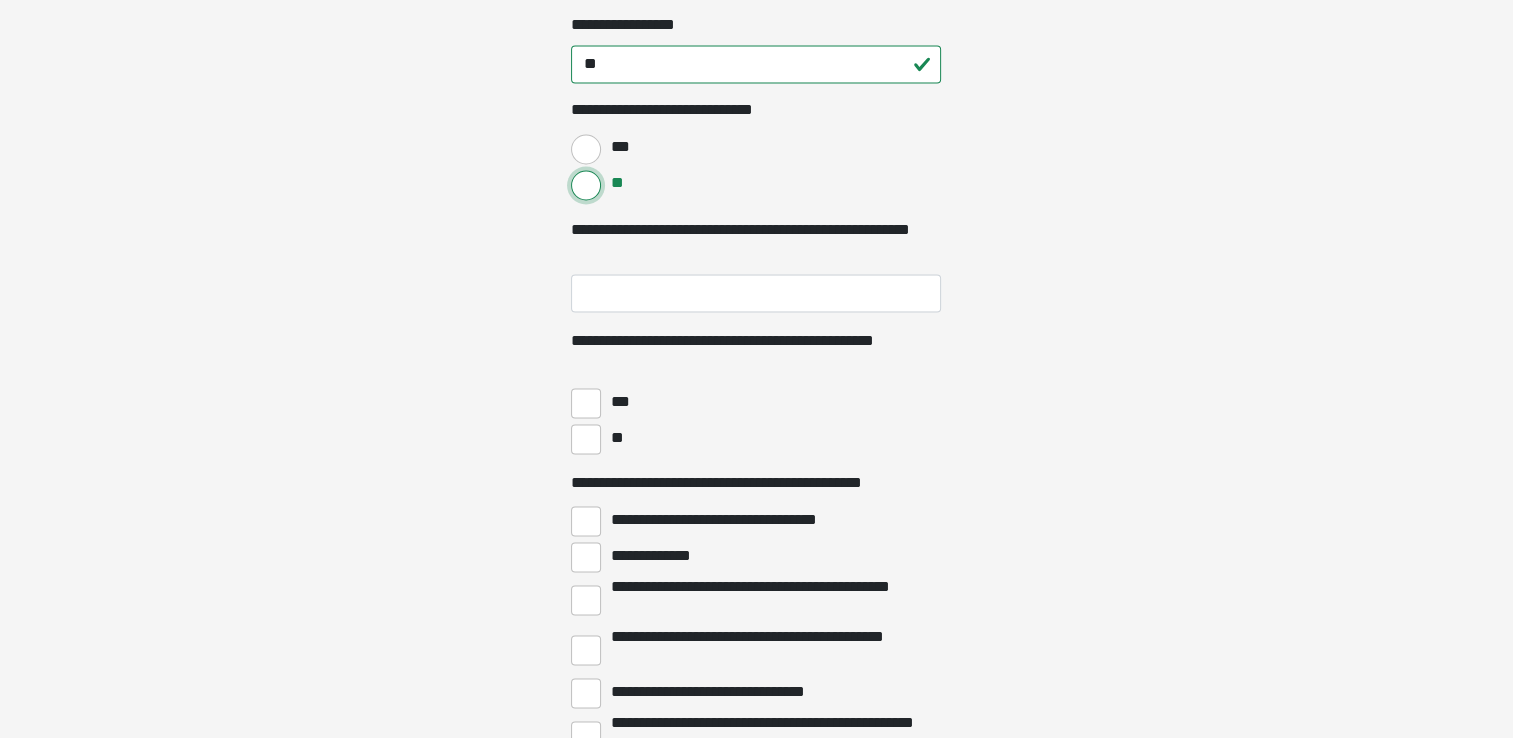scroll, scrollTop: 3553, scrollLeft: 0, axis: vertical 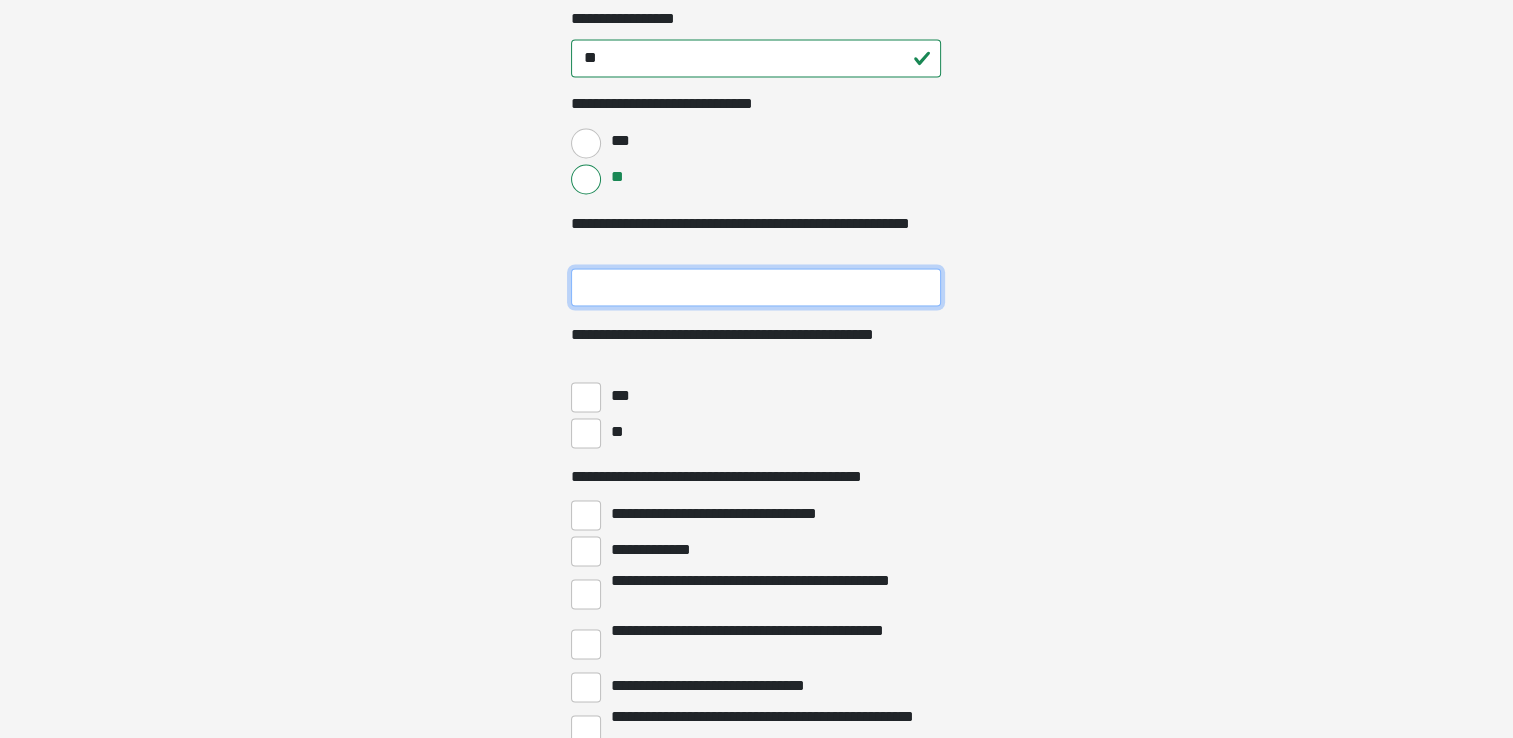 click on "**********" at bounding box center (756, 287) 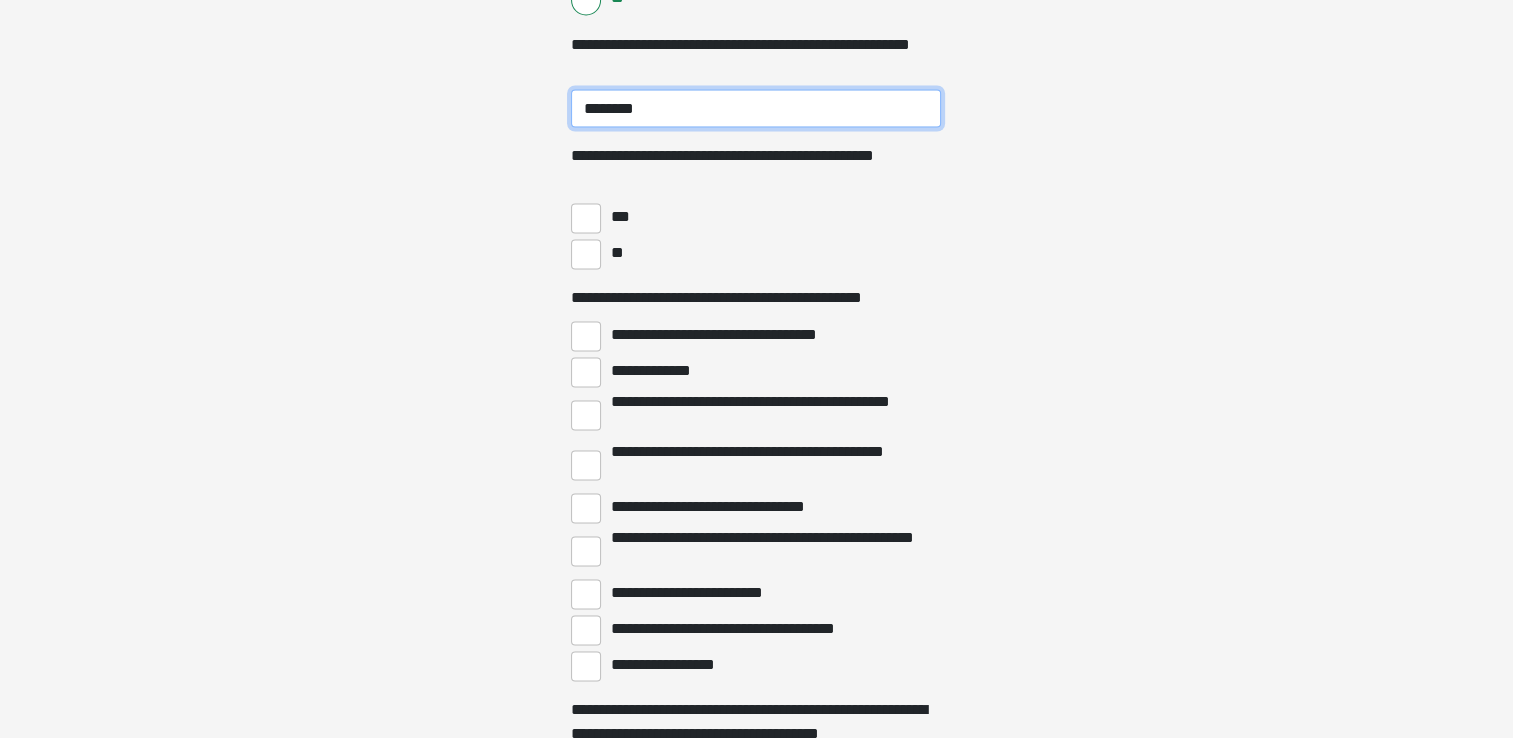 scroll, scrollTop: 3736, scrollLeft: 0, axis: vertical 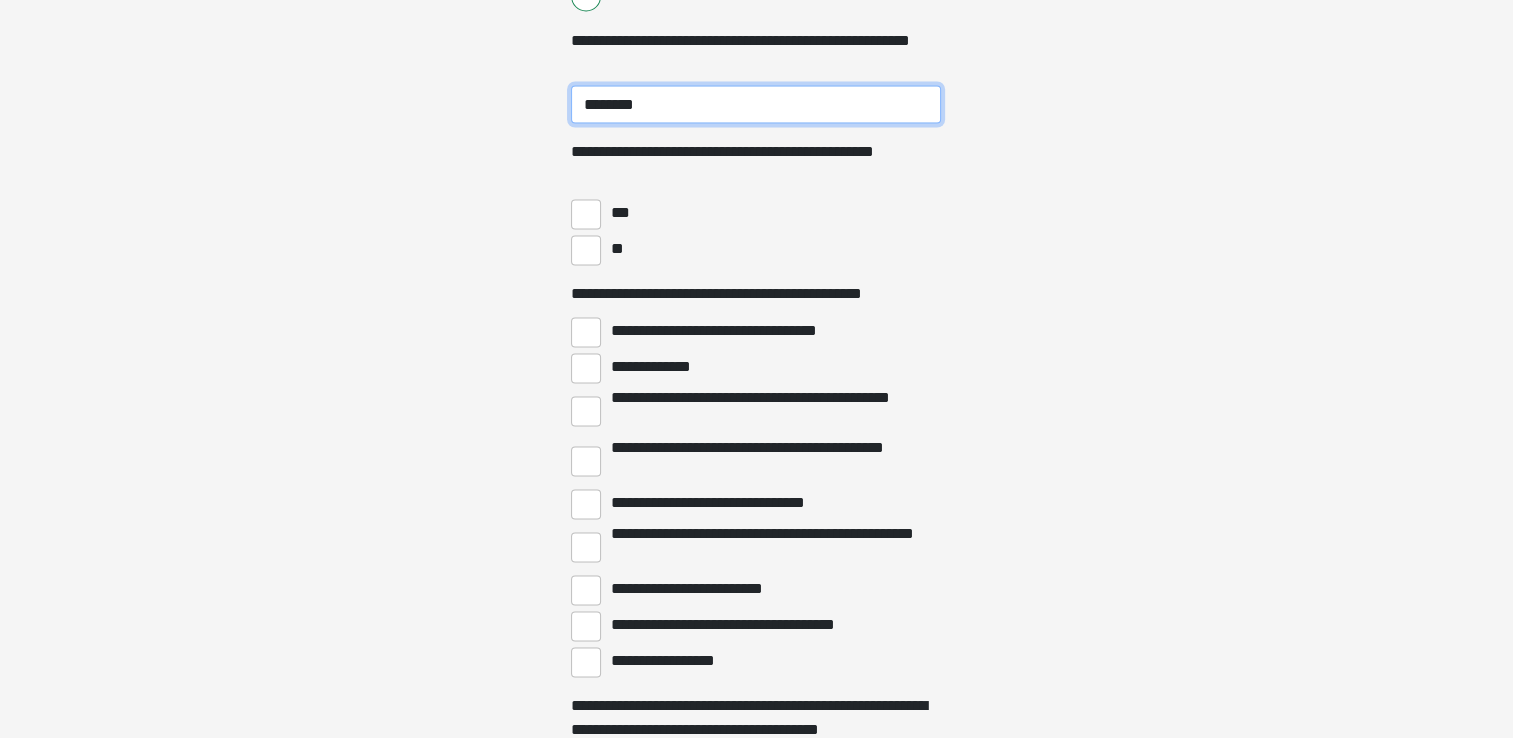 type on "********" 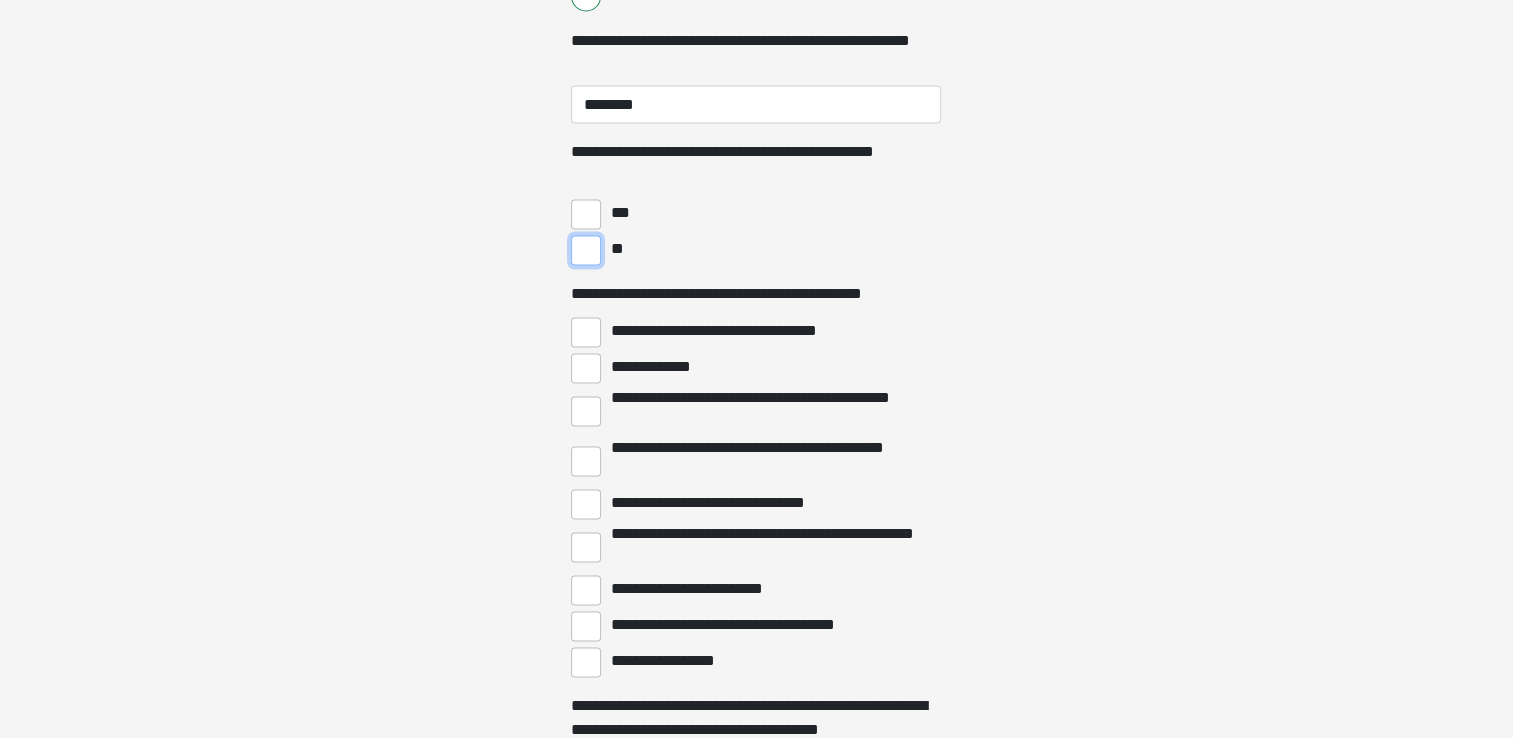 click on "**" at bounding box center (586, 250) 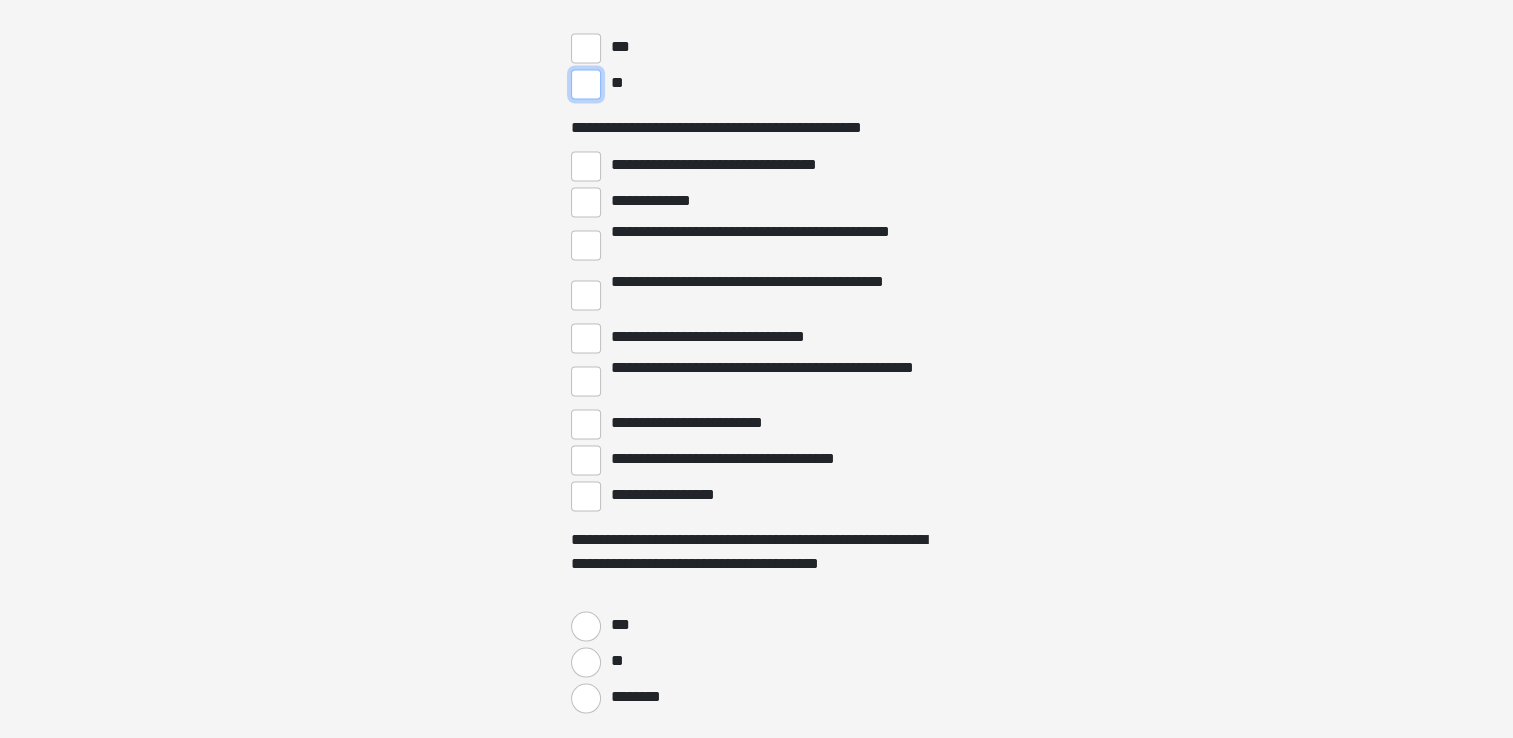 scroll, scrollTop: 3900, scrollLeft: 0, axis: vertical 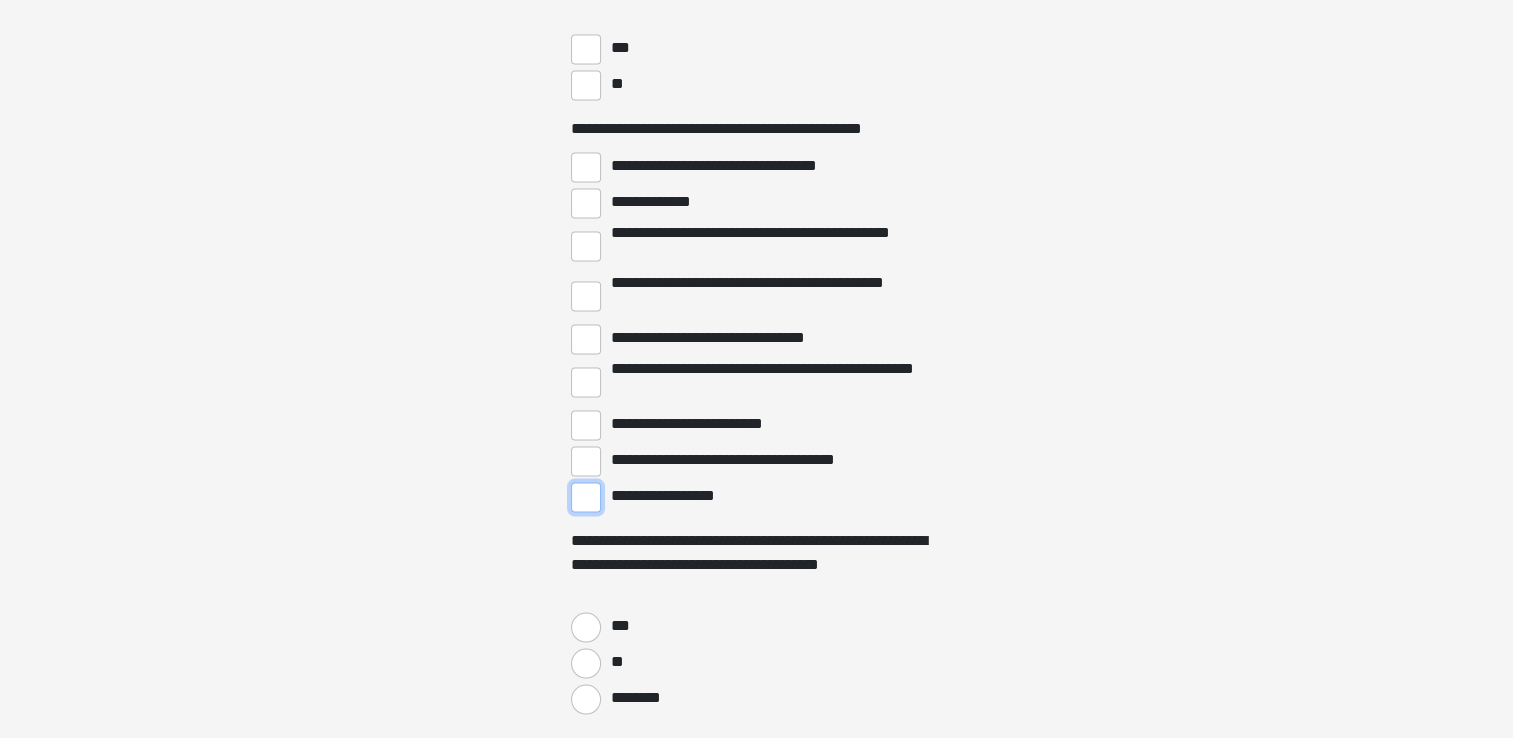 click on "**********" at bounding box center [586, 498] 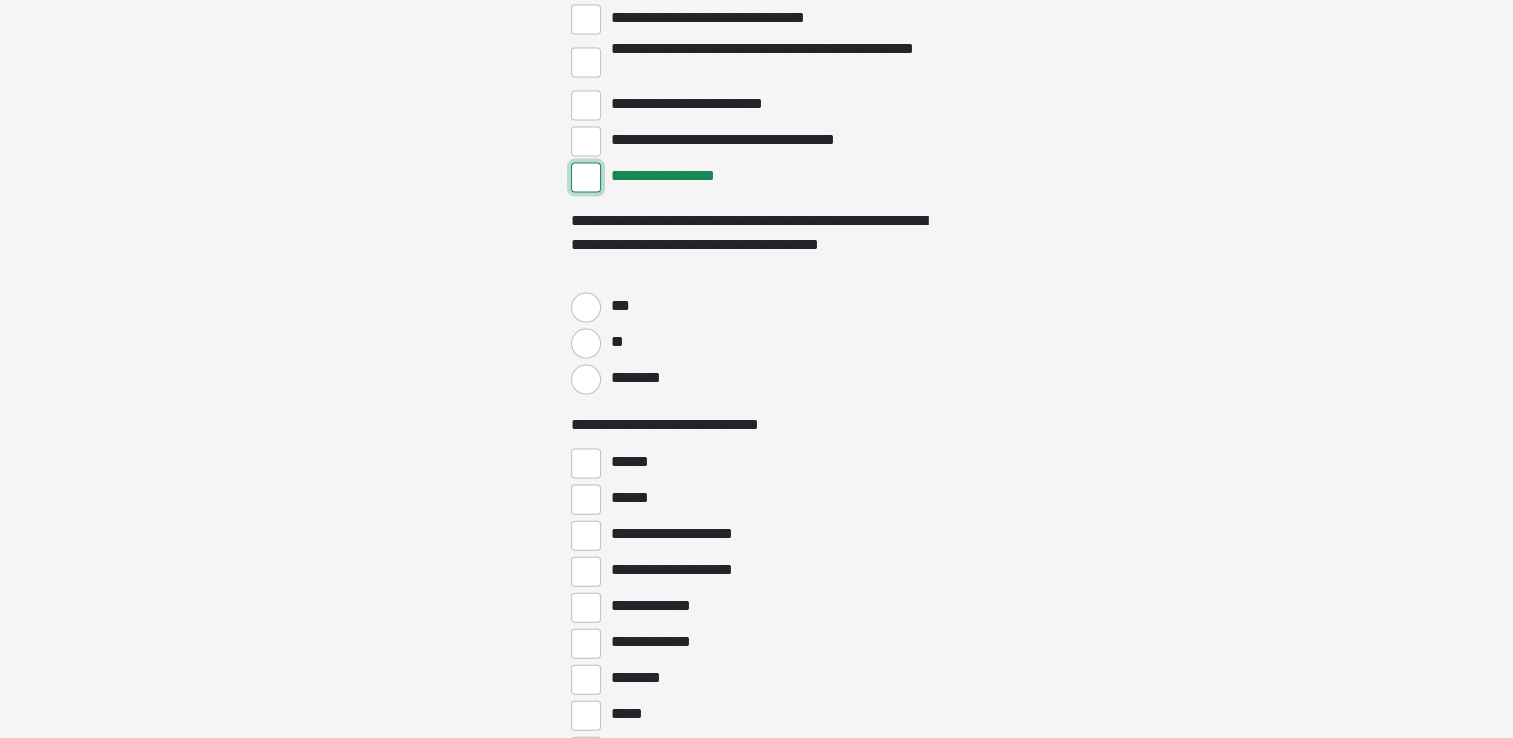 scroll, scrollTop: 4222, scrollLeft: 0, axis: vertical 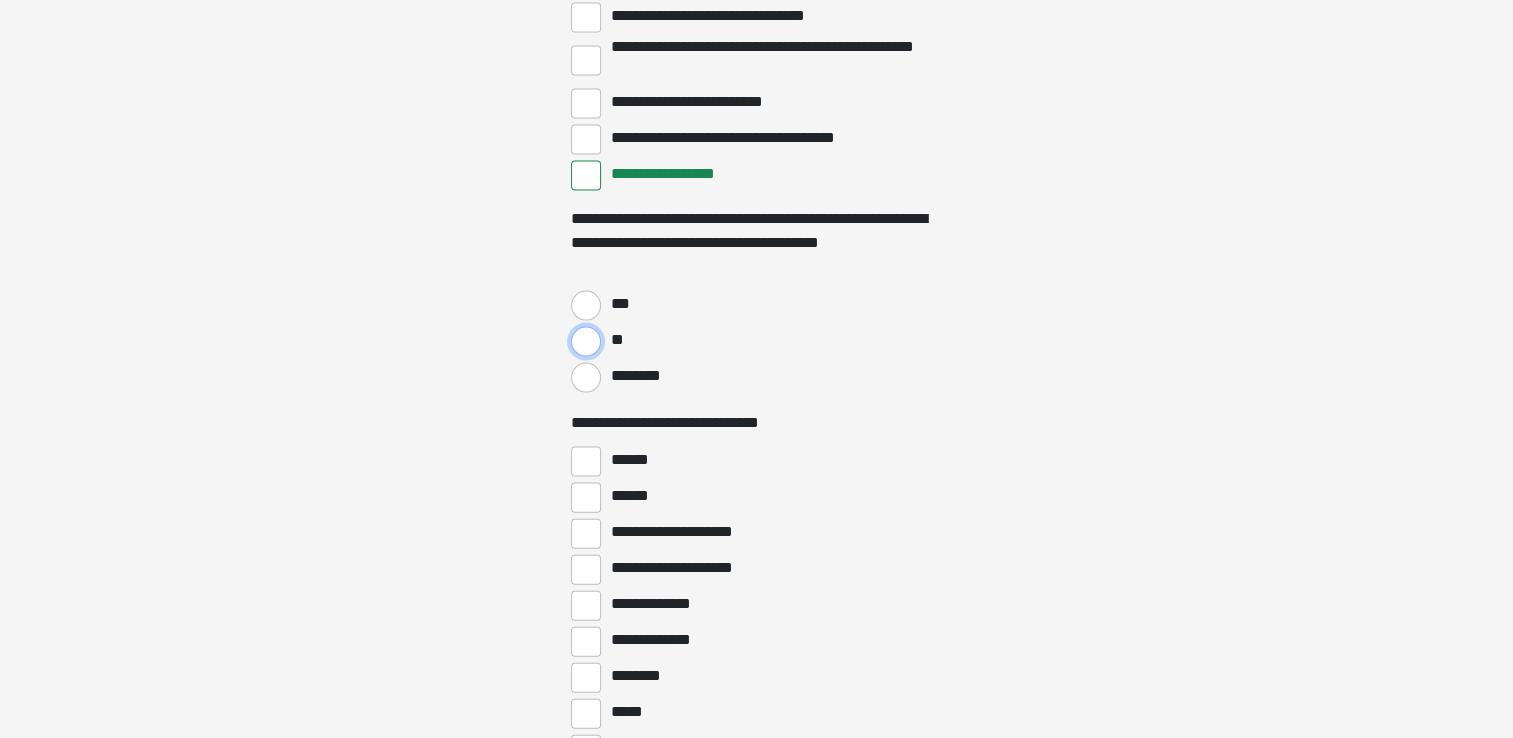 click on "**" at bounding box center (586, 342) 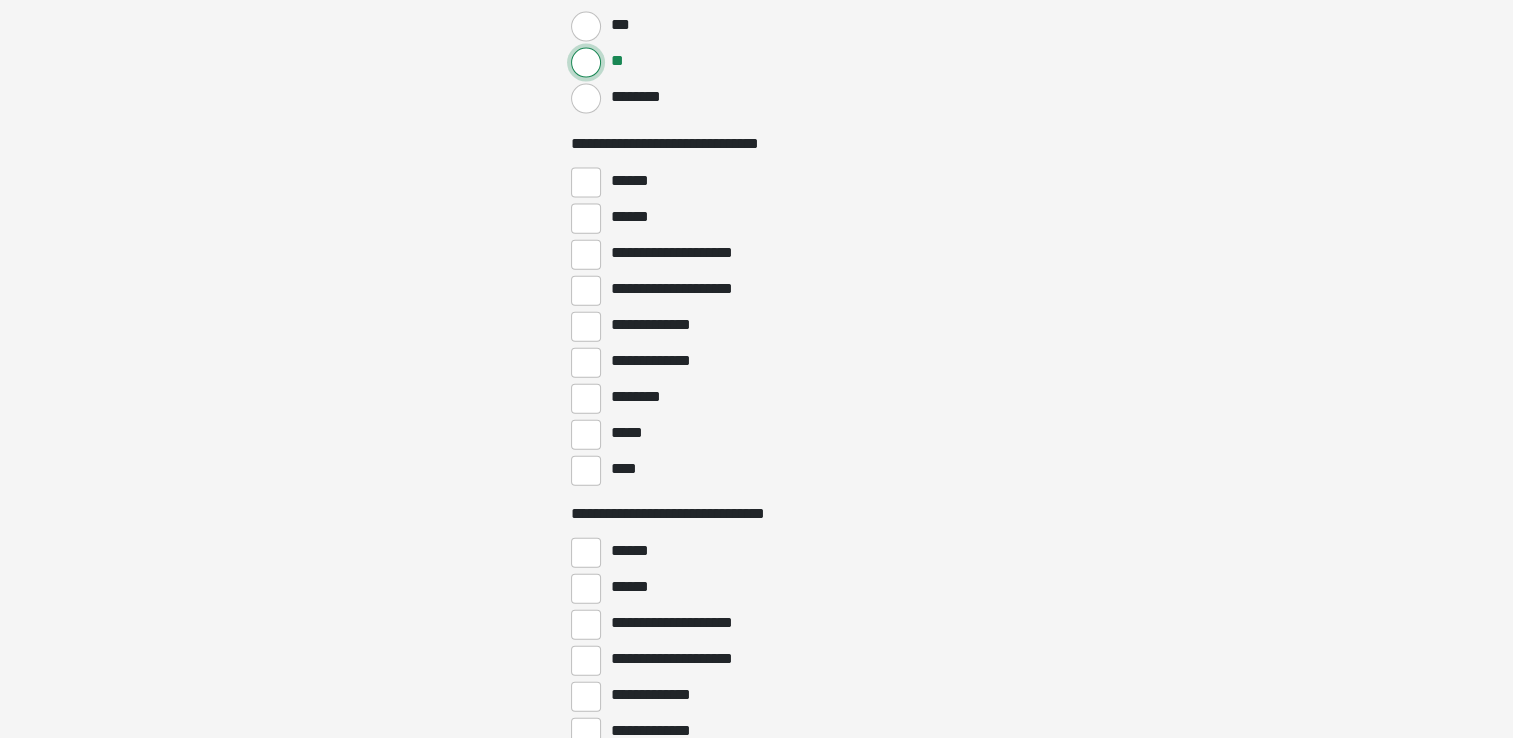 scroll, scrollTop: 4504, scrollLeft: 0, axis: vertical 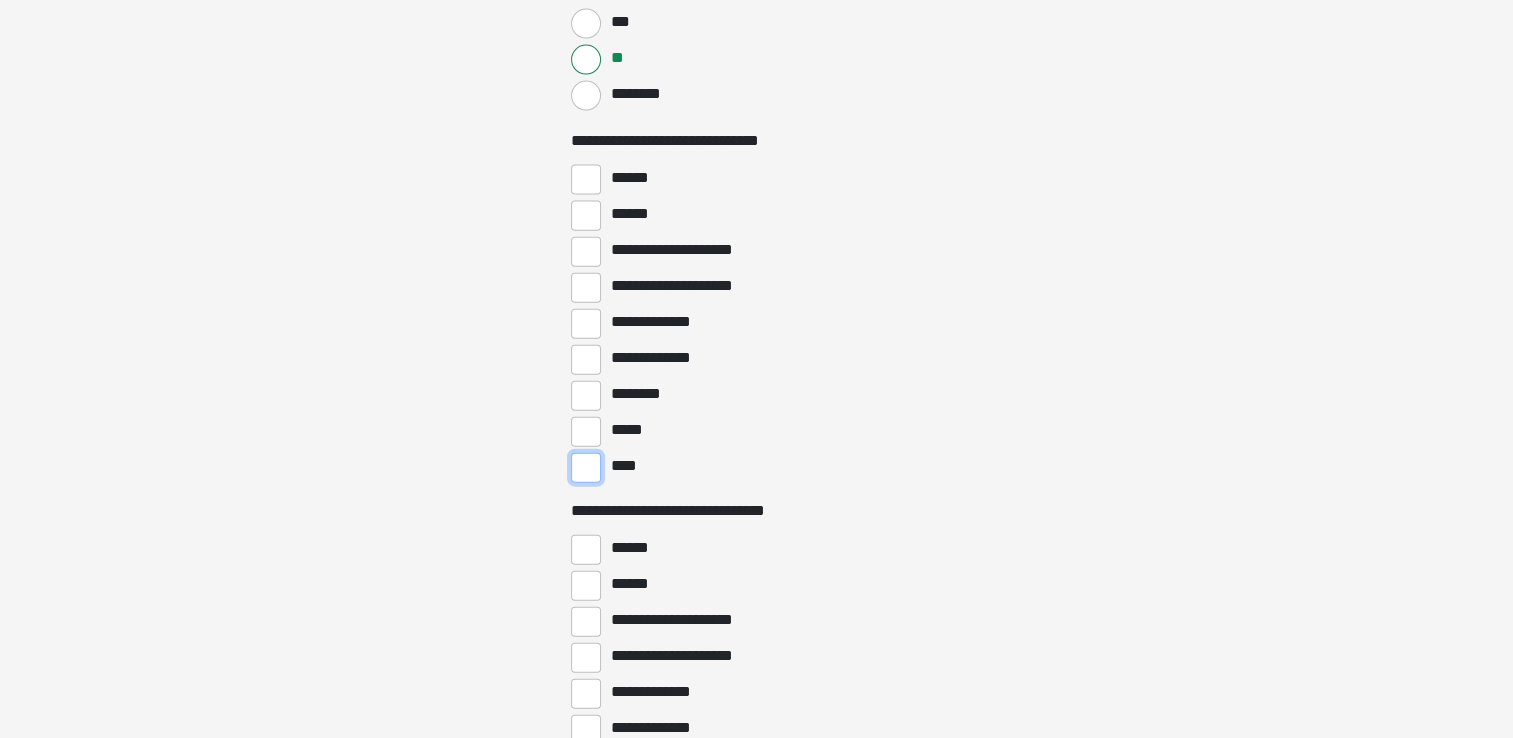 click on "****" at bounding box center [586, 468] 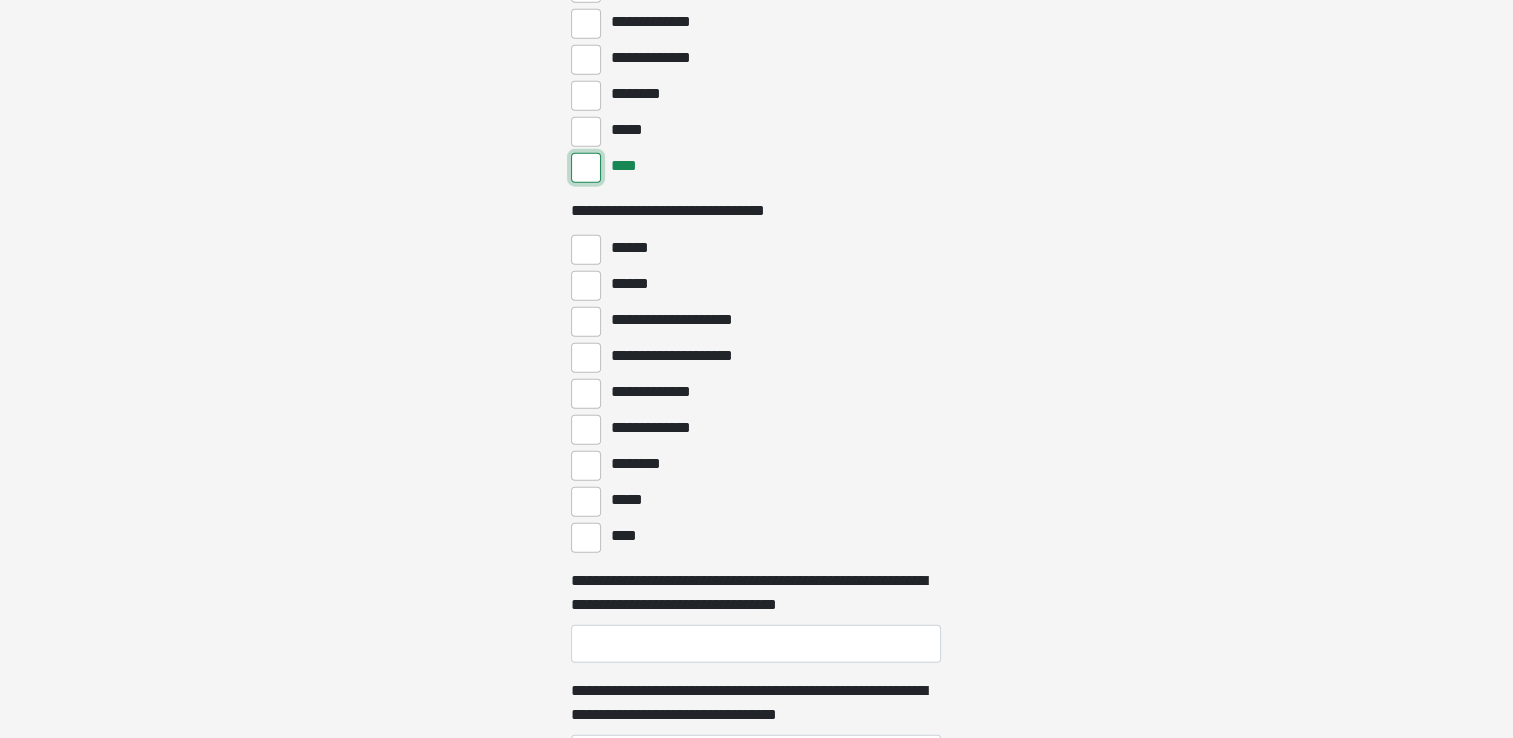 scroll, scrollTop: 4810, scrollLeft: 0, axis: vertical 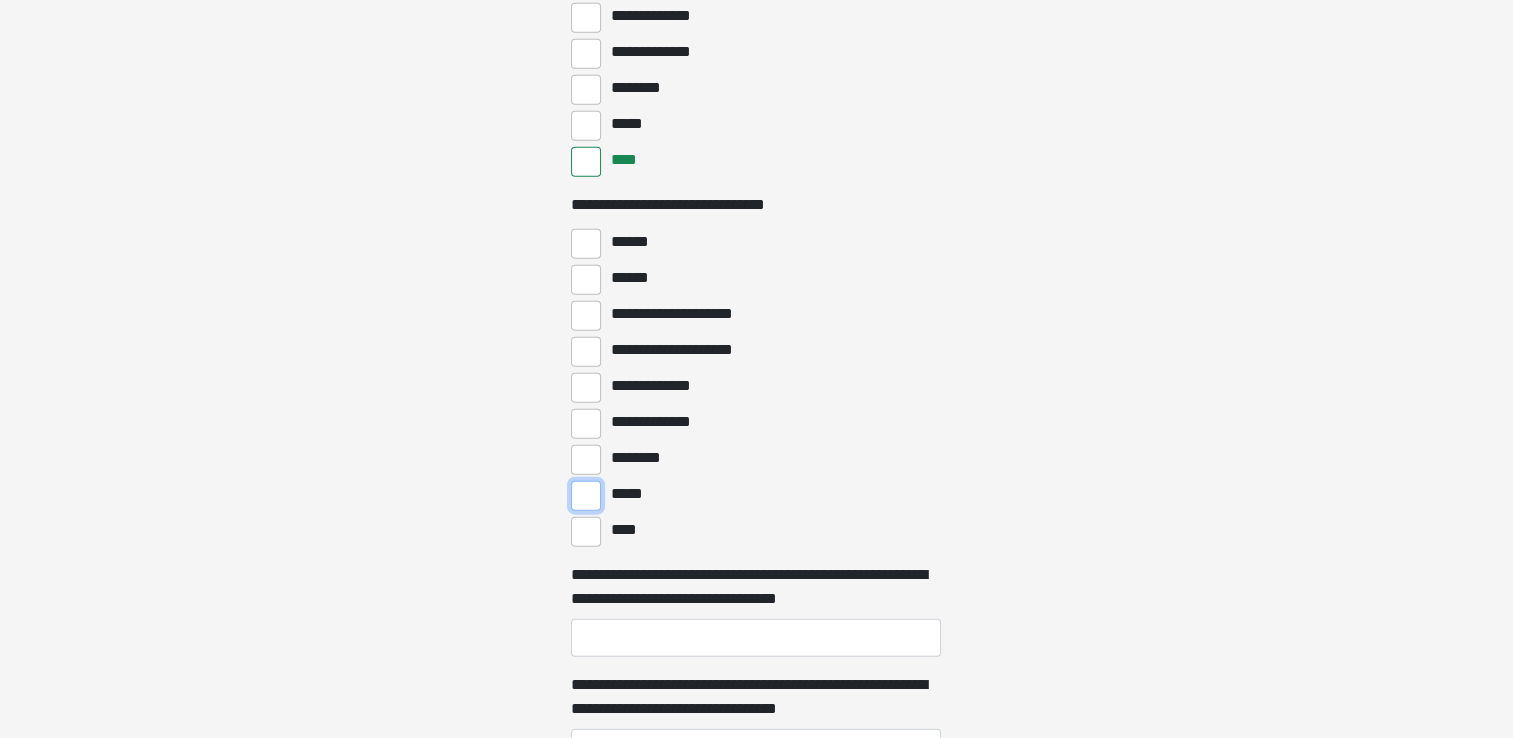click on "*****" at bounding box center (586, 496) 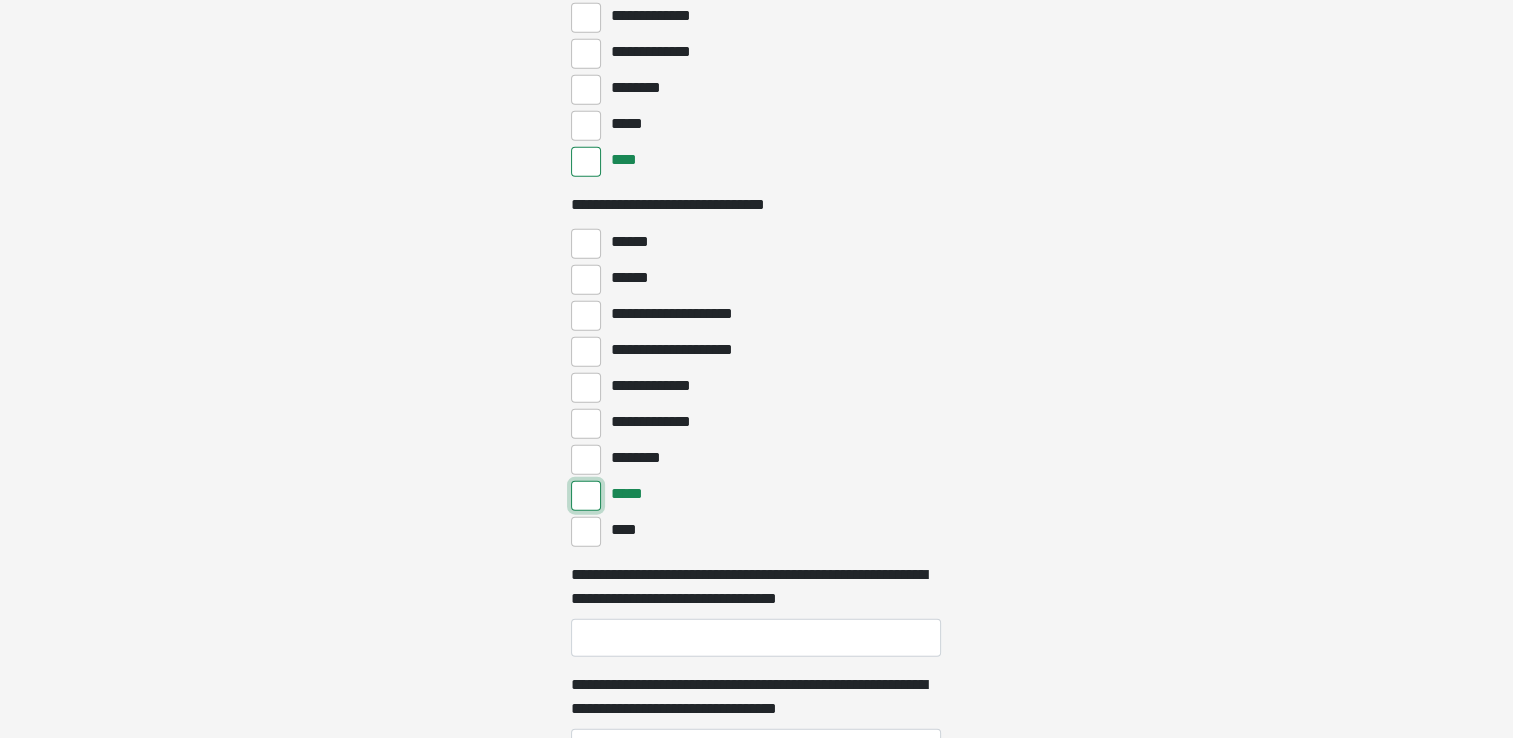 click on "*****" at bounding box center [586, 496] 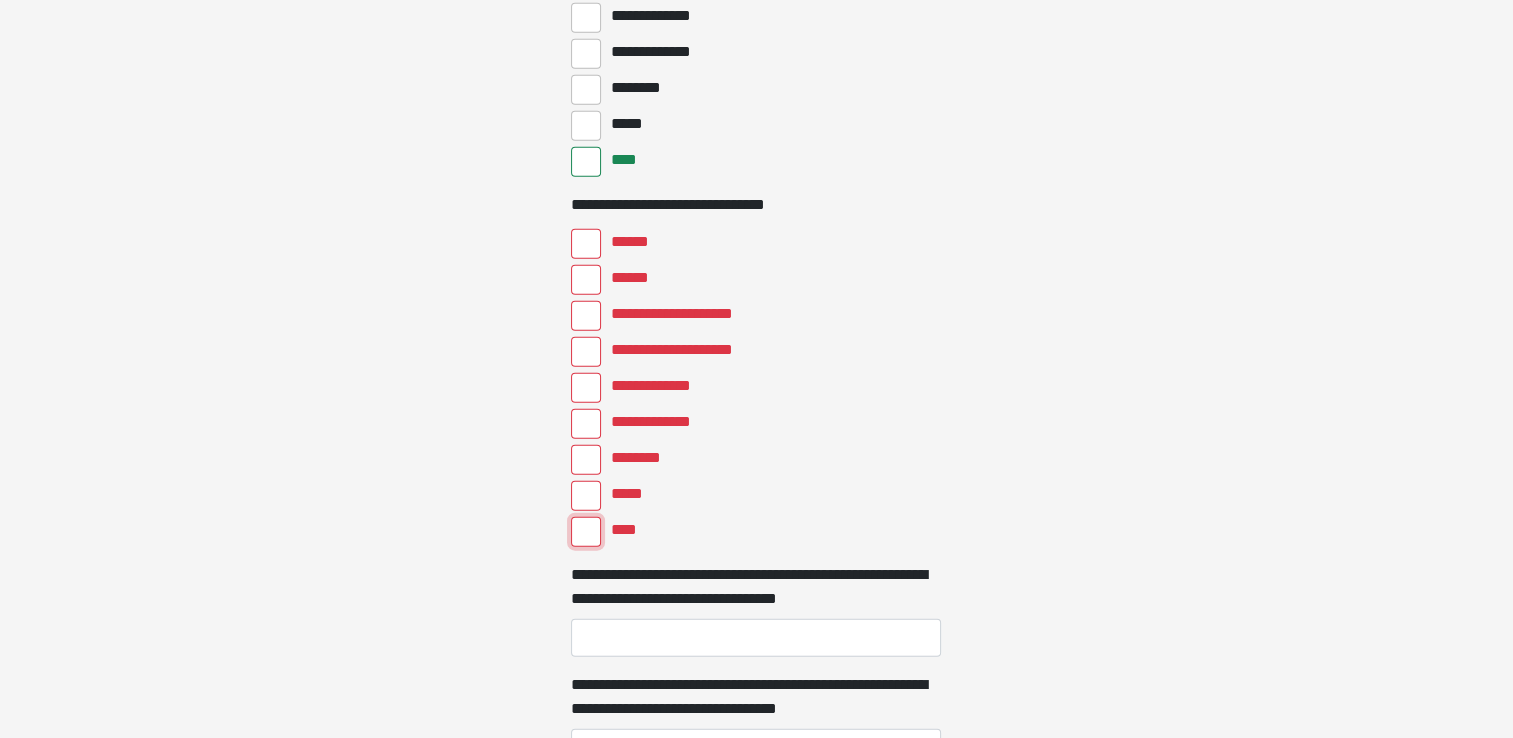 click on "****" at bounding box center [586, 532] 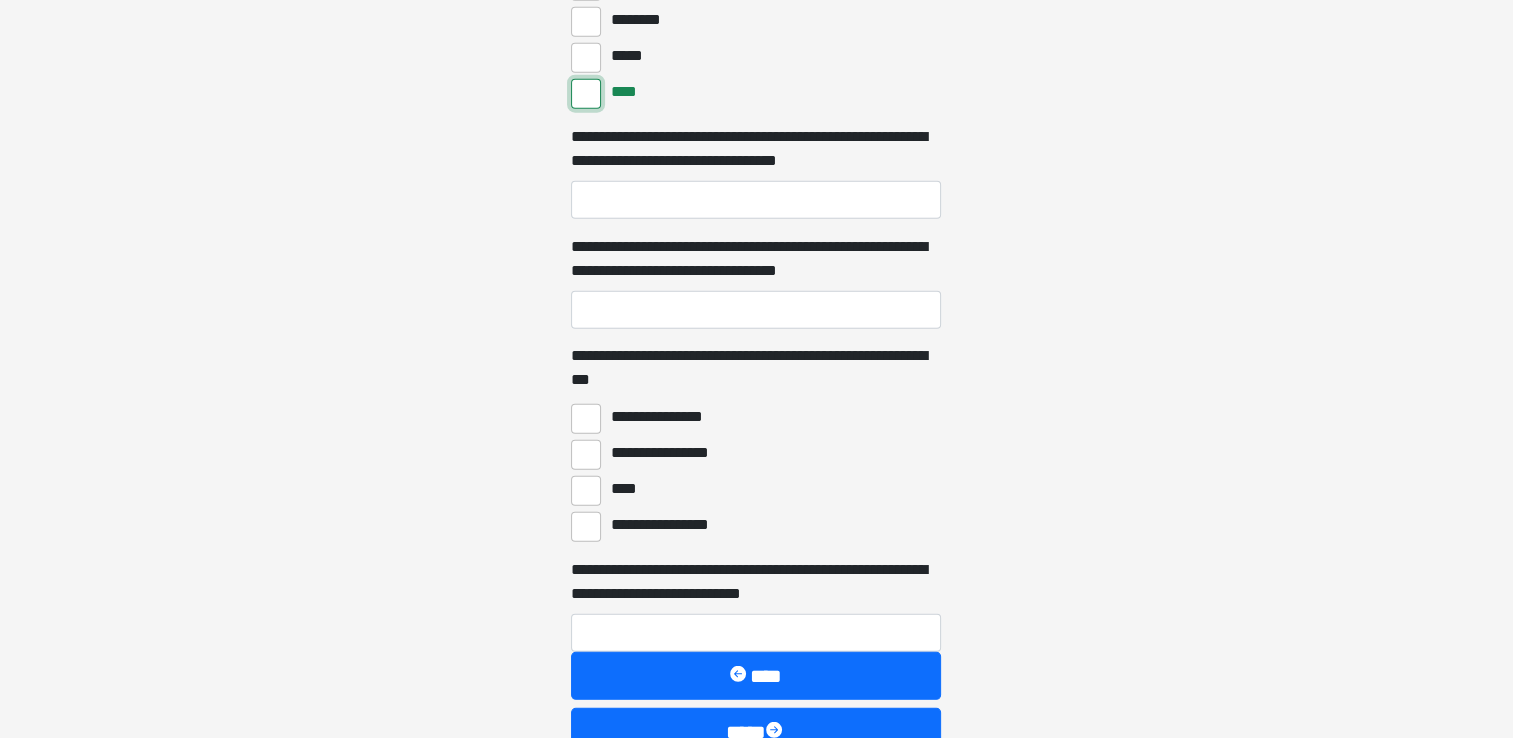 scroll, scrollTop: 5276, scrollLeft: 0, axis: vertical 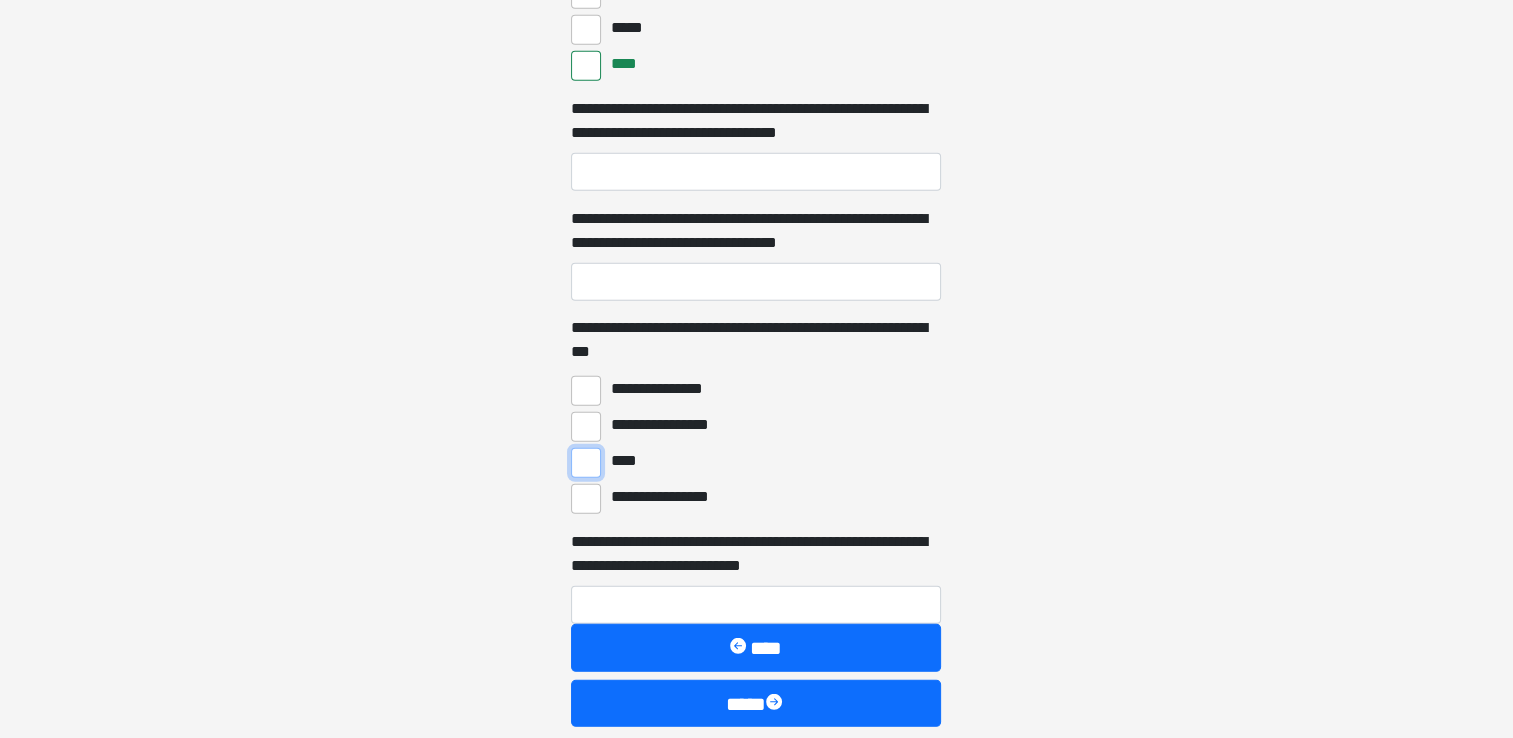 click on "****" at bounding box center (586, 463) 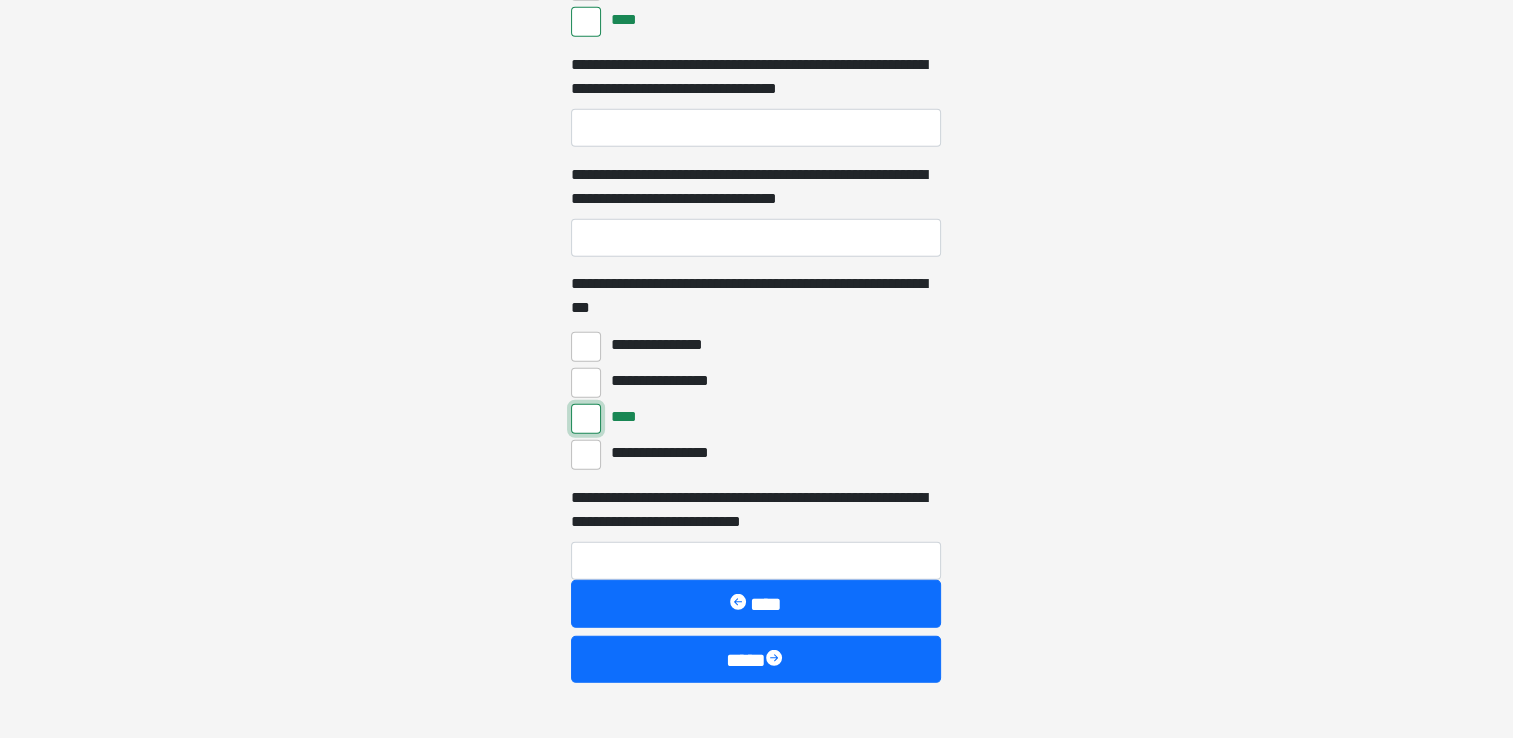 scroll, scrollTop: 5384, scrollLeft: 0, axis: vertical 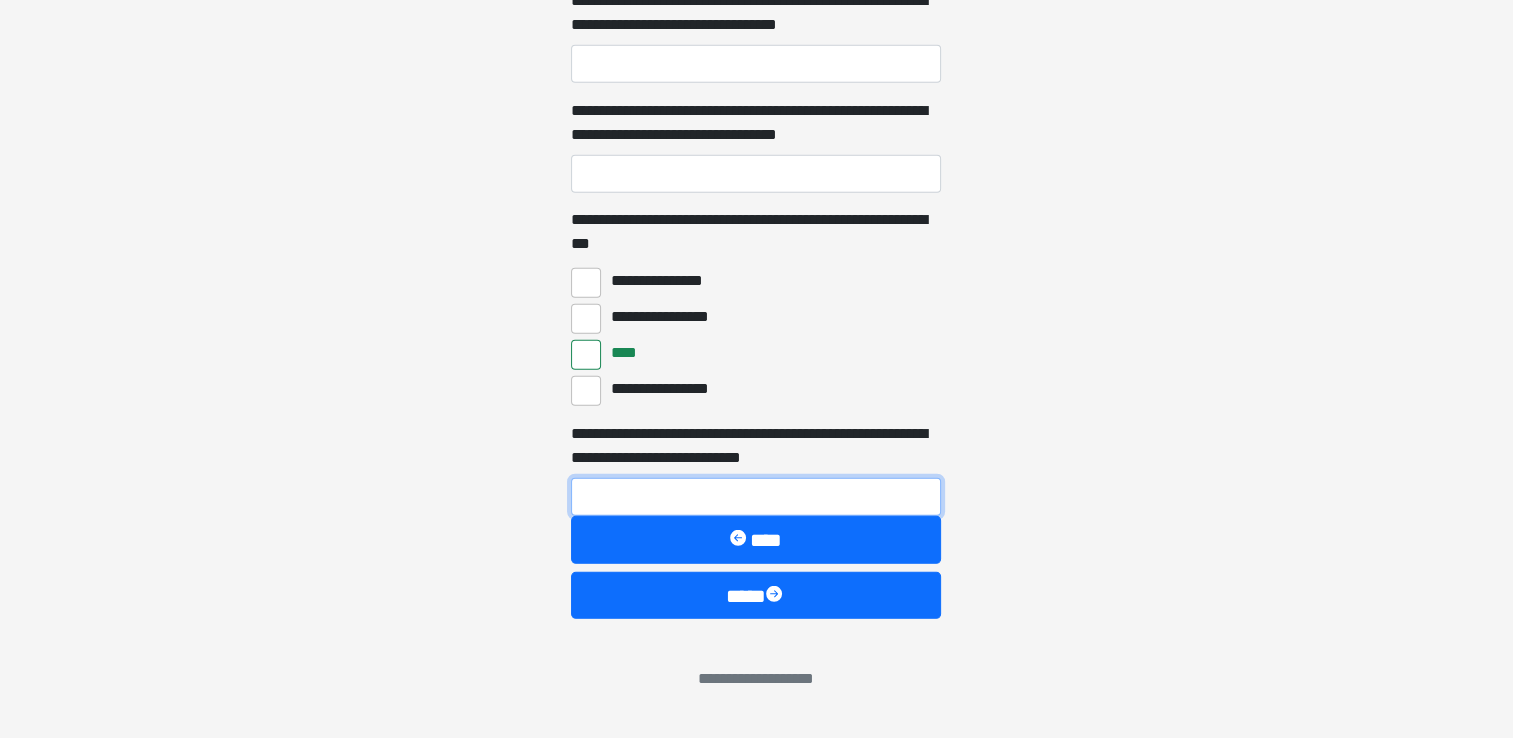 click on "**********" at bounding box center (756, 497) 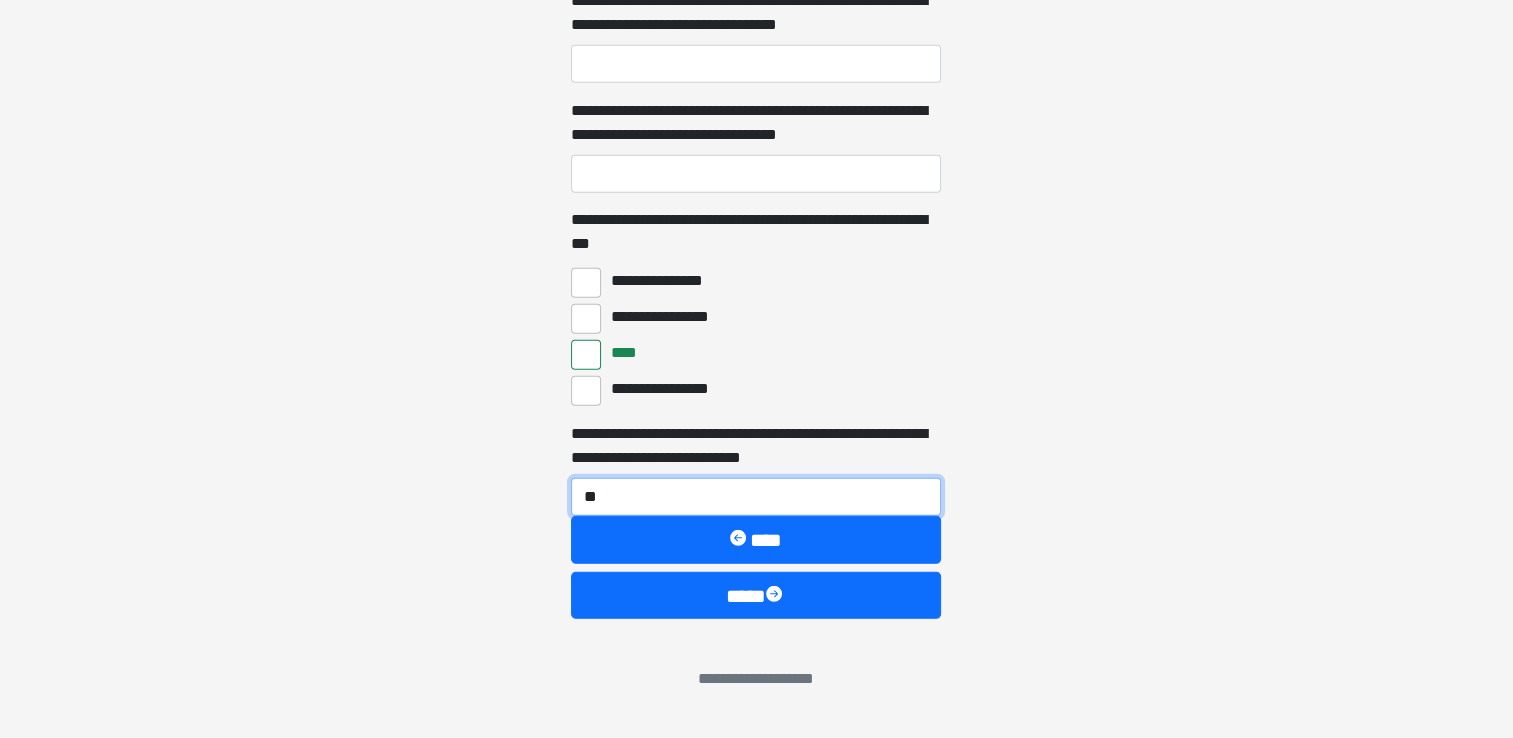 type on "***" 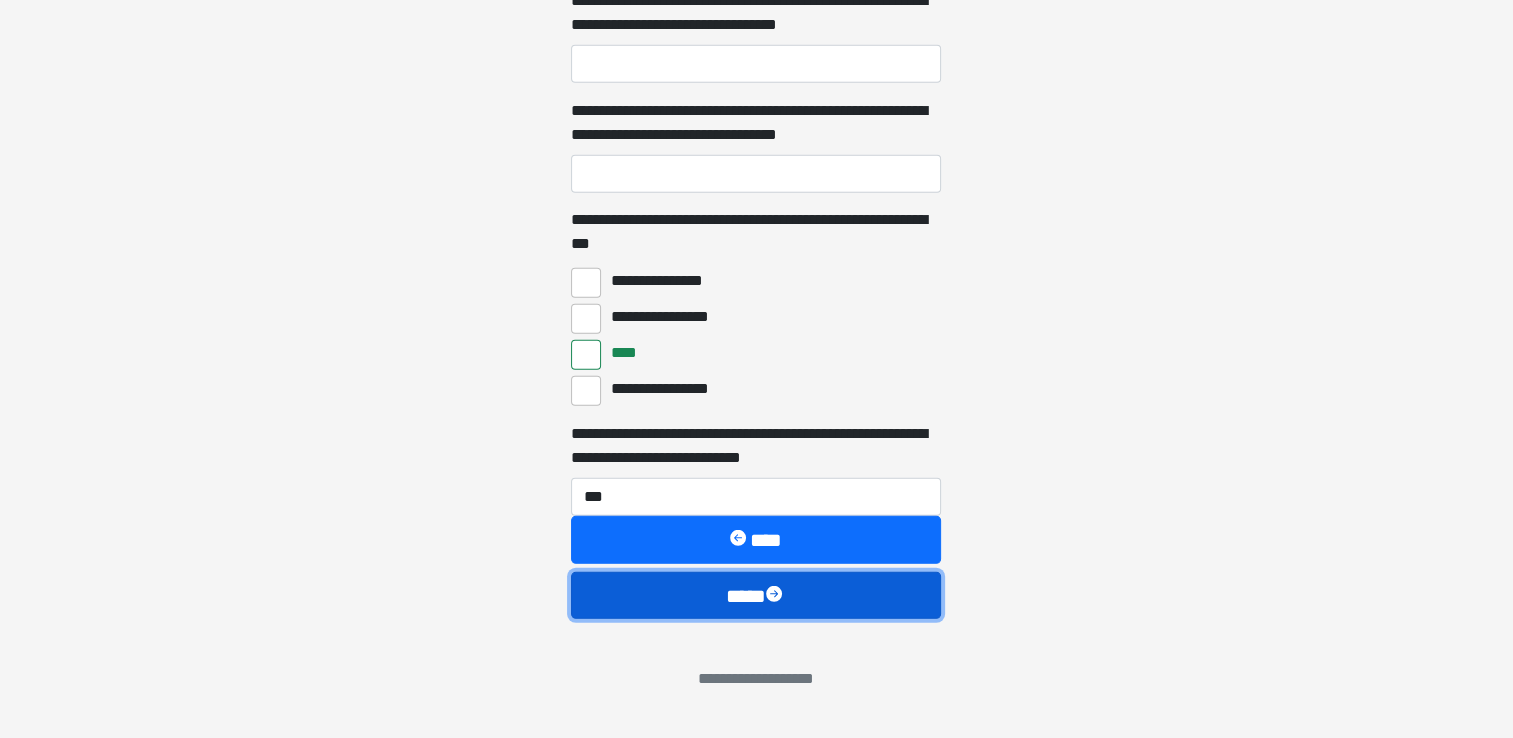 click on "****" at bounding box center (756, 596) 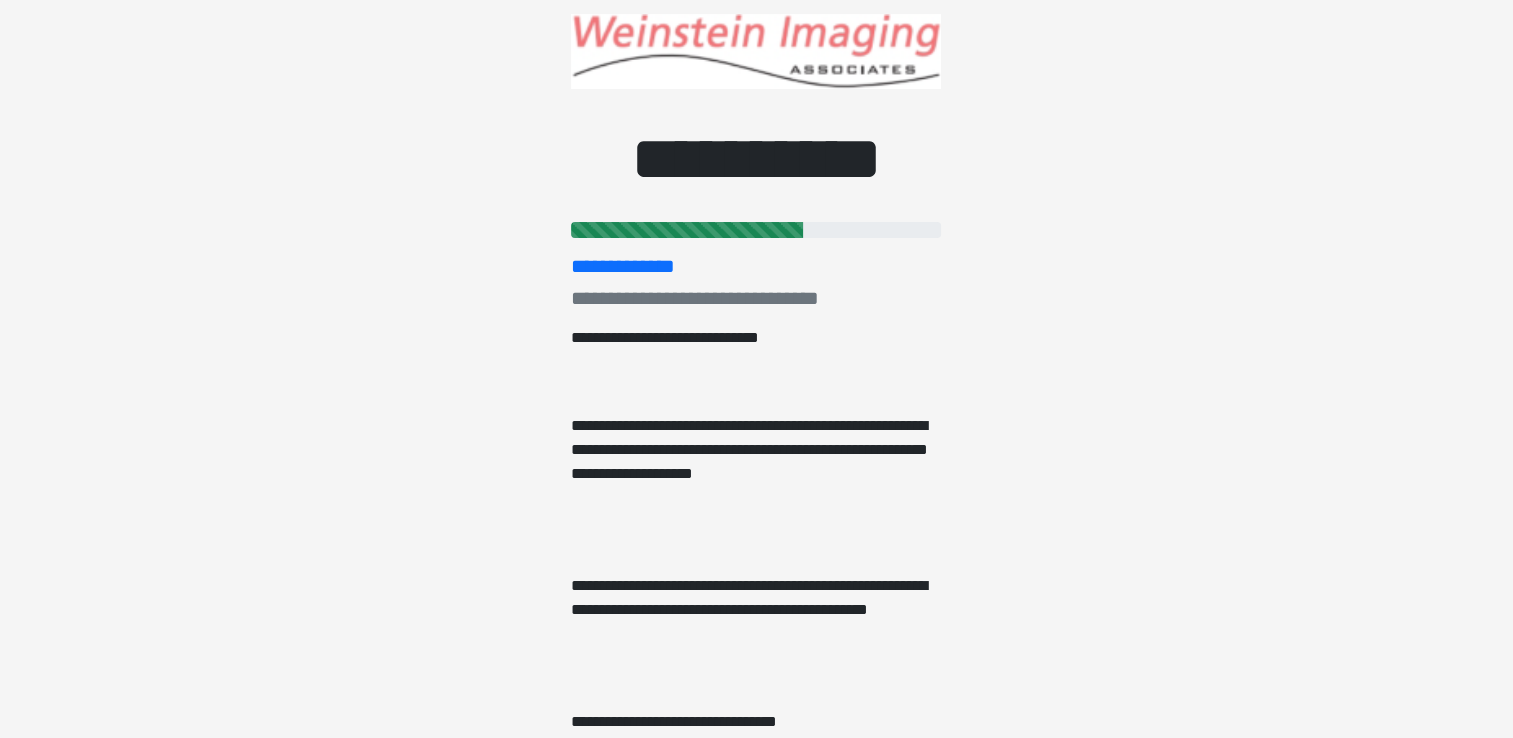 scroll, scrollTop: 0, scrollLeft: 0, axis: both 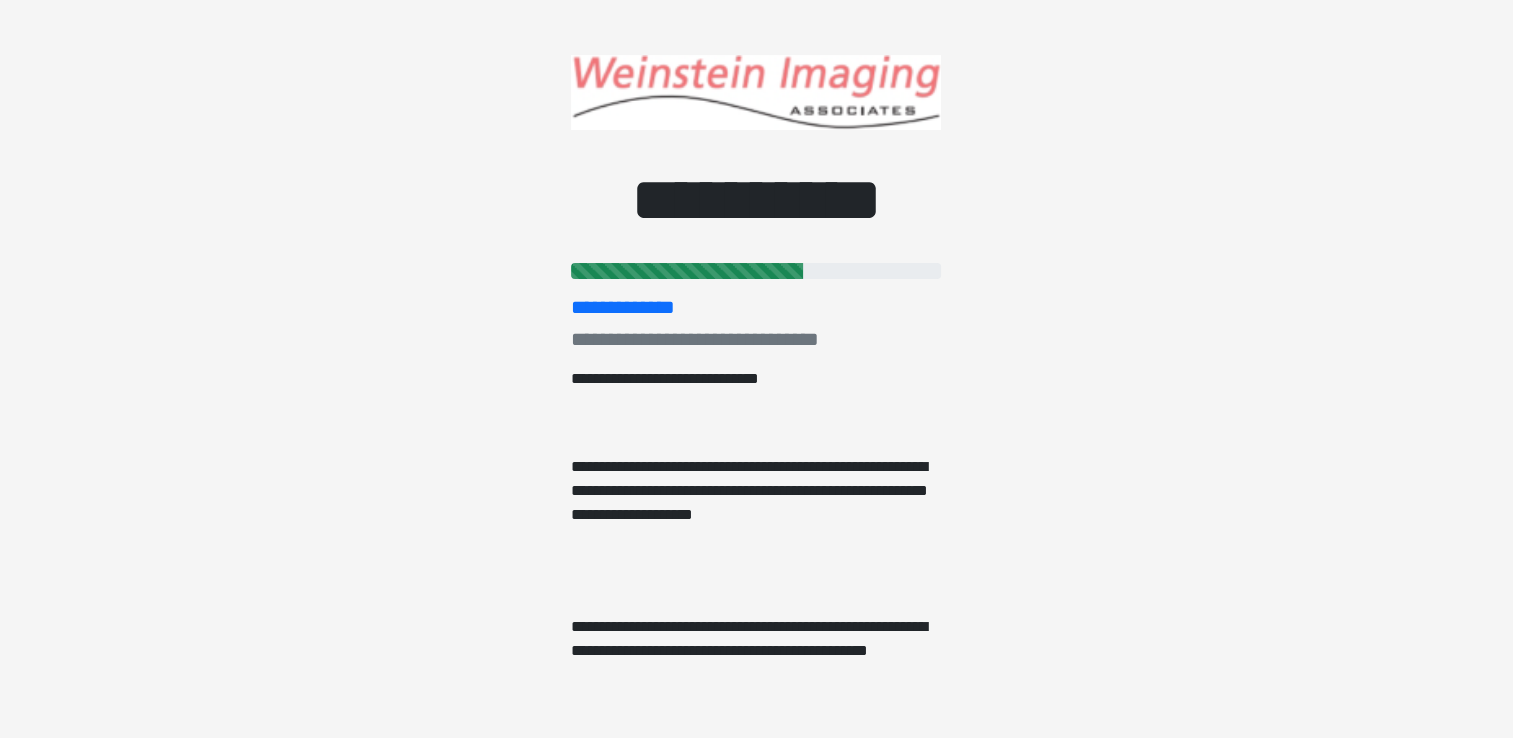 click on "**********" at bounding box center (756, 369) 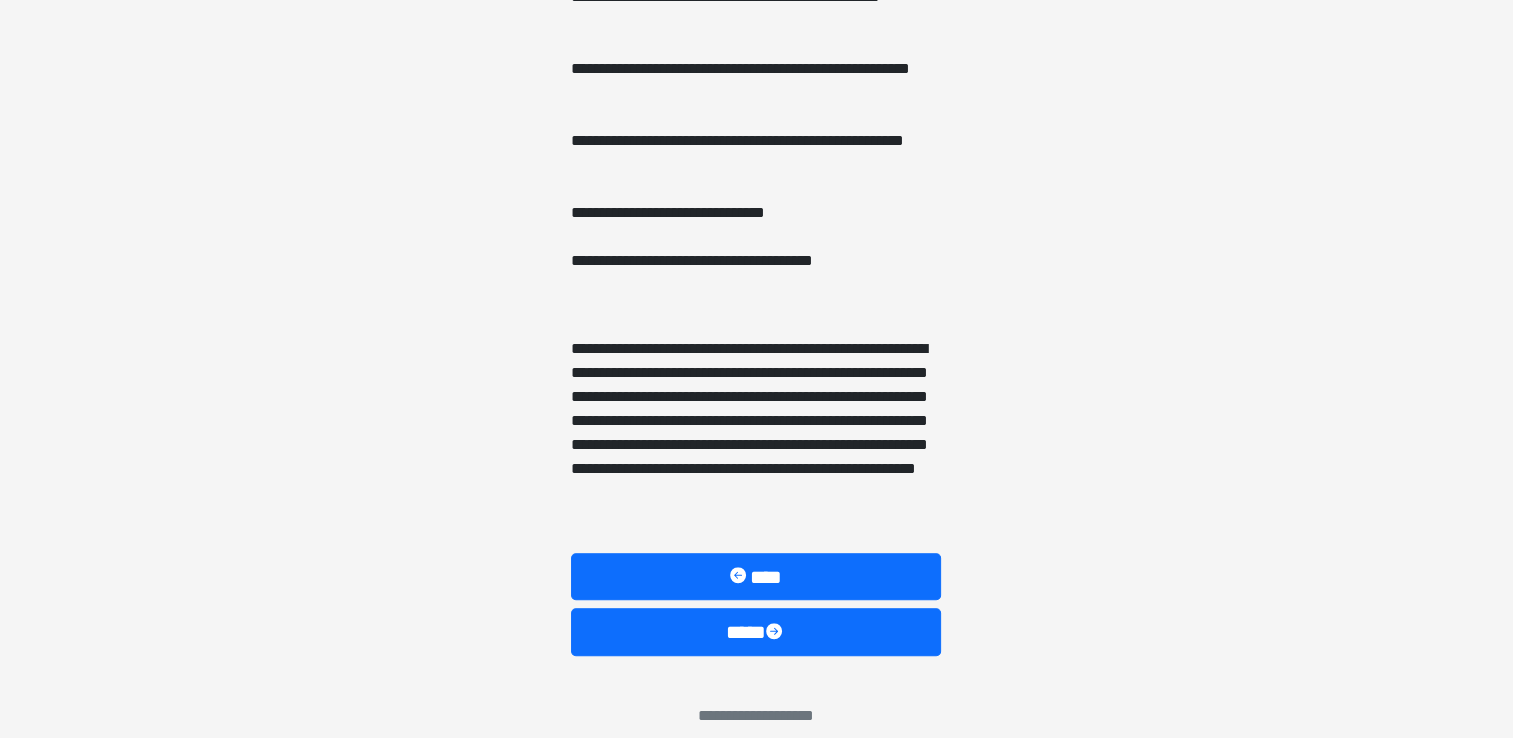 scroll, scrollTop: 1490, scrollLeft: 0, axis: vertical 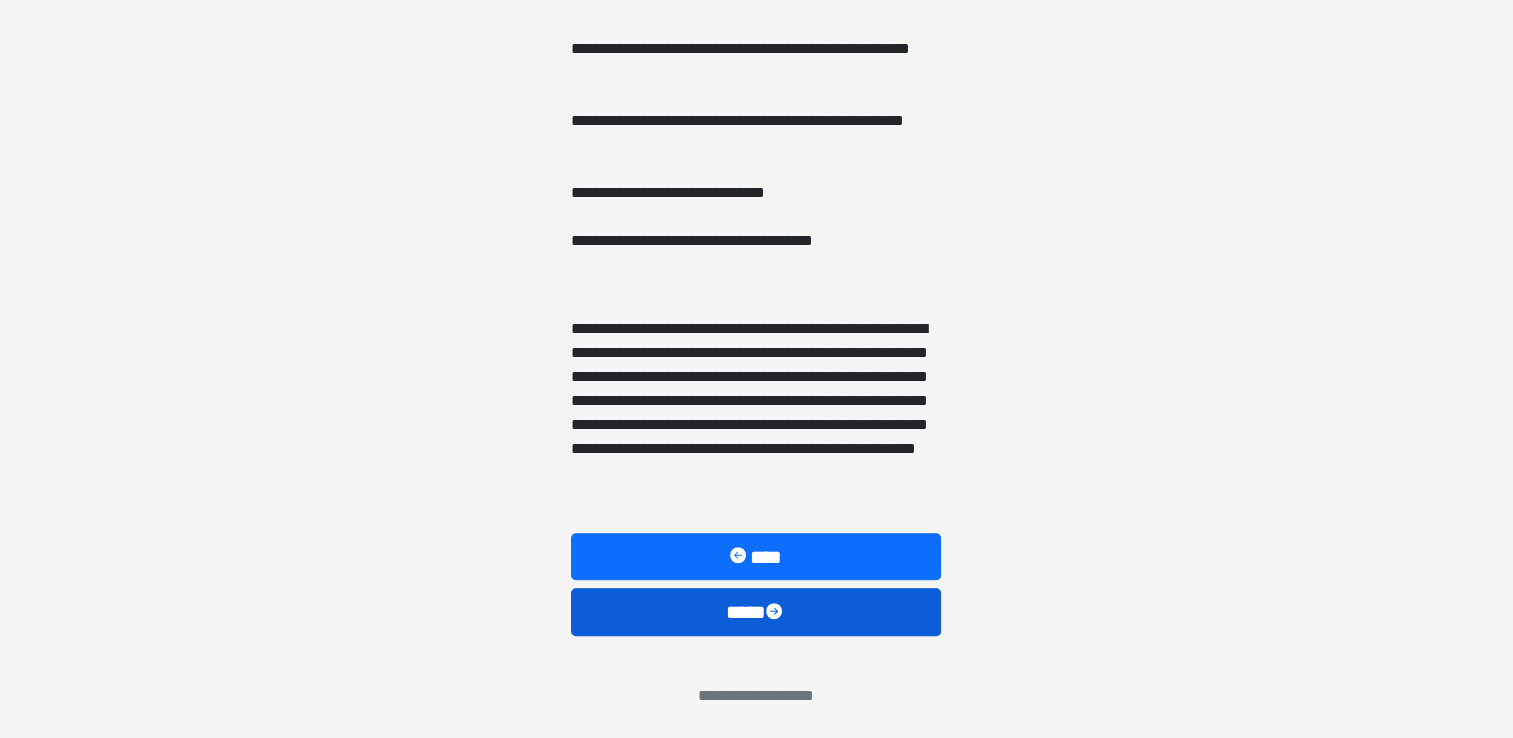 click on "****" at bounding box center [756, 612] 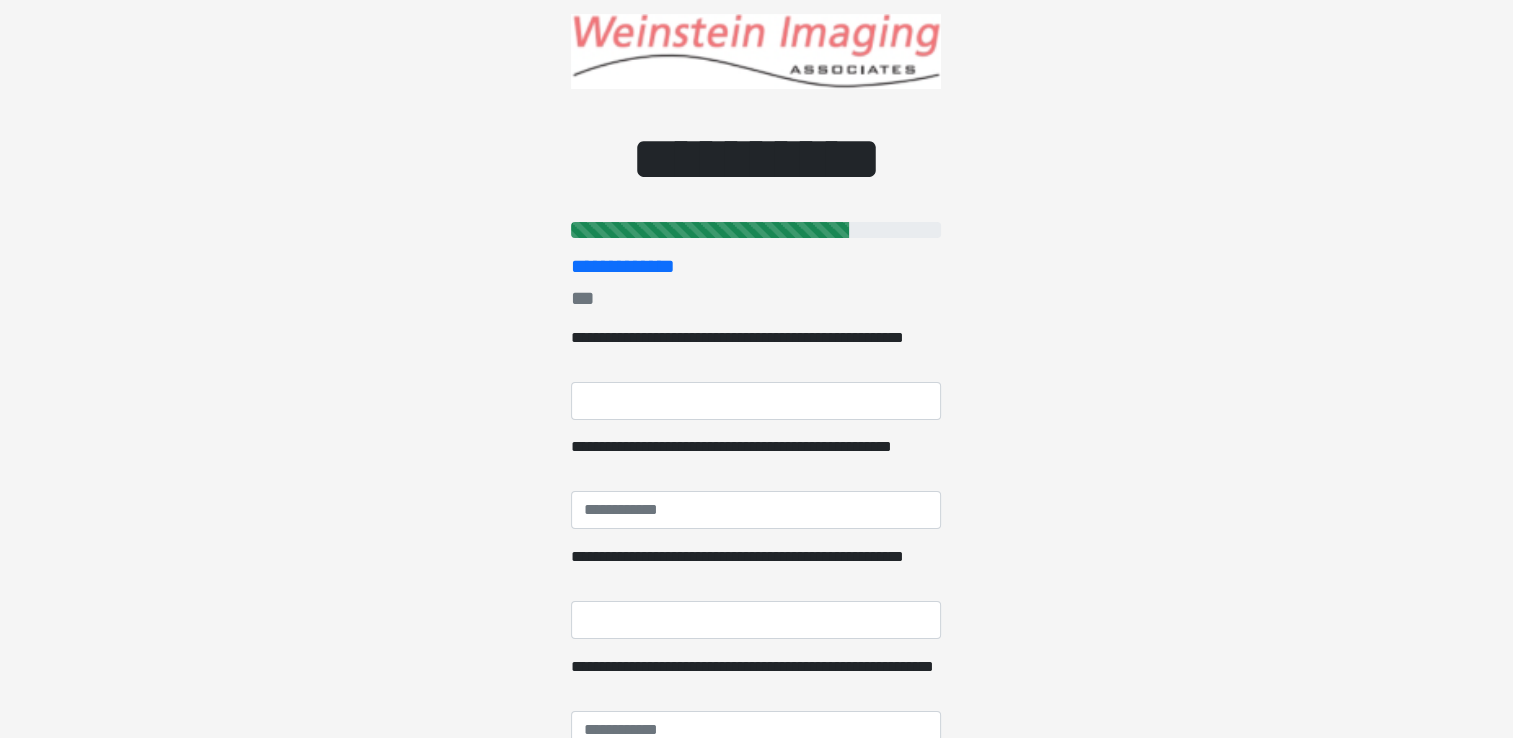 scroll, scrollTop: 0, scrollLeft: 0, axis: both 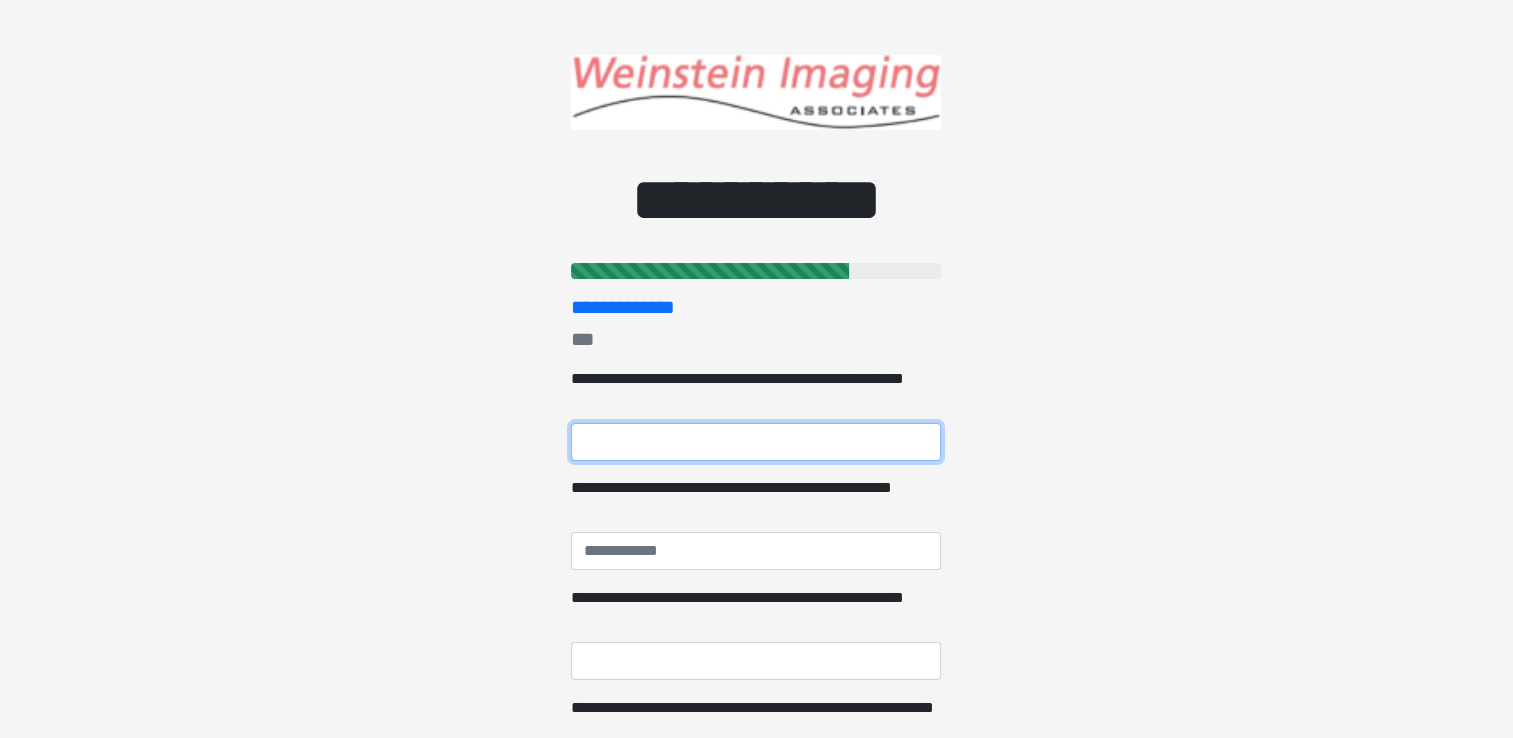 click on "**********" at bounding box center [756, 442] 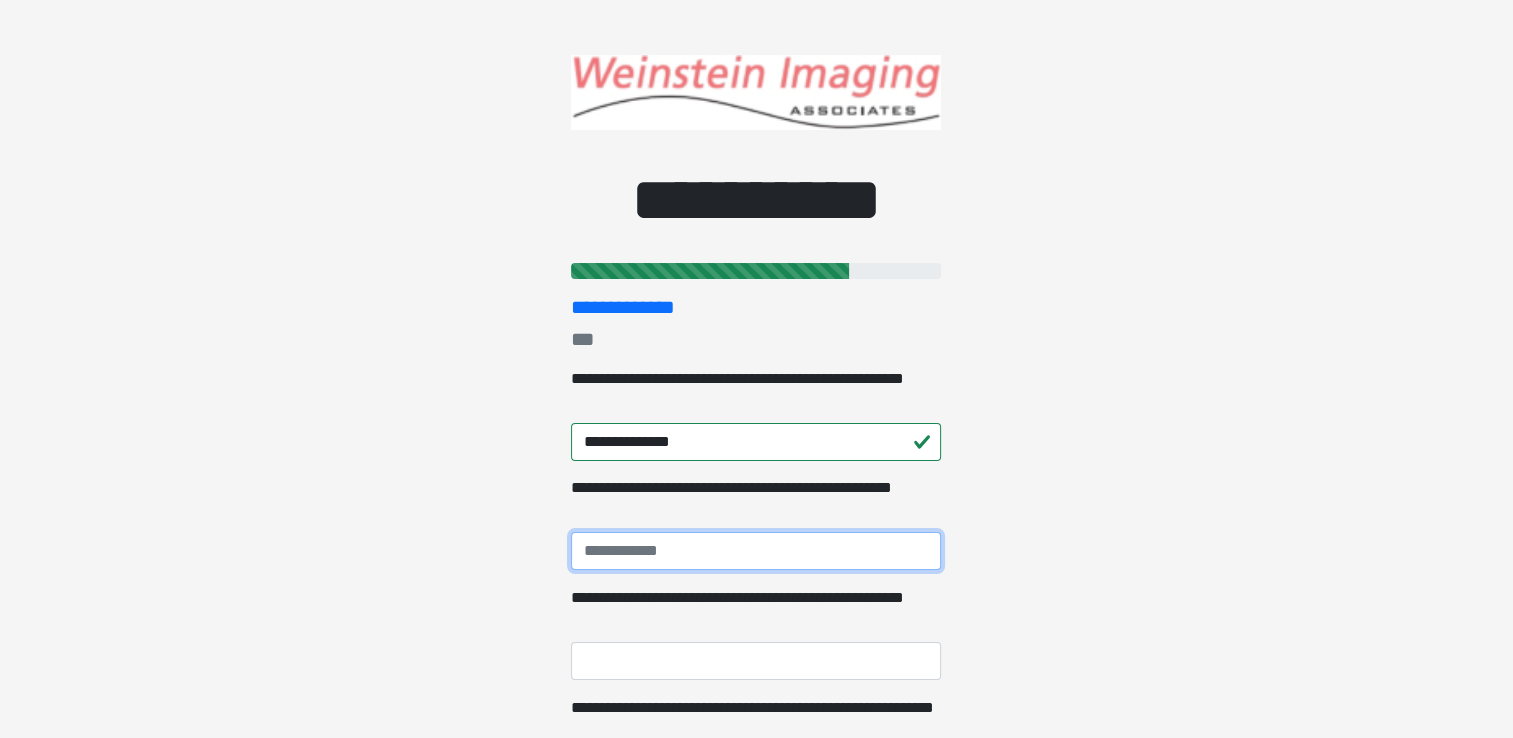 click on "**********" at bounding box center (756, 551) 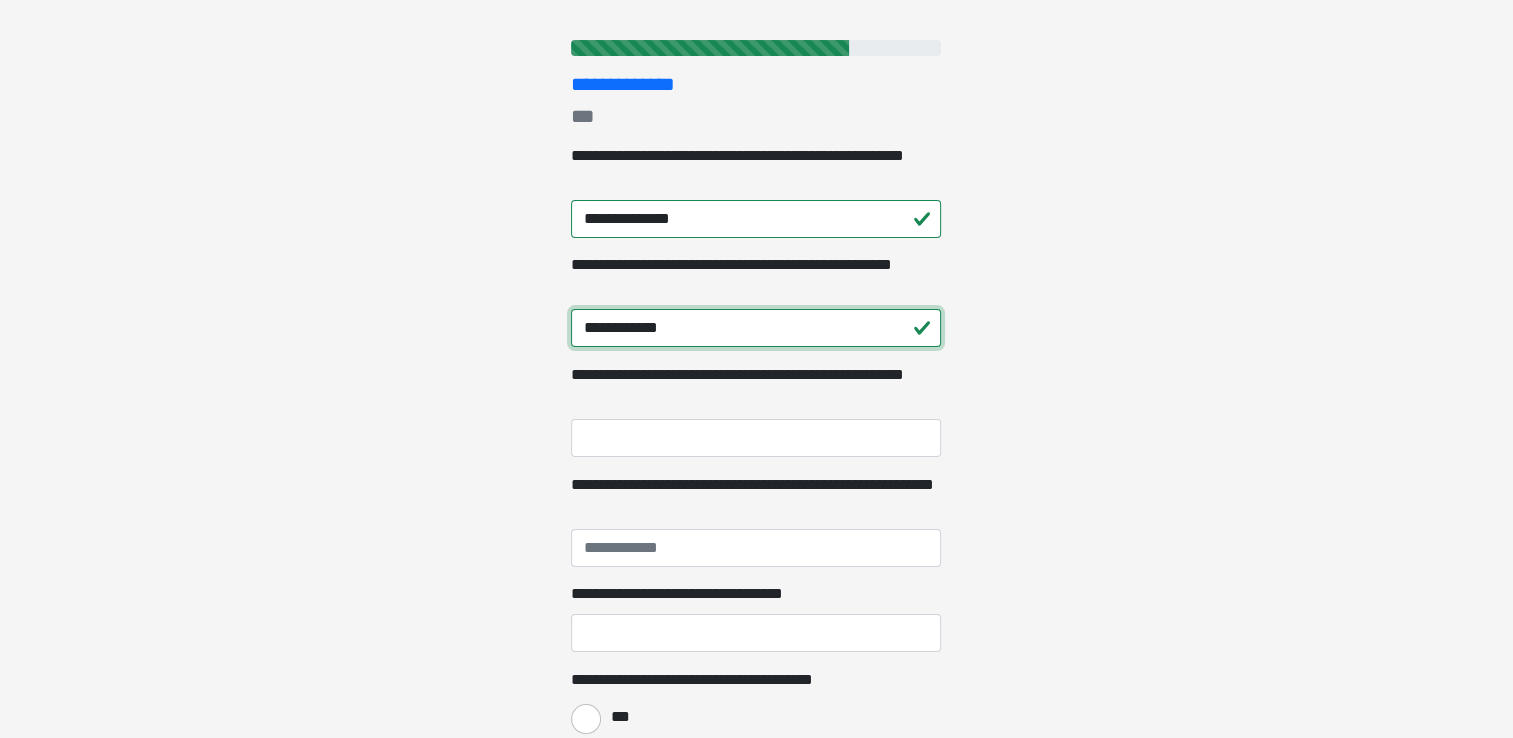 scroll, scrollTop: 263, scrollLeft: 0, axis: vertical 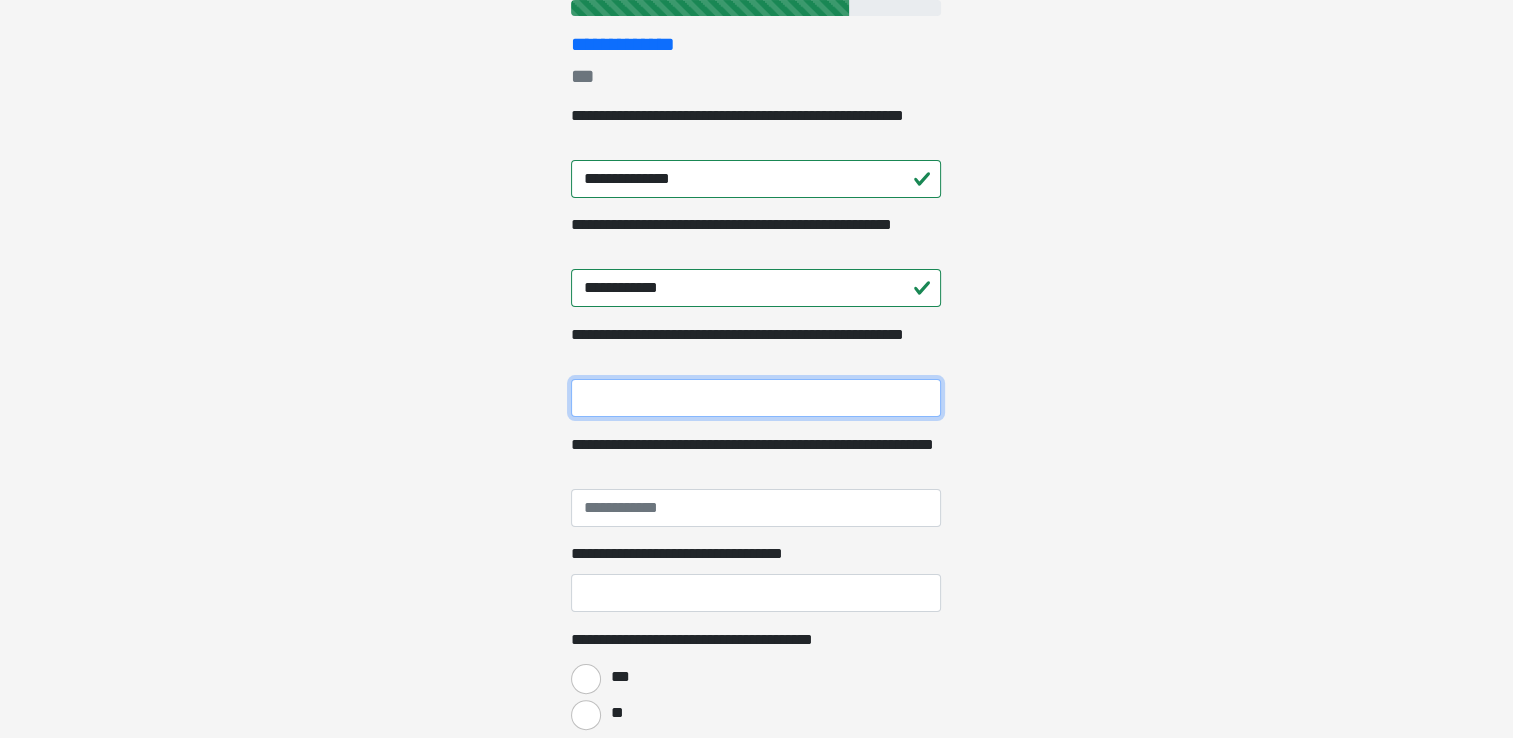 click on "**********" at bounding box center (756, 398) 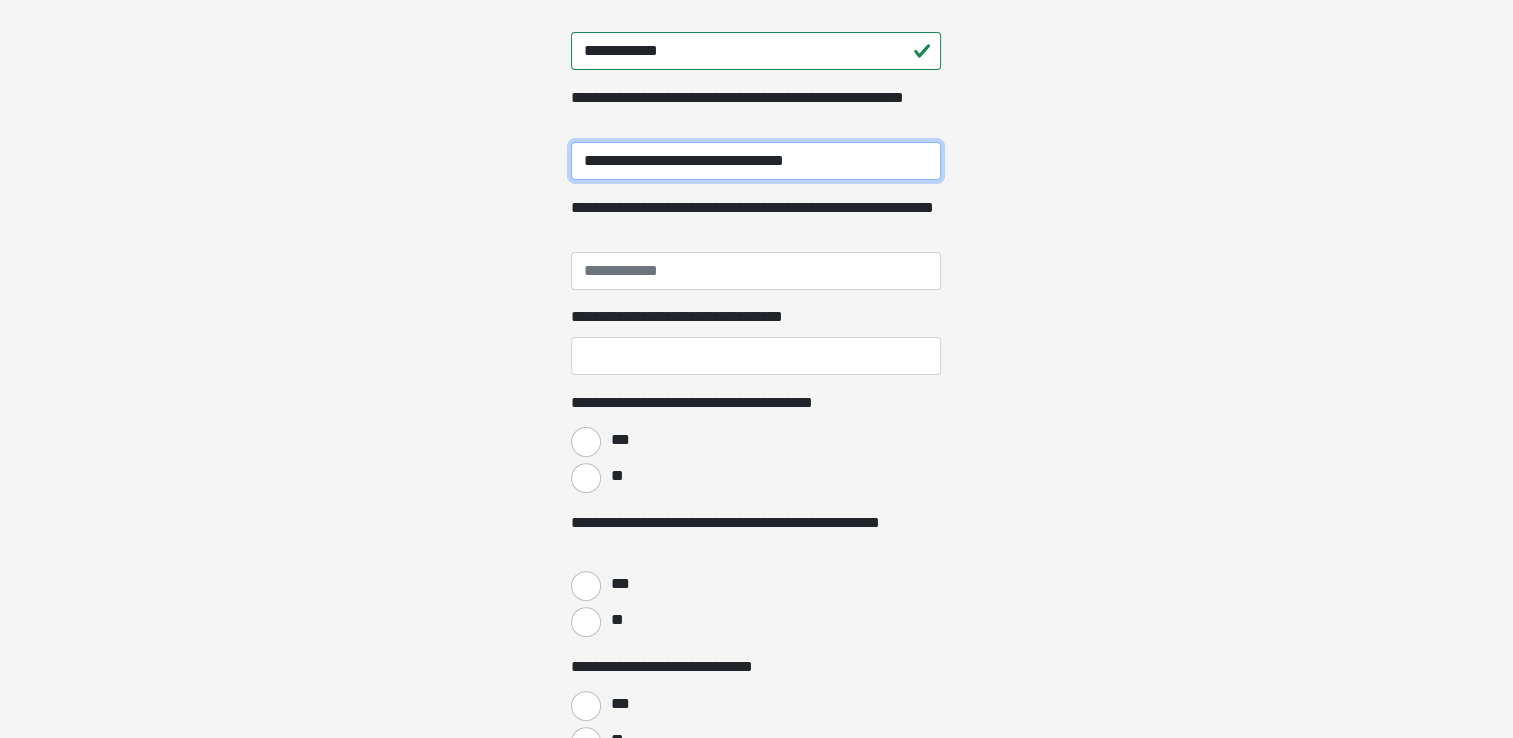 scroll, scrollTop: 504, scrollLeft: 0, axis: vertical 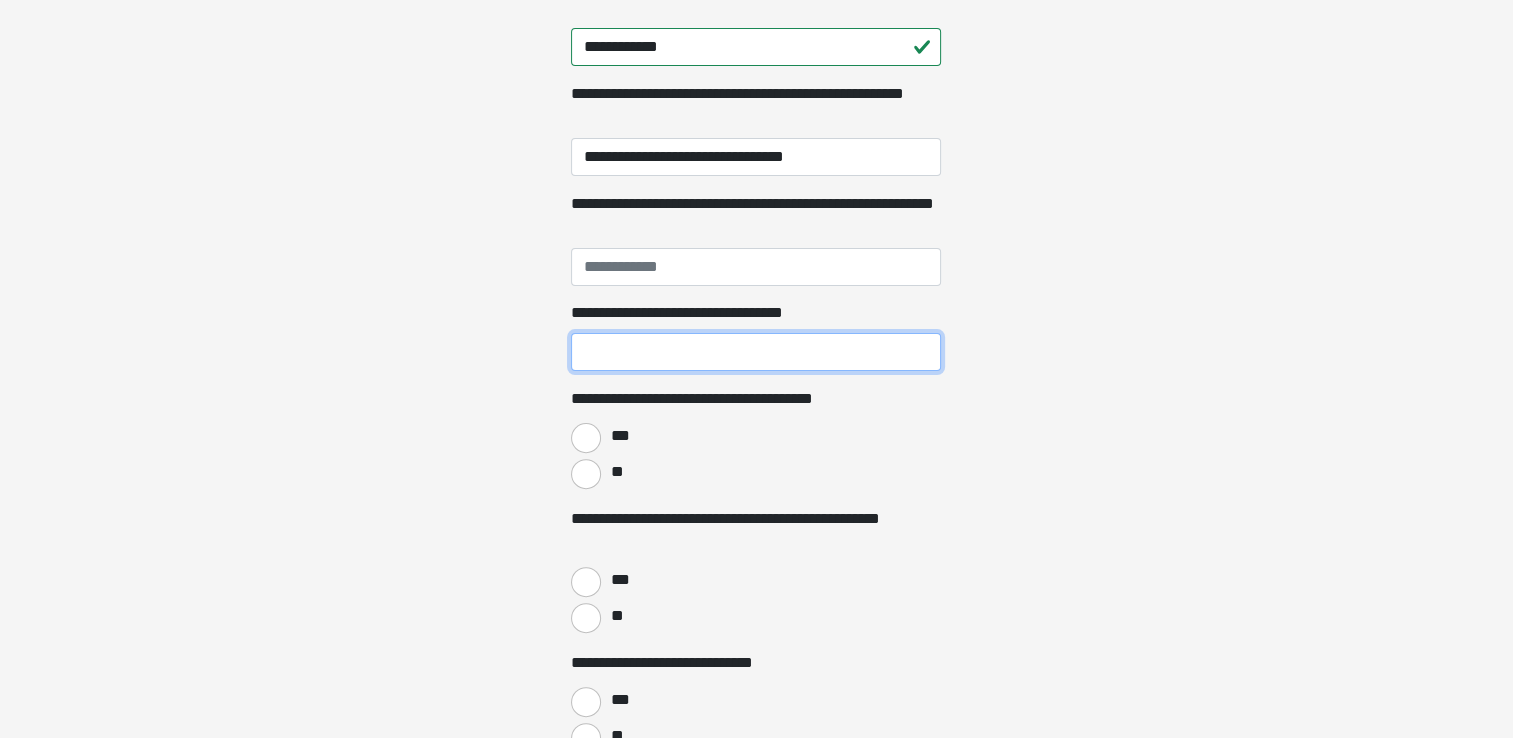 click on "**********" at bounding box center (756, 352) 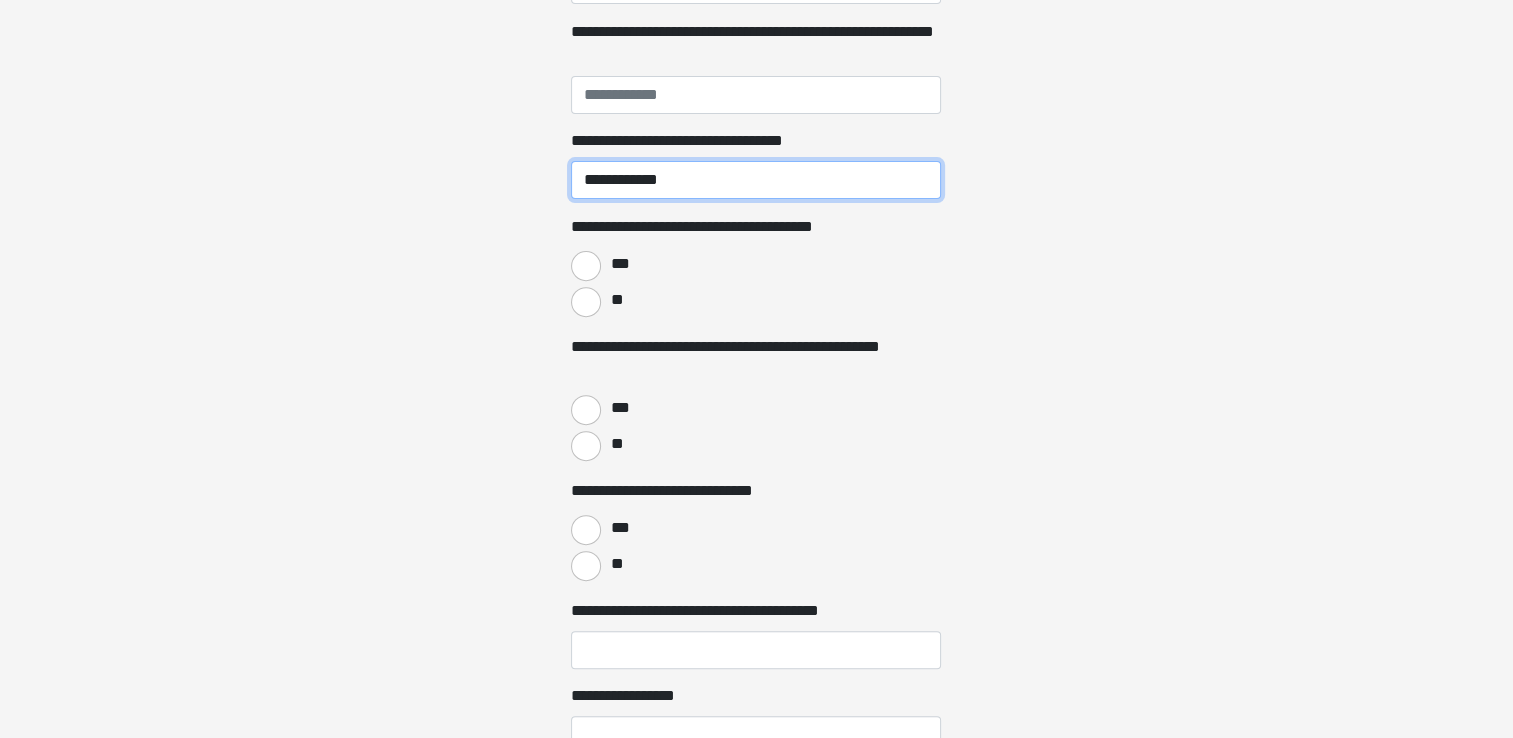scroll, scrollTop: 686, scrollLeft: 0, axis: vertical 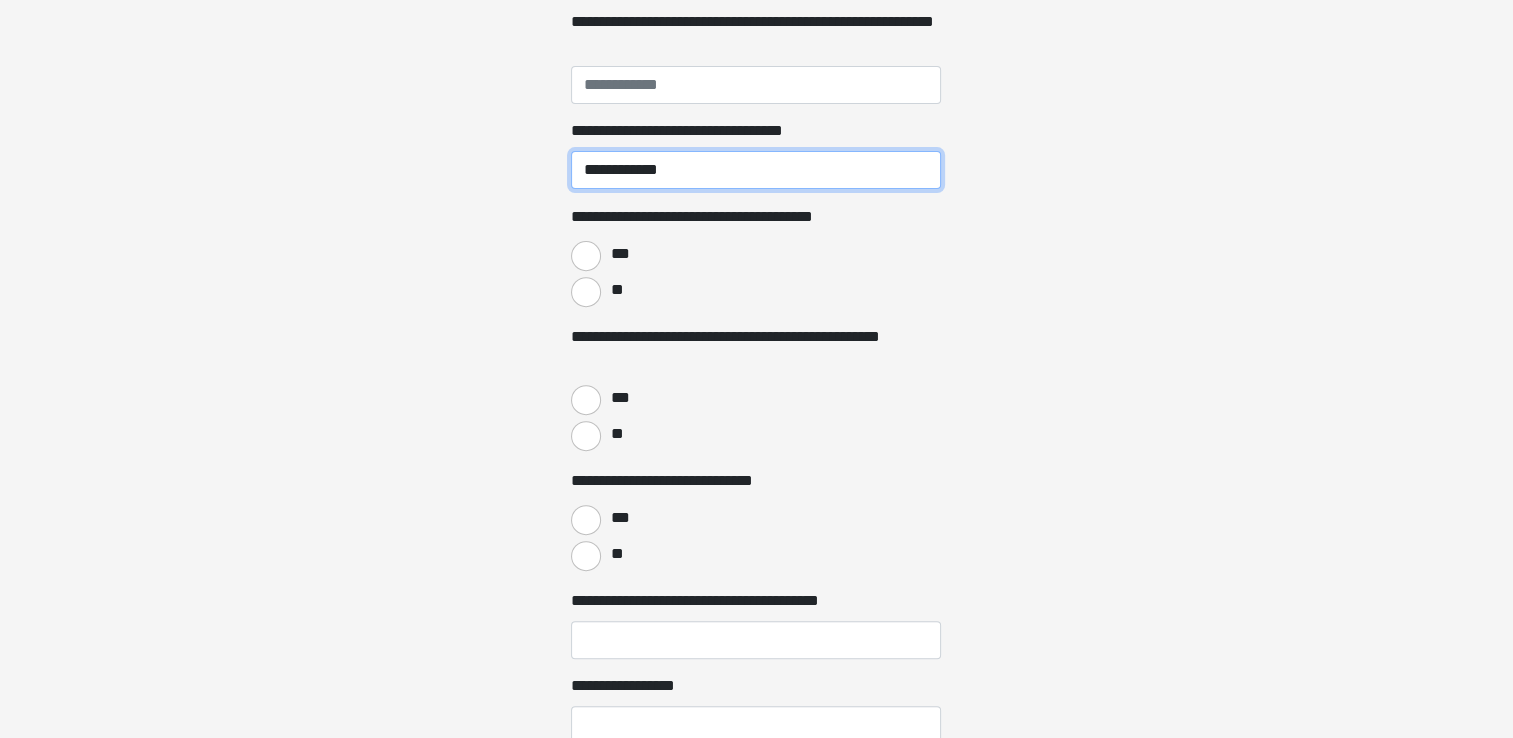 type on "**********" 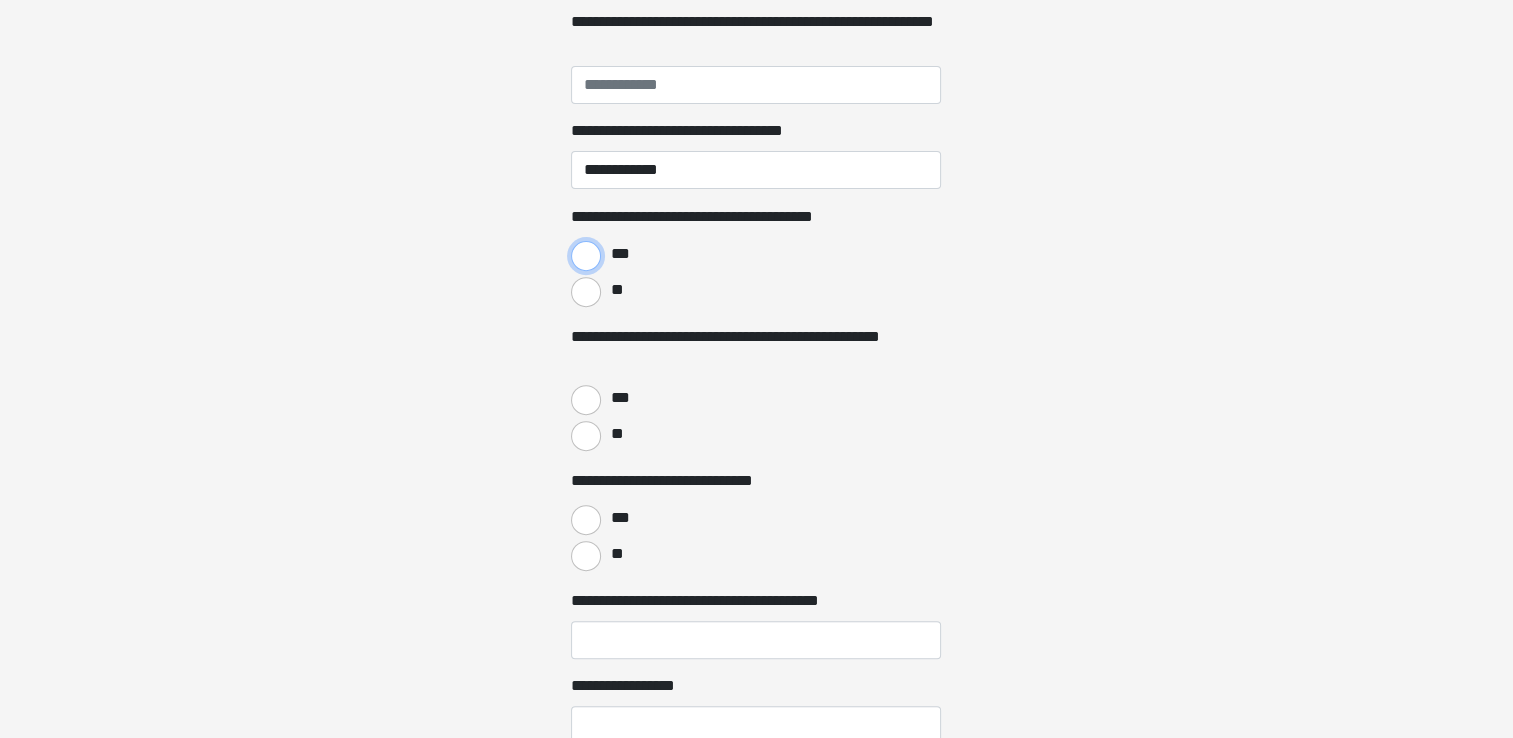 click on "***" at bounding box center (586, 256) 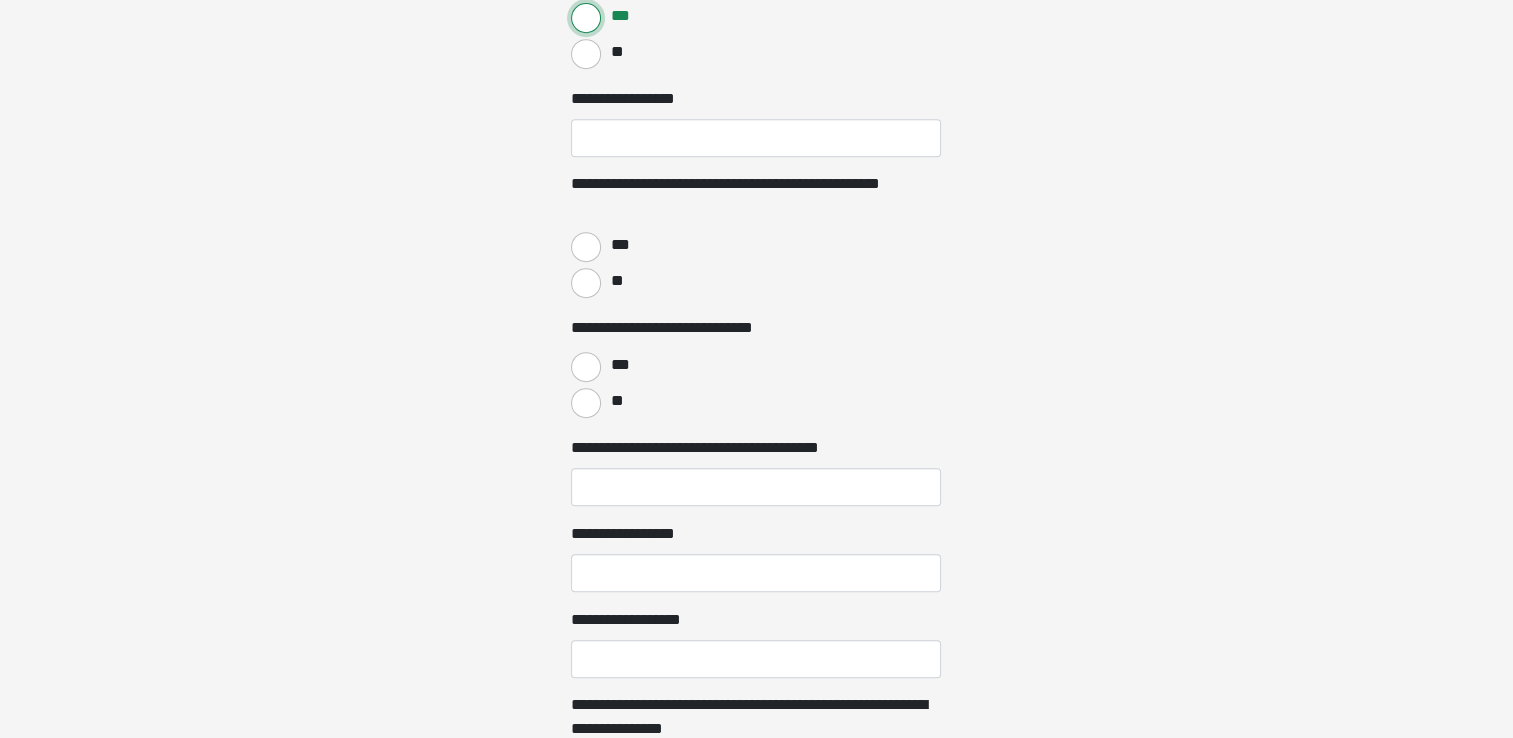 scroll, scrollTop: 933, scrollLeft: 0, axis: vertical 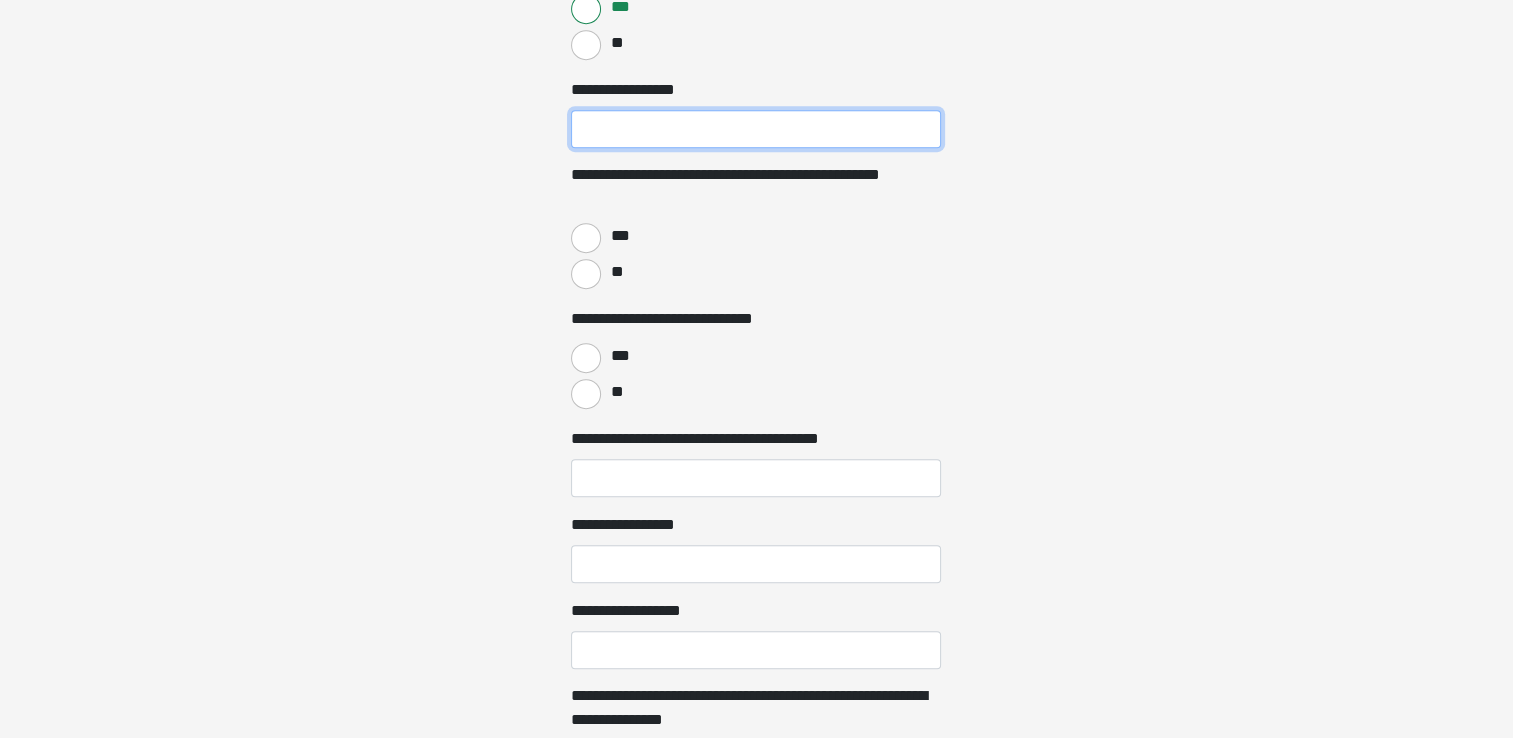 click on "**********" at bounding box center (756, 129) 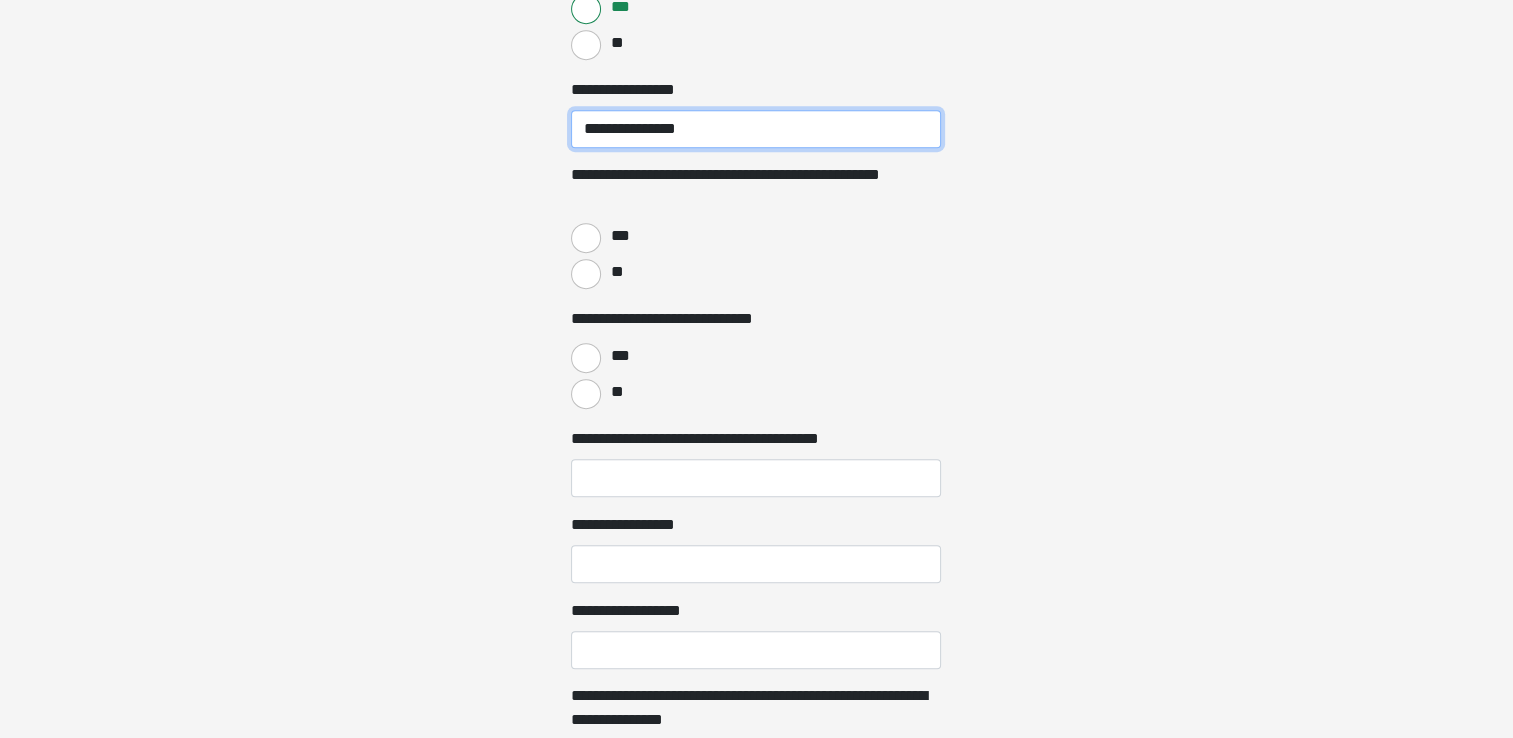 type on "**********" 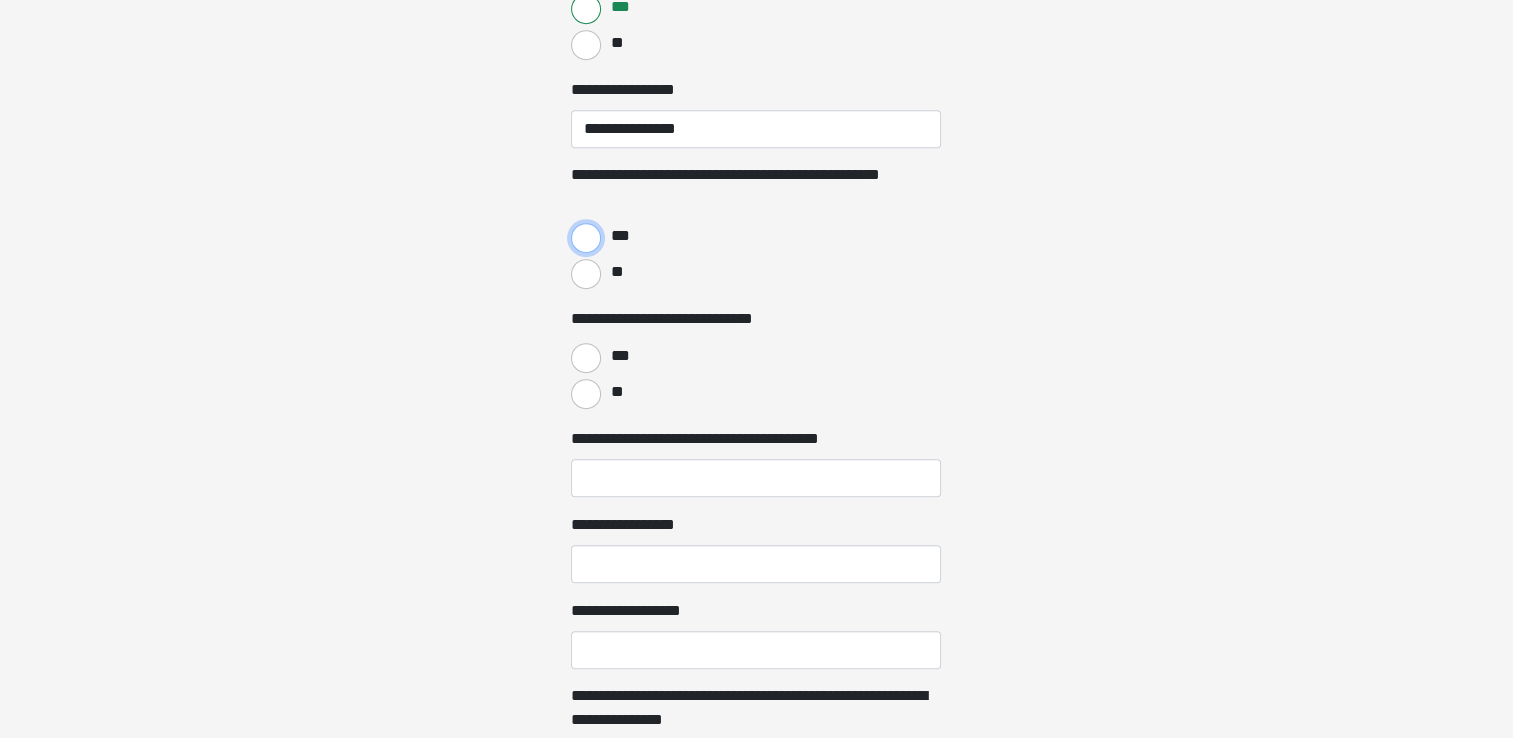 click on "***" at bounding box center [586, 238] 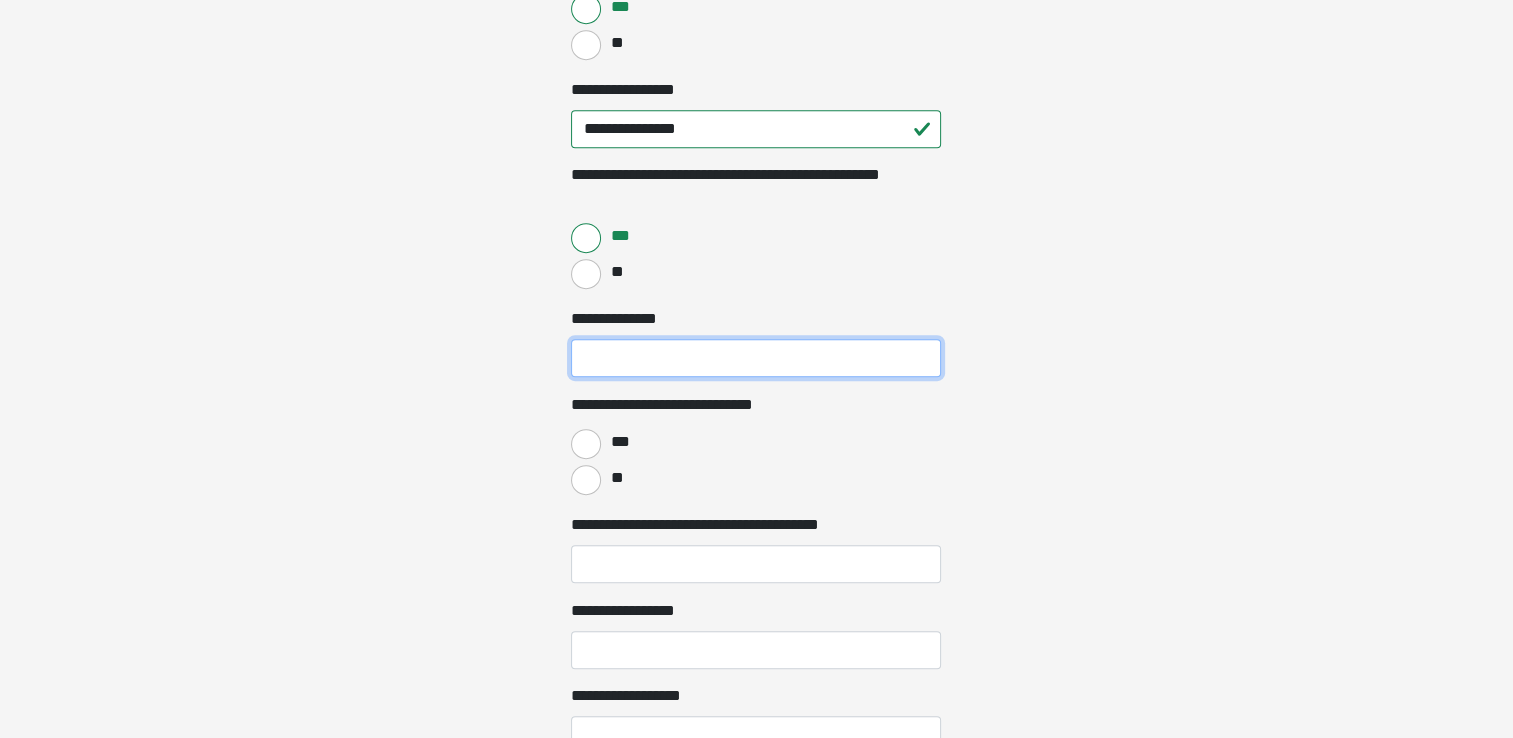 click on "**********" at bounding box center (756, 358) 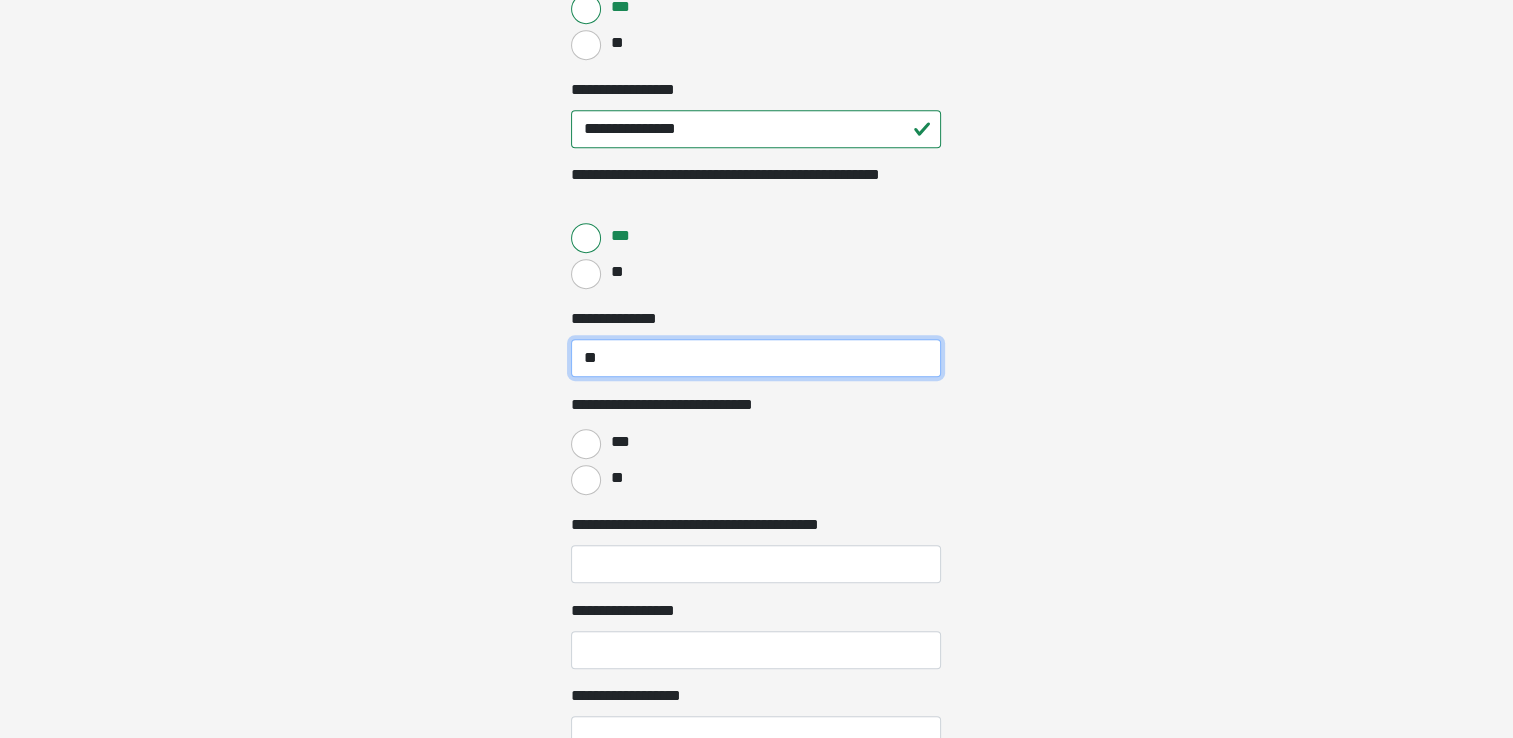 type on "**" 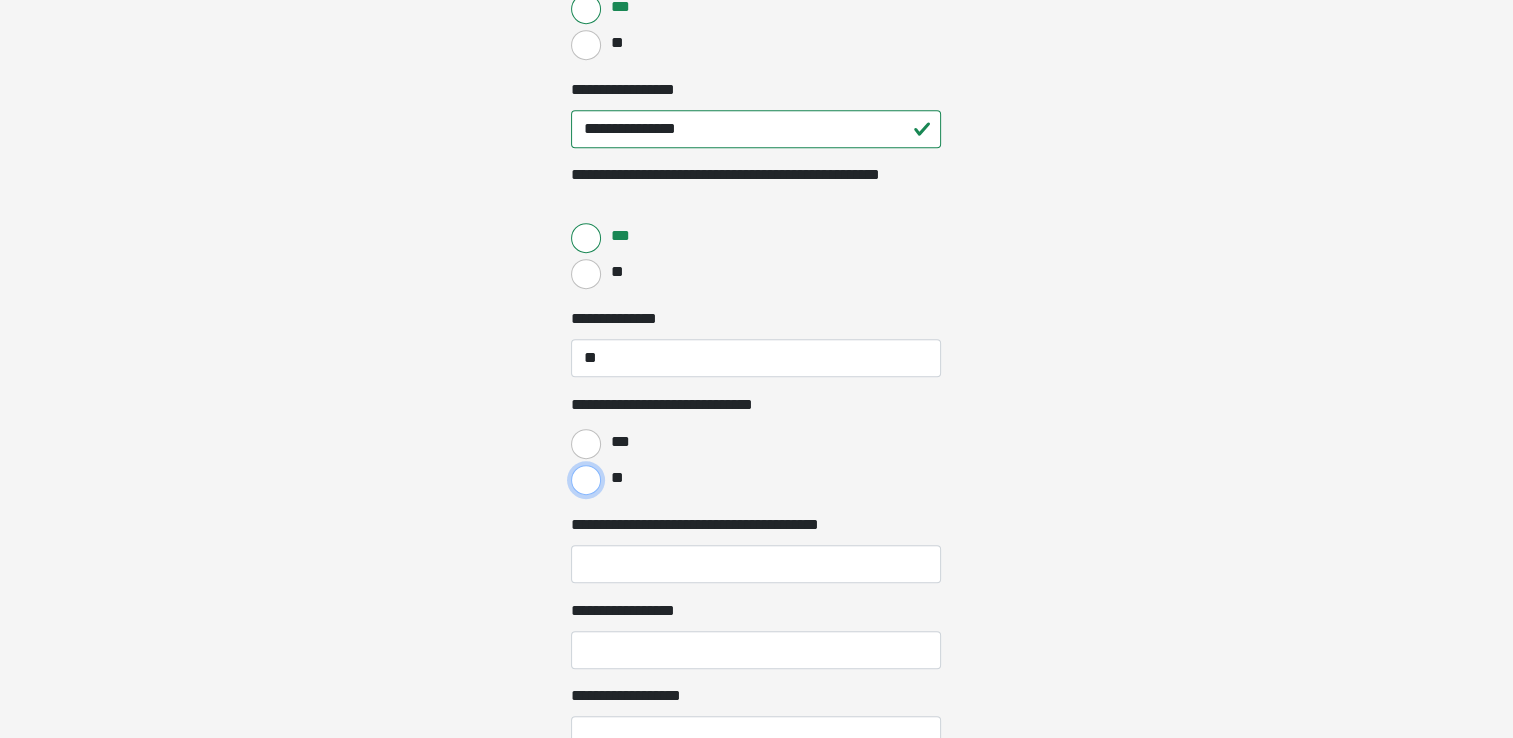 click on "**" at bounding box center (586, 480) 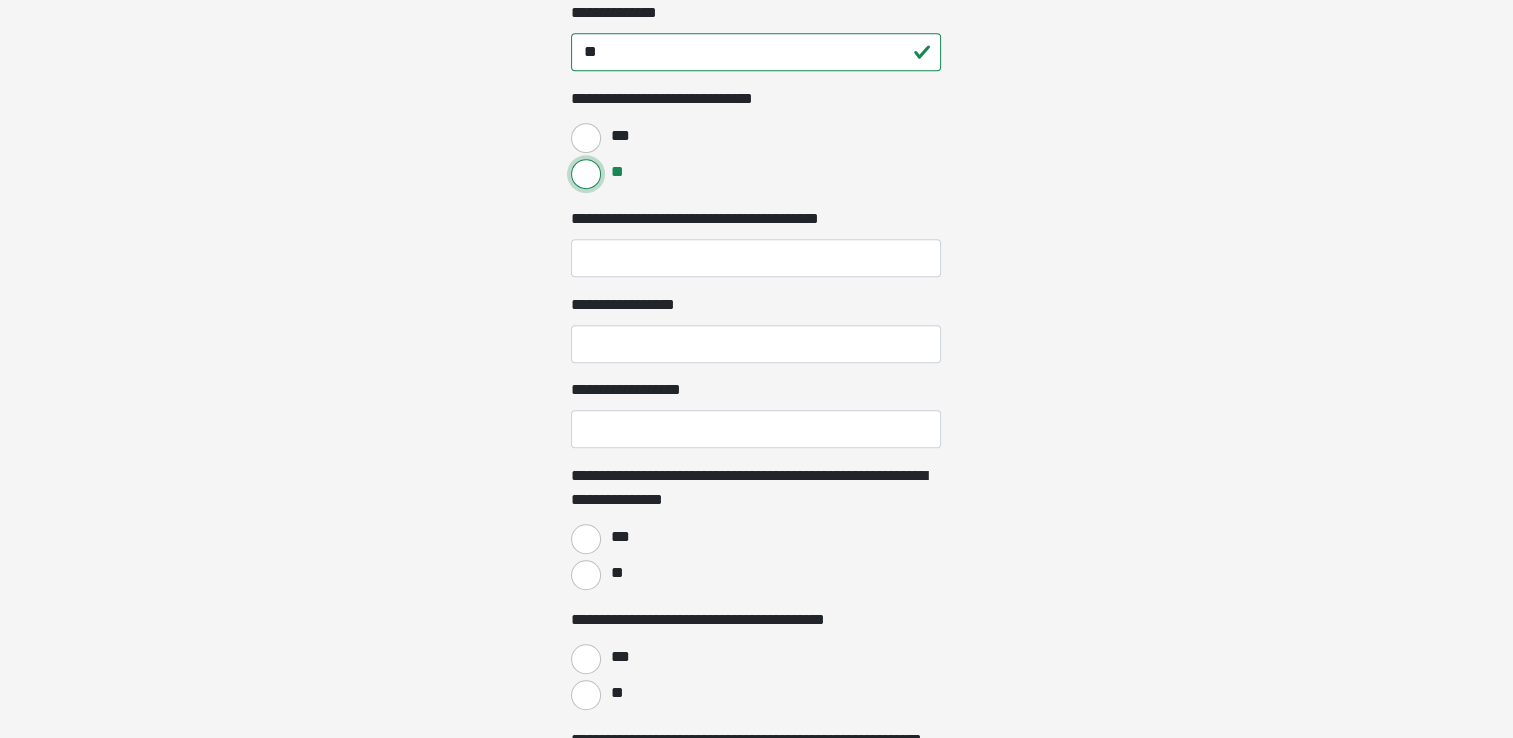 scroll, scrollTop: 1241, scrollLeft: 0, axis: vertical 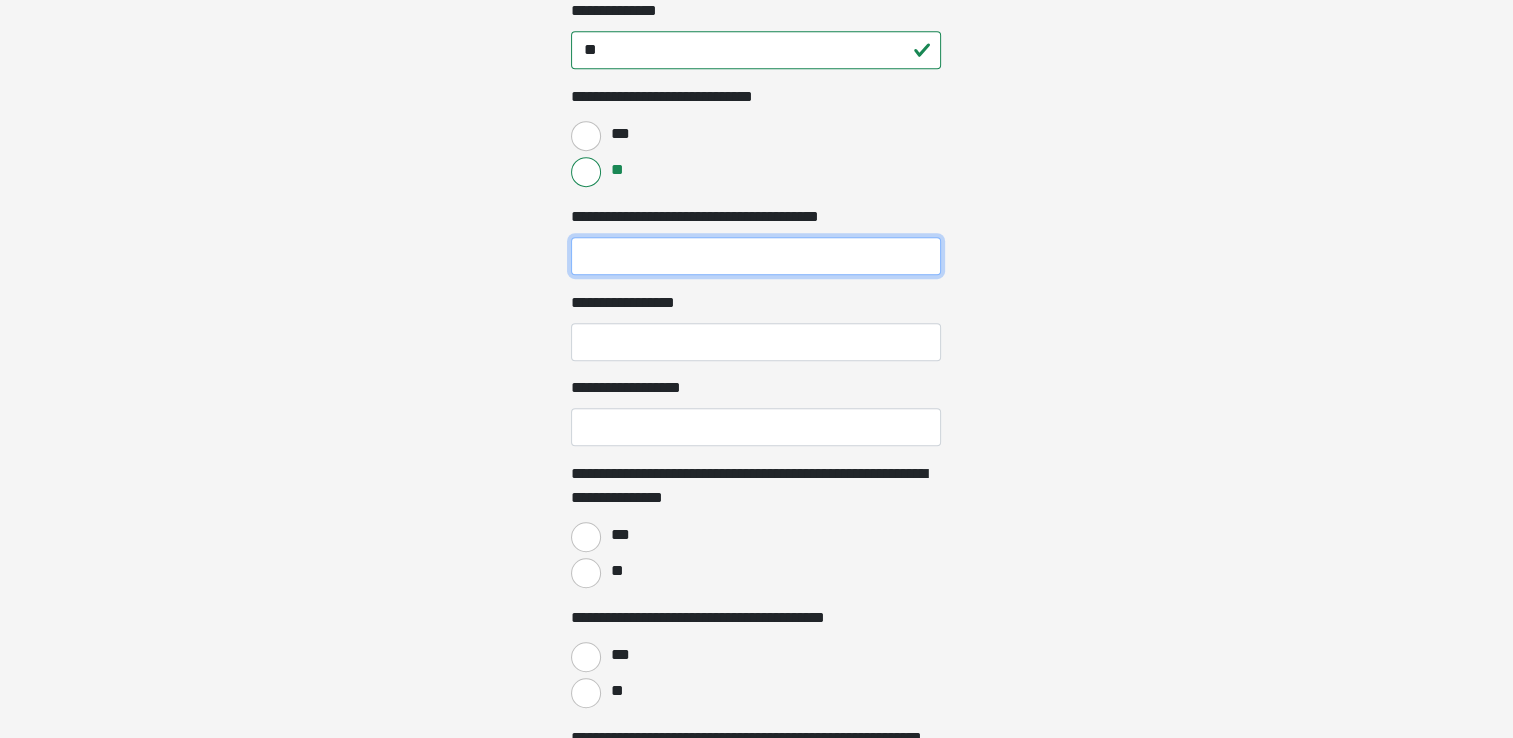 click on "**********" at bounding box center (756, 256) 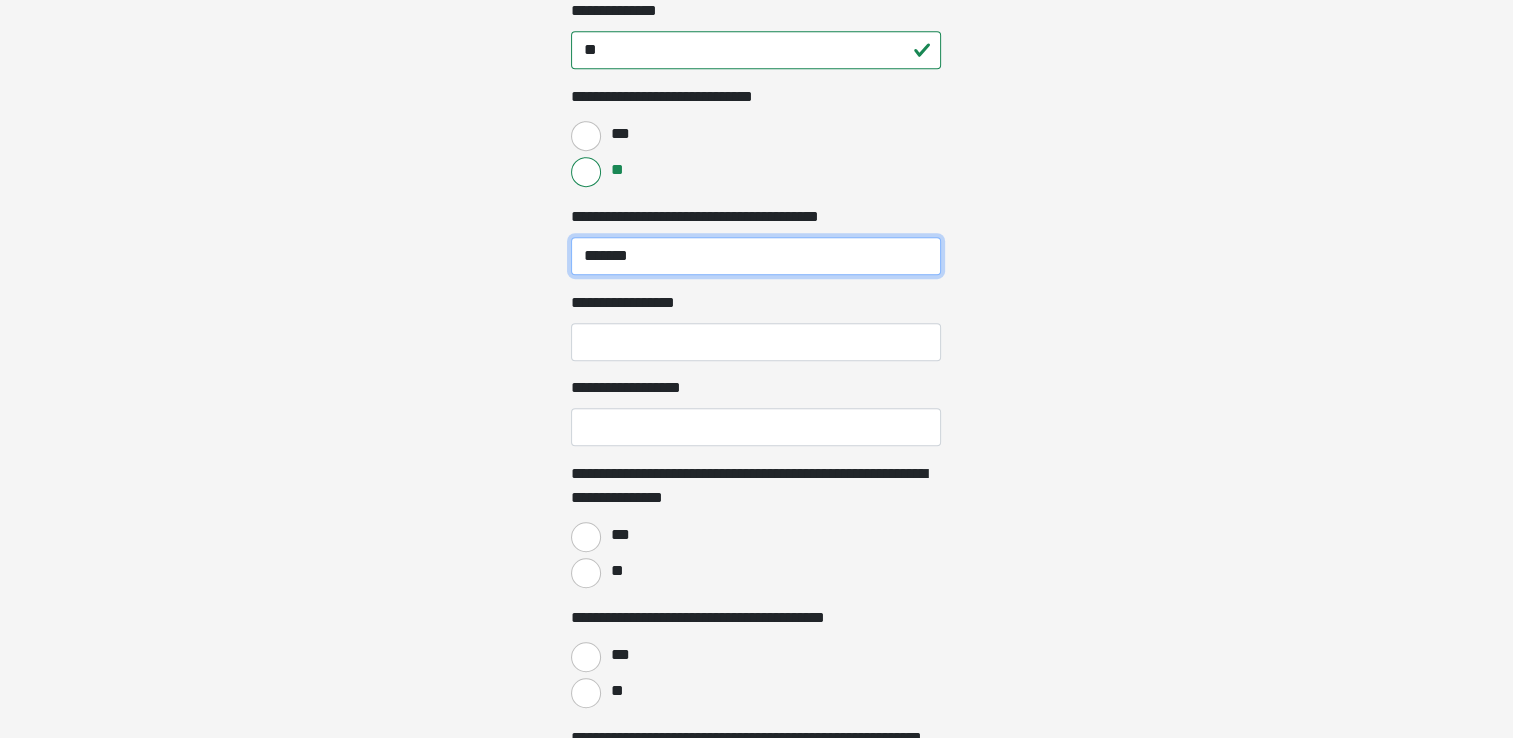 type on "*******" 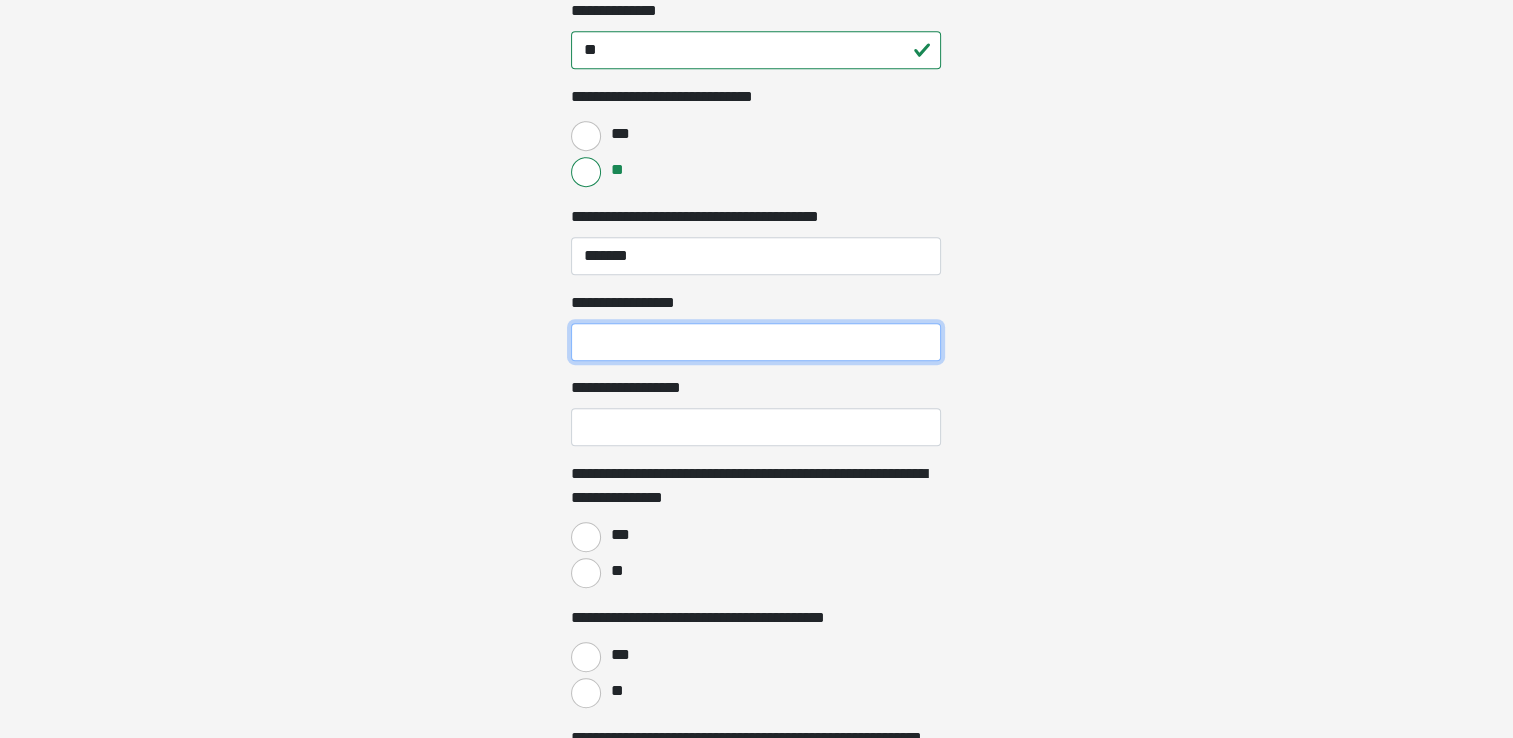 click on "**********" at bounding box center (756, 342) 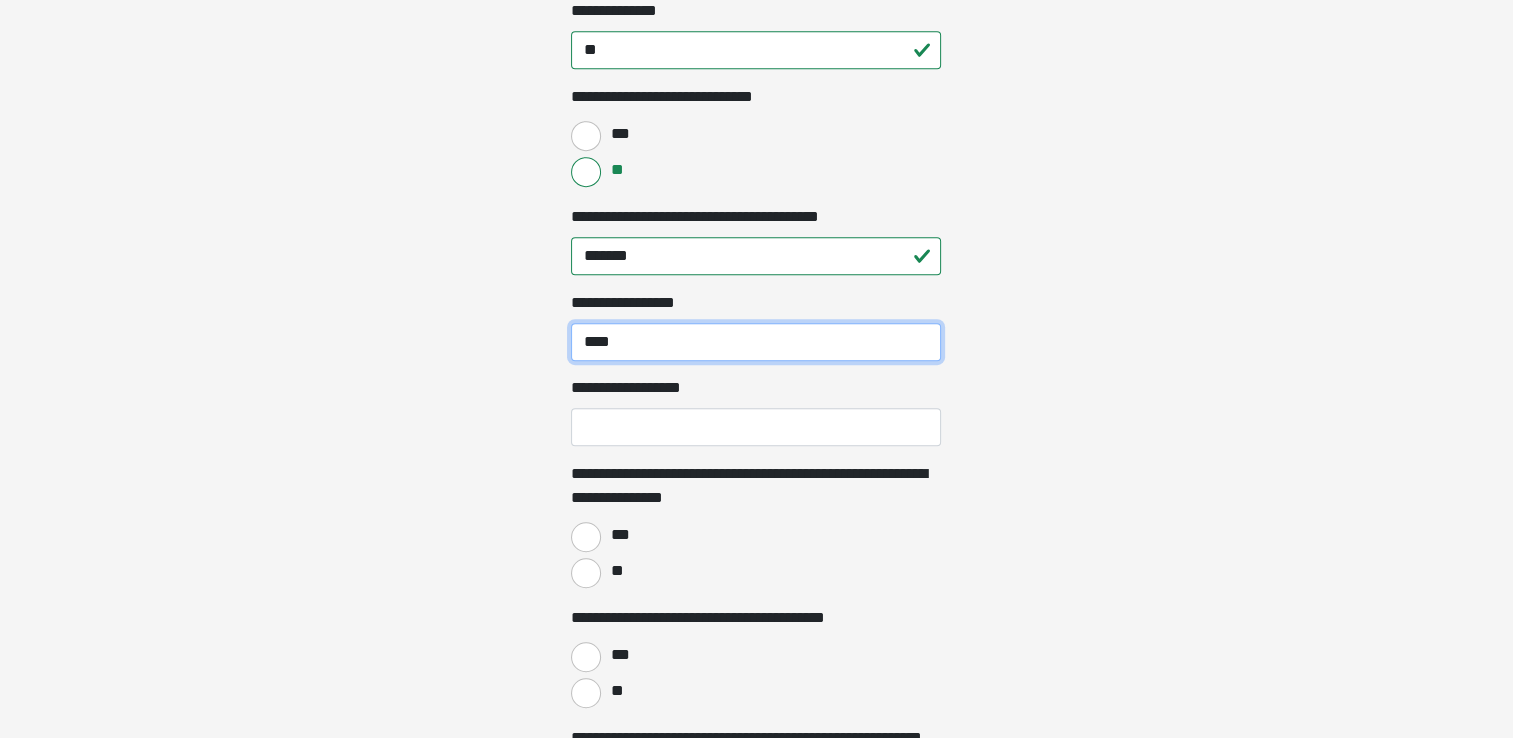 type on "****" 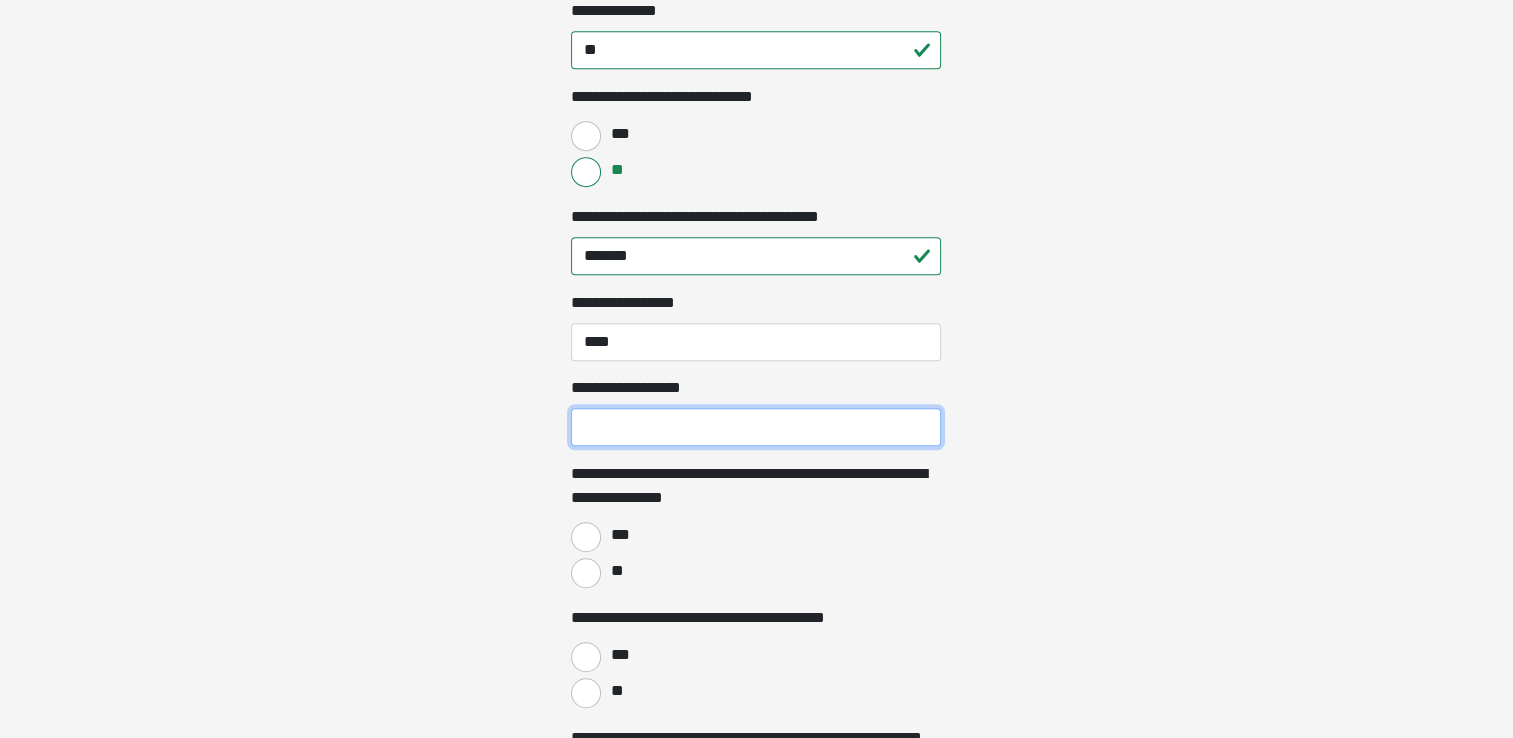 click on "**********" at bounding box center (756, 427) 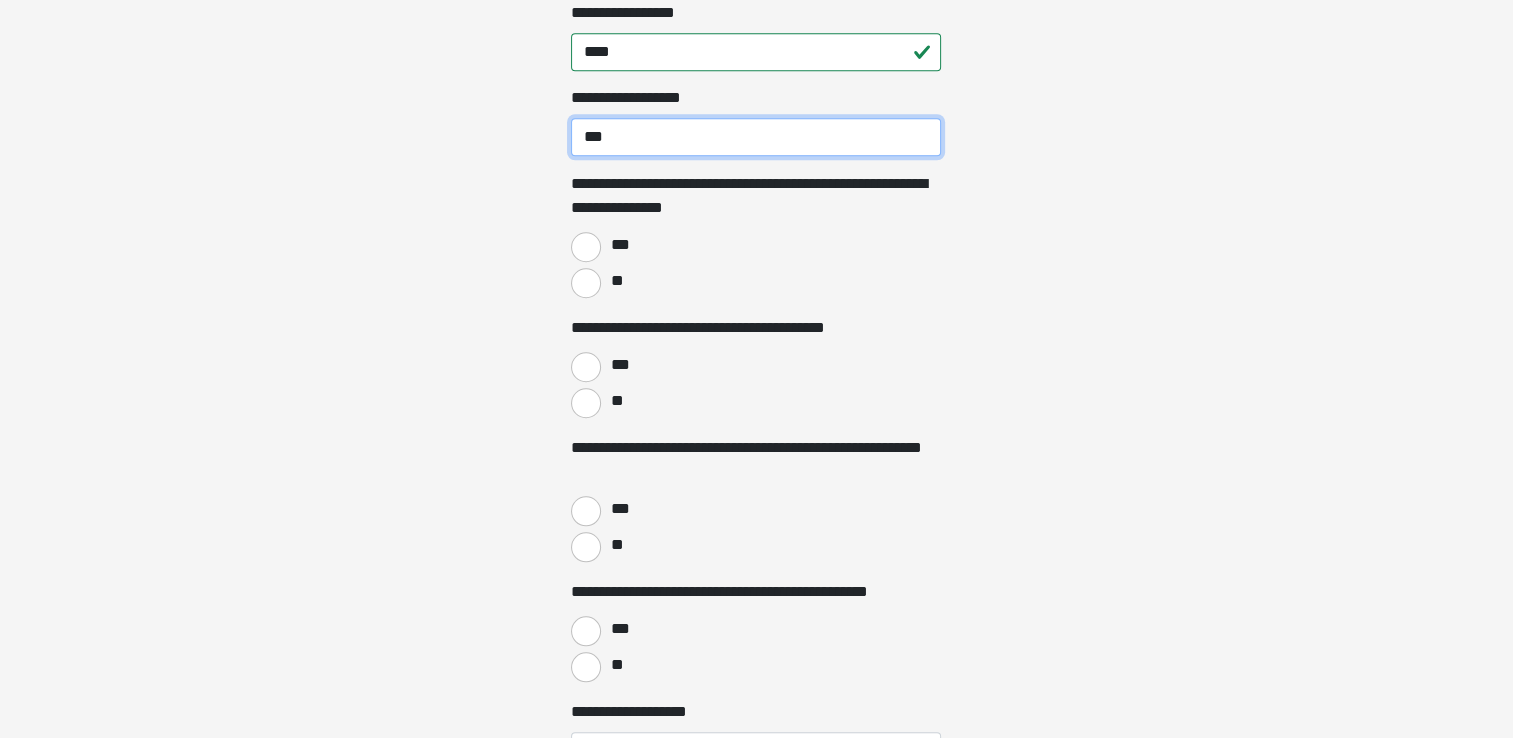 scroll, scrollTop: 1532, scrollLeft: 0, axis: vertical 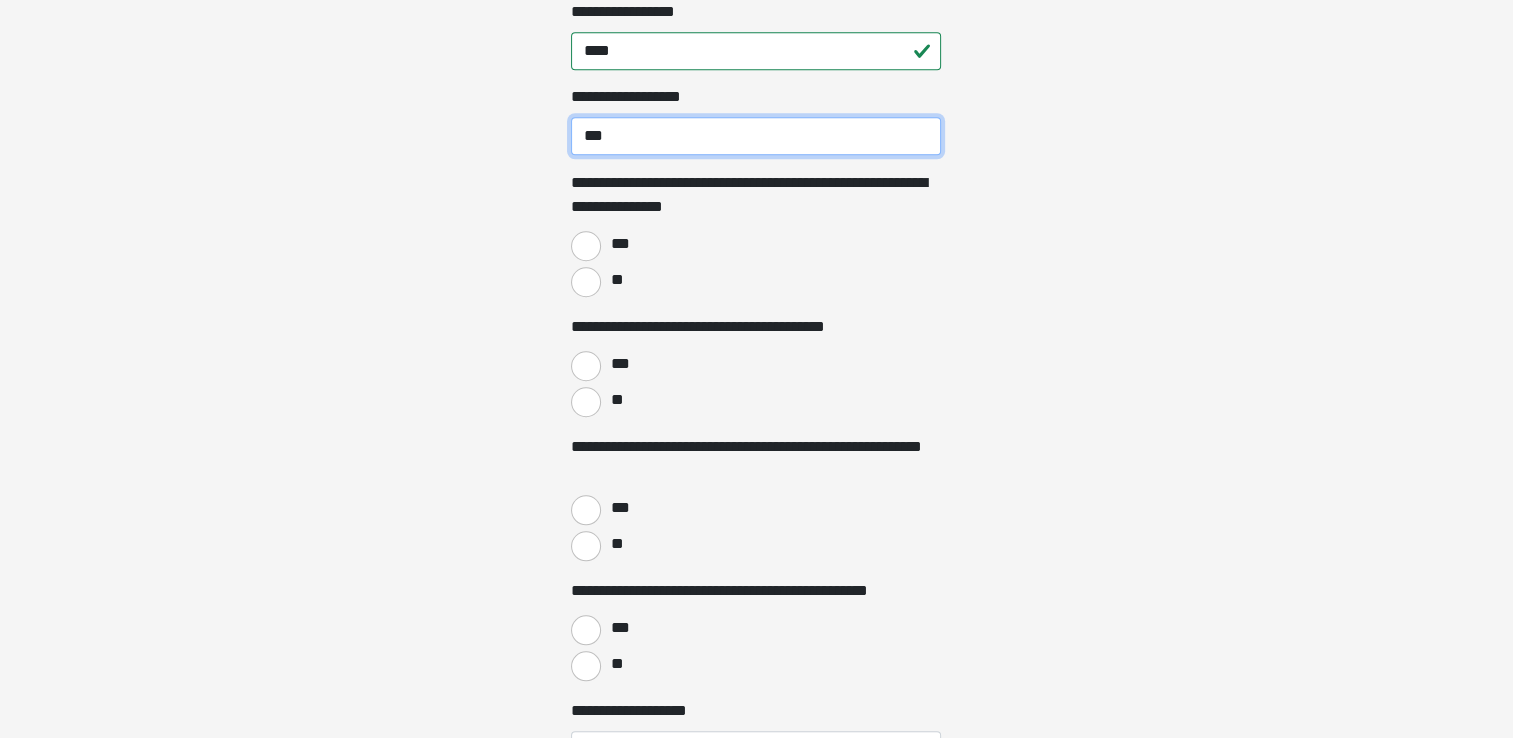 type on "***" 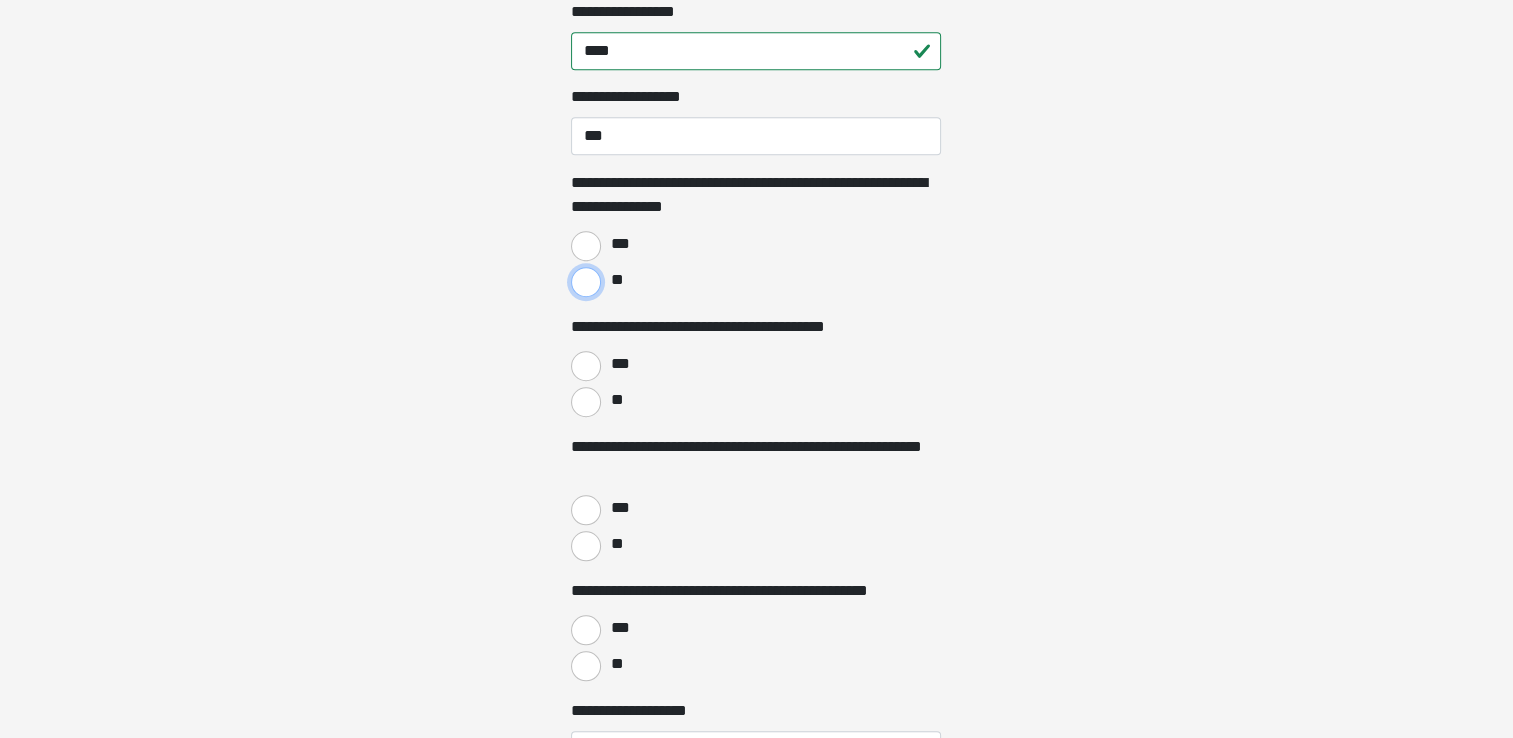 click on "**" at bounding box center [586, 282] 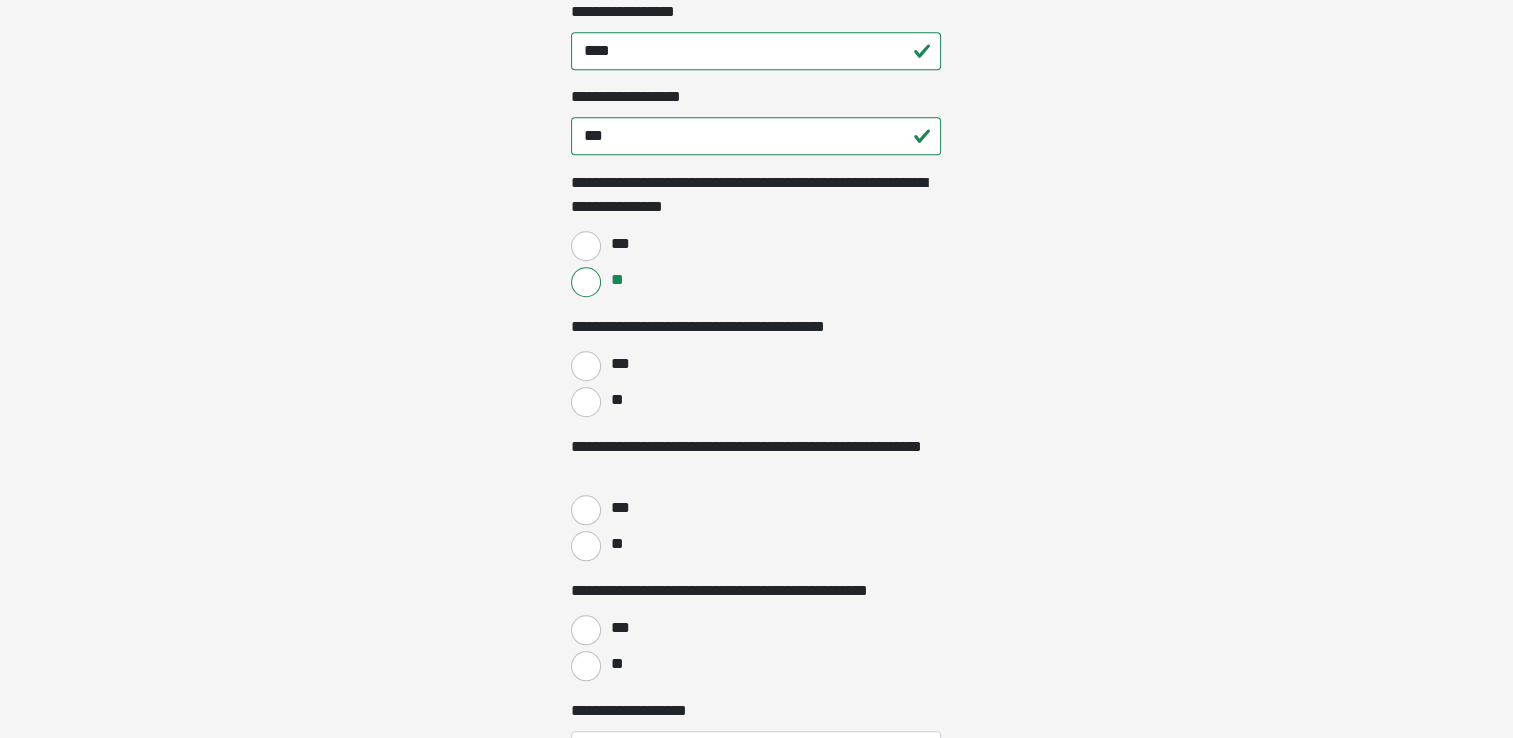 click on "**" at bounding box center [756, 400] 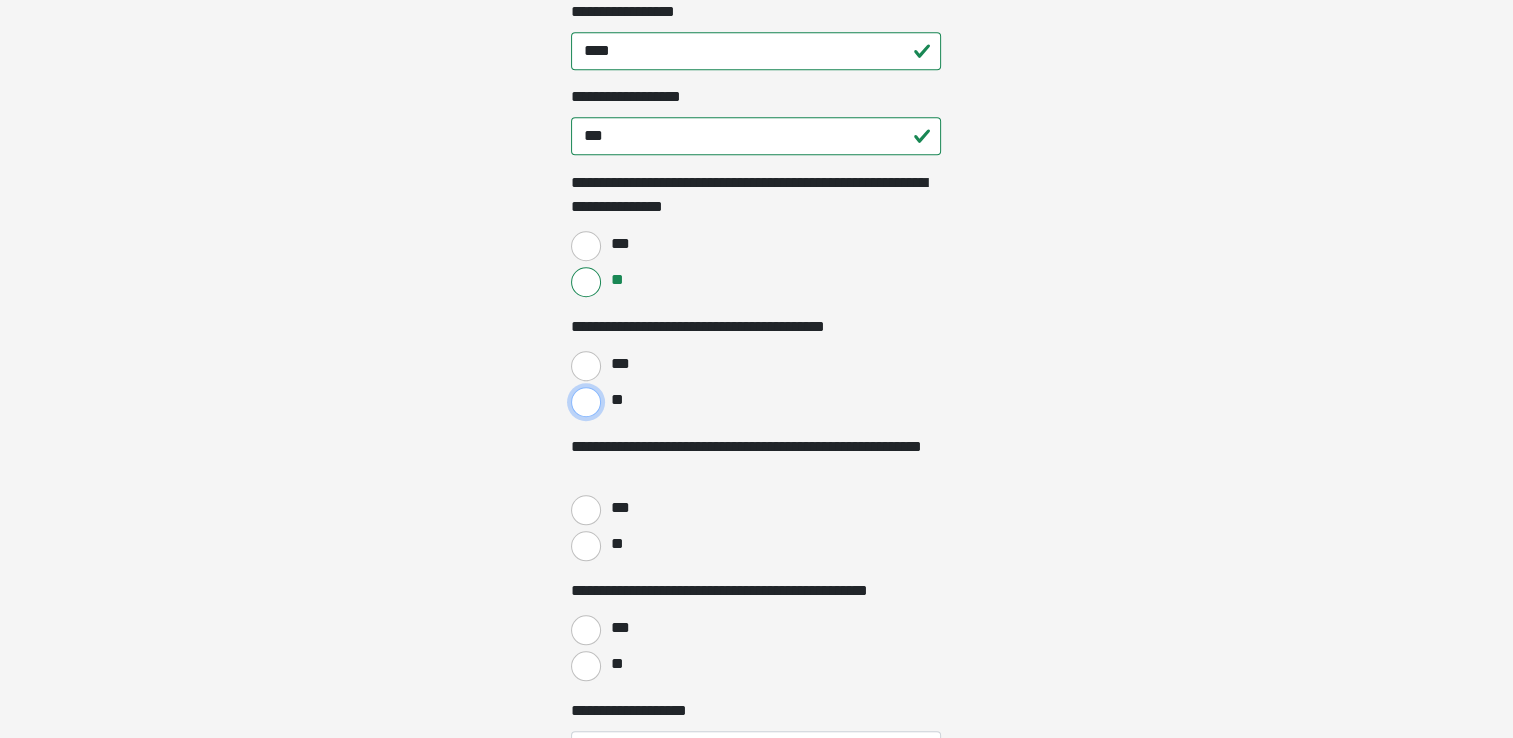 click on "**" at bounding box center (586, 402) 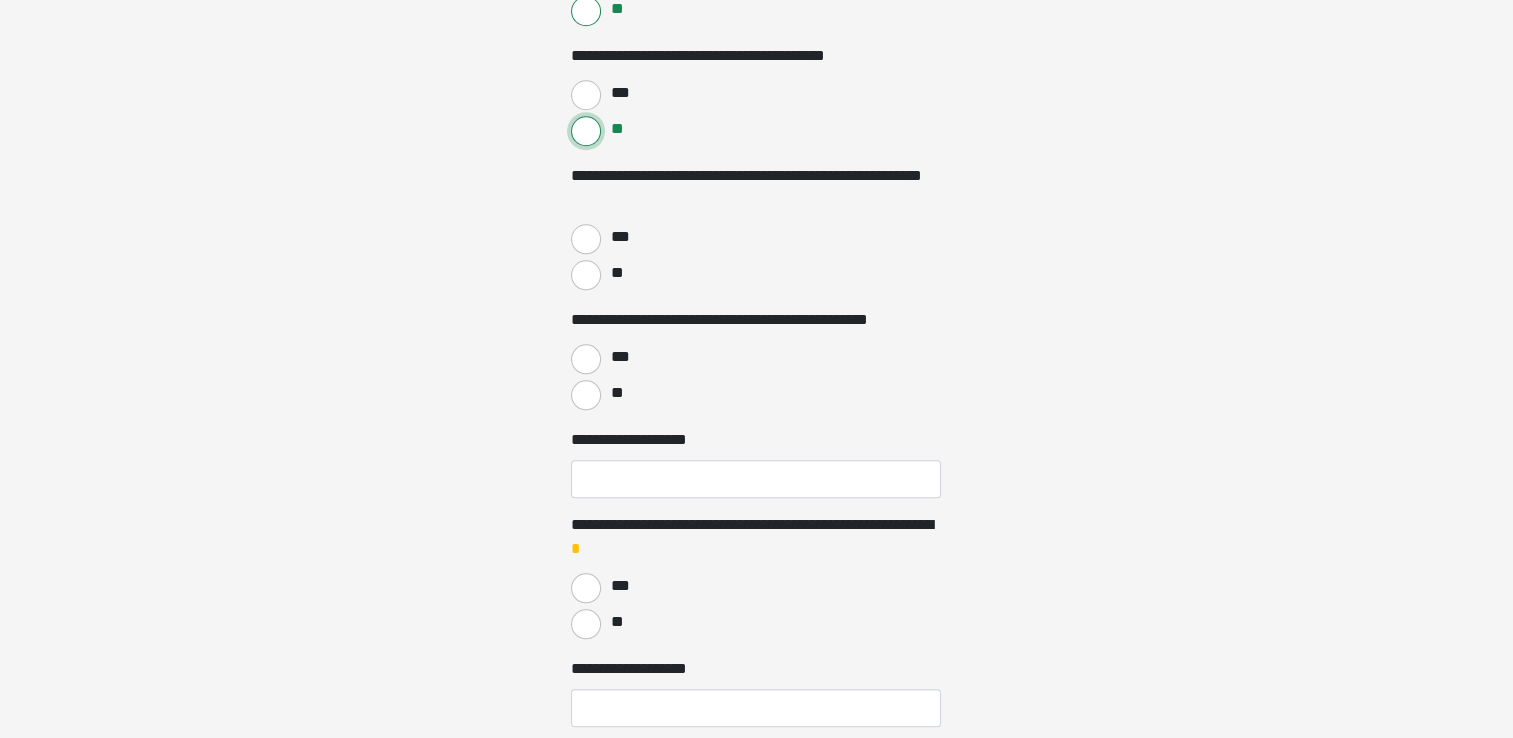 scroll, scrollTop: 1804, scrollLeft: 0, axis: vertical 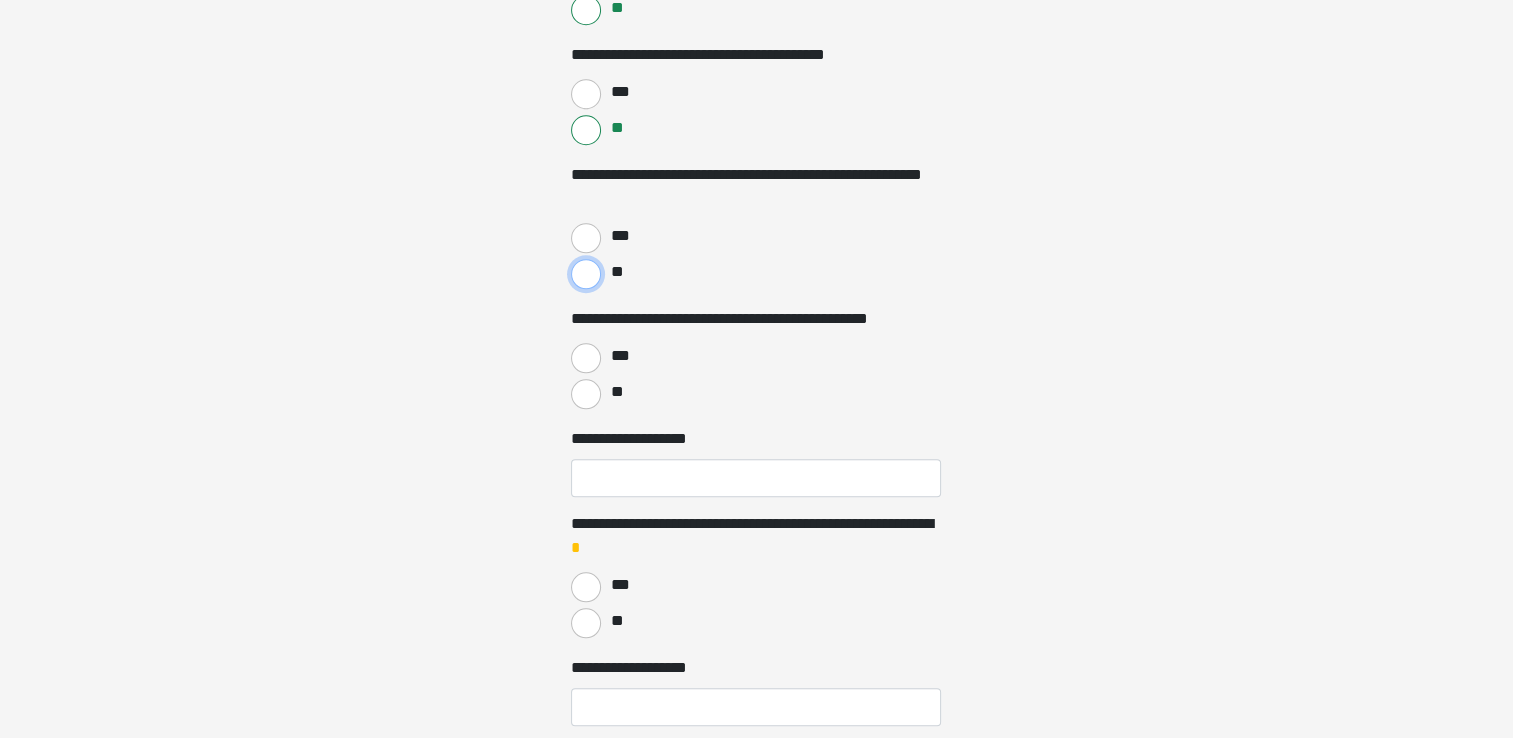 click on "**" at bounding box center (586, 274) 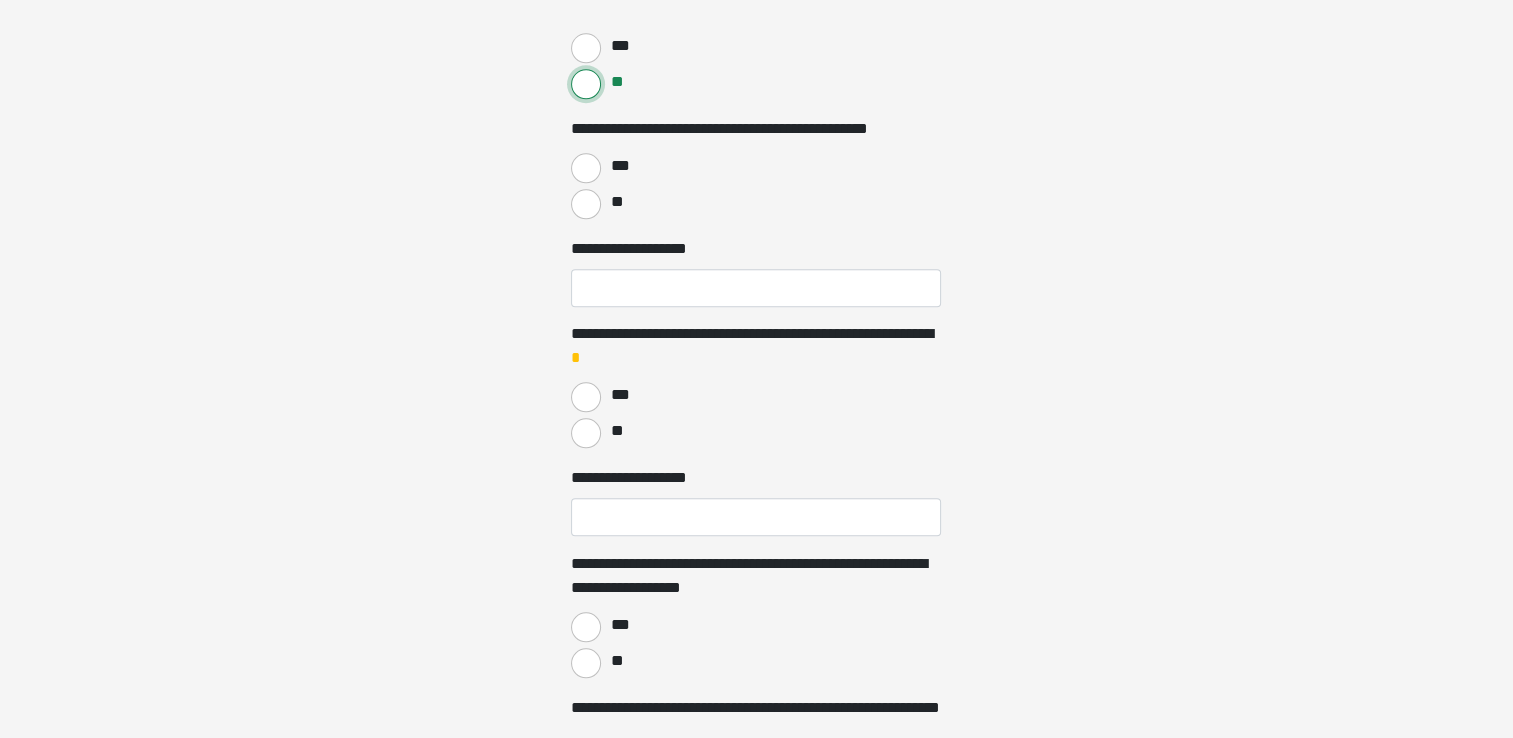 scroll, scrollTop: 1995, scrollLeft: 0, axis: vertical 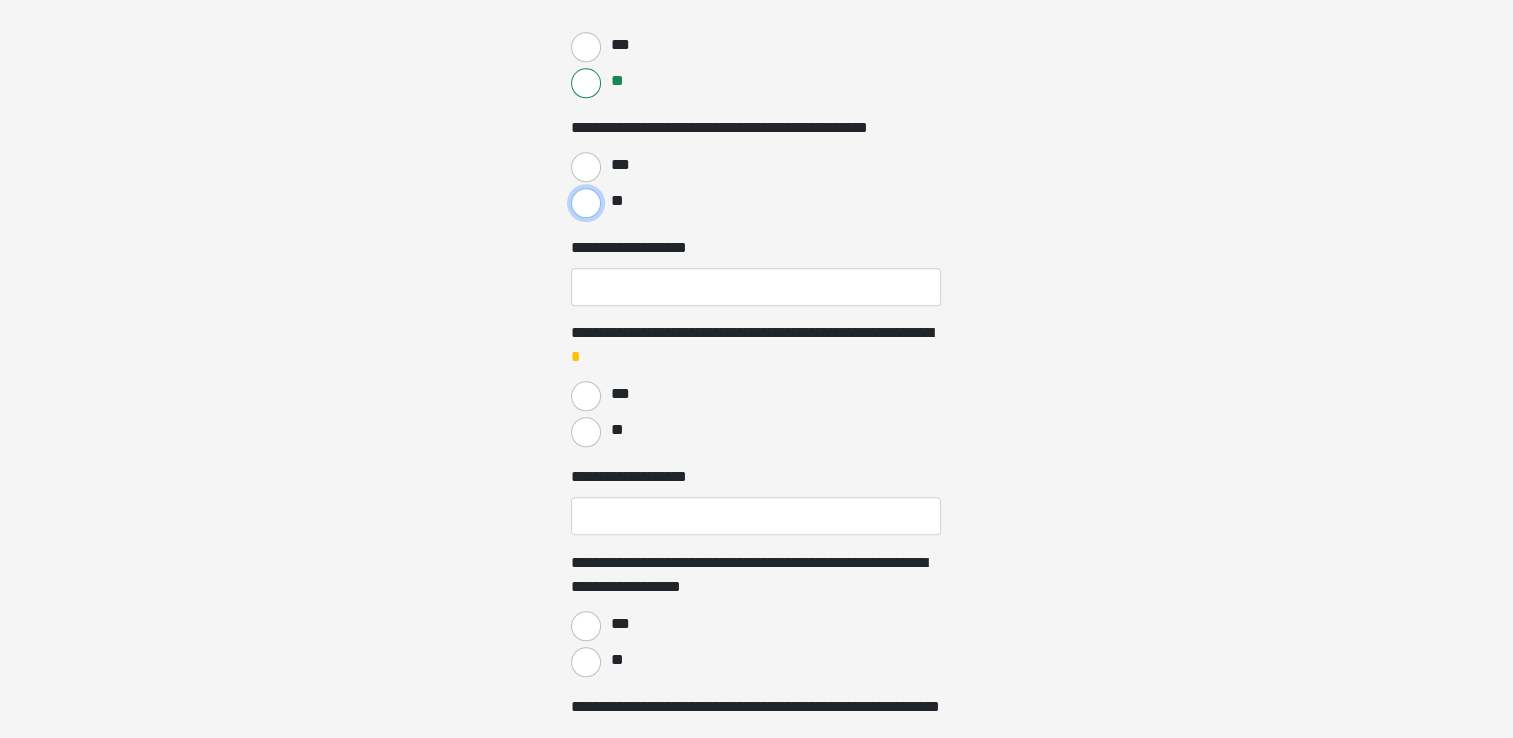 click on "**" at bounding box center [586, 203] 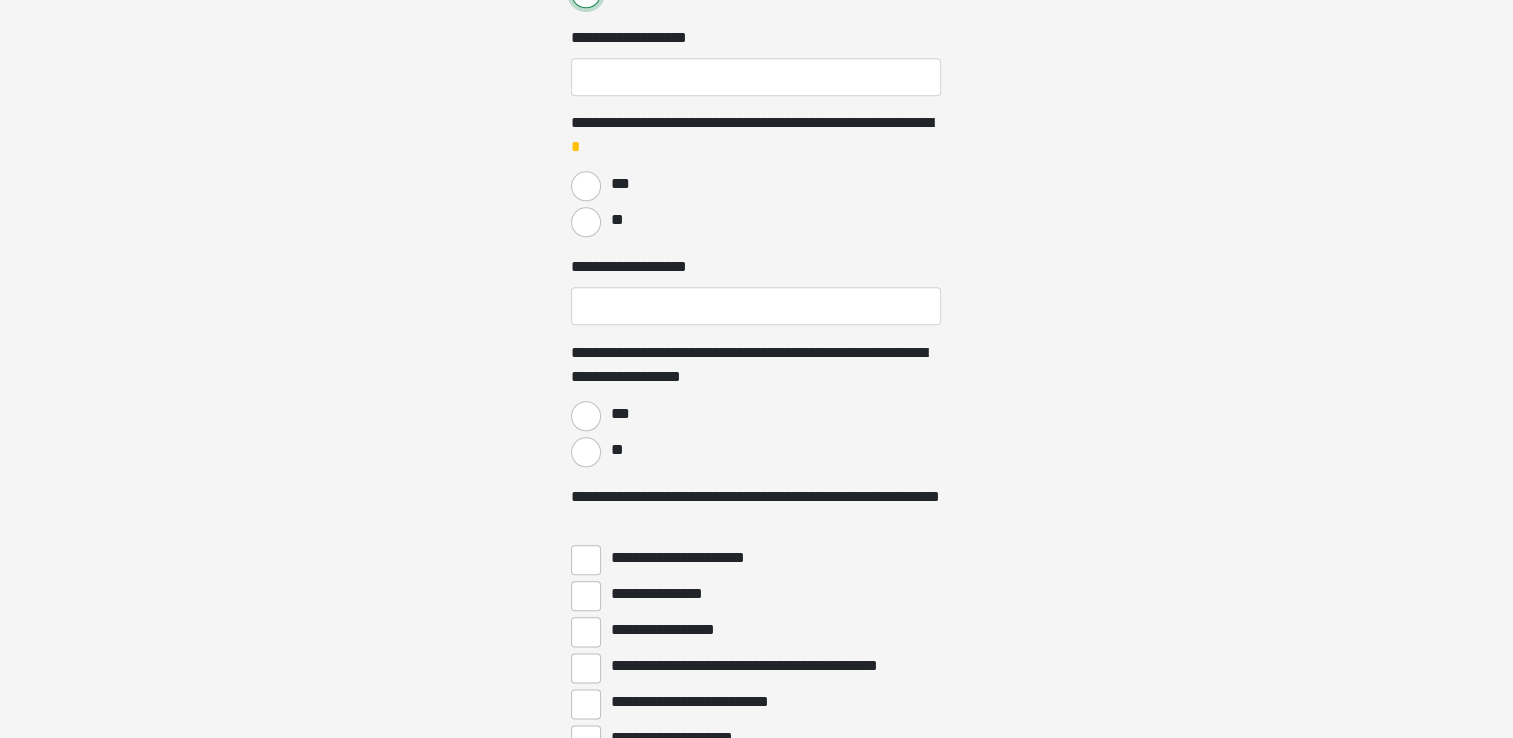 scroll, scrollTop: 2214, scrollLeft: 0, axis: vertical 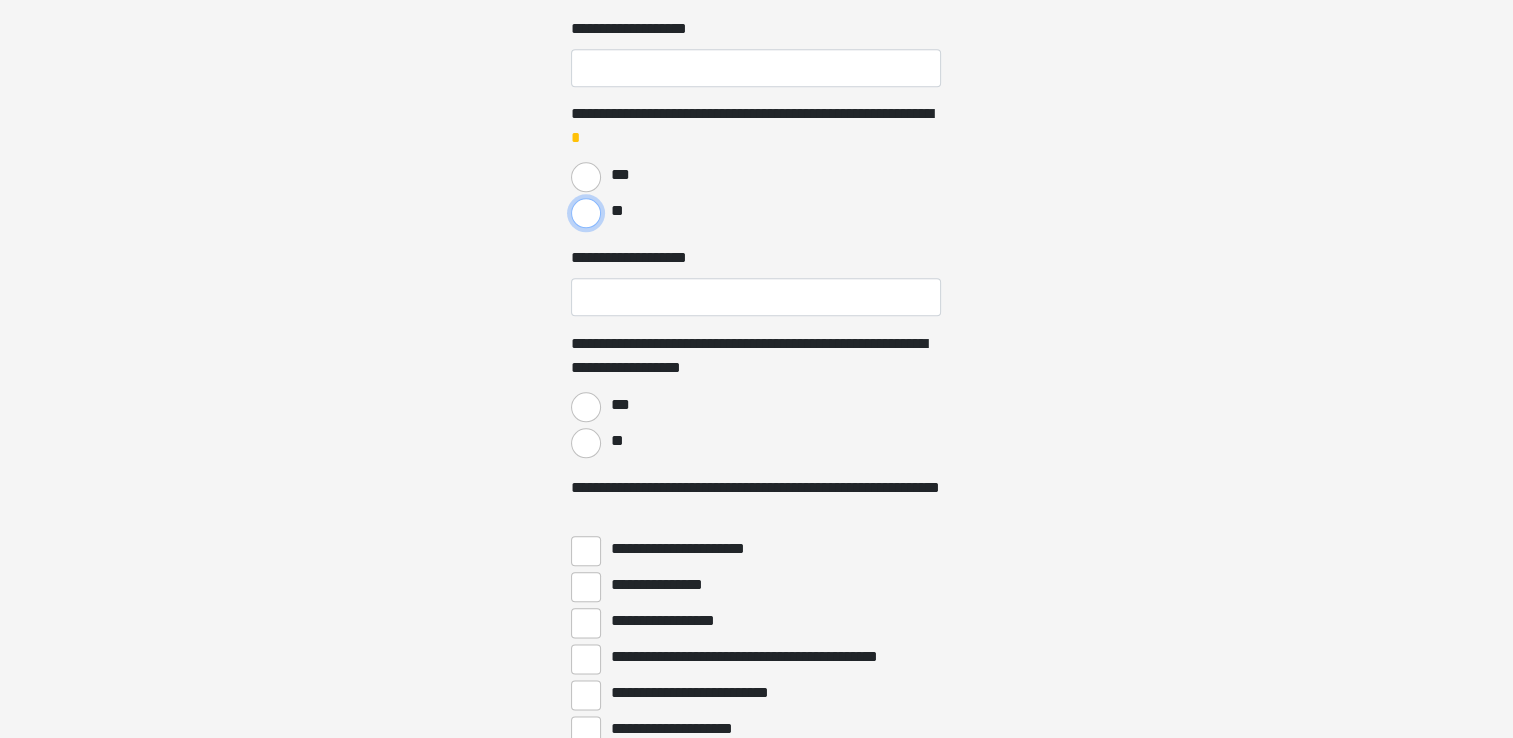 click on "**" at bounding box center (586, 213) 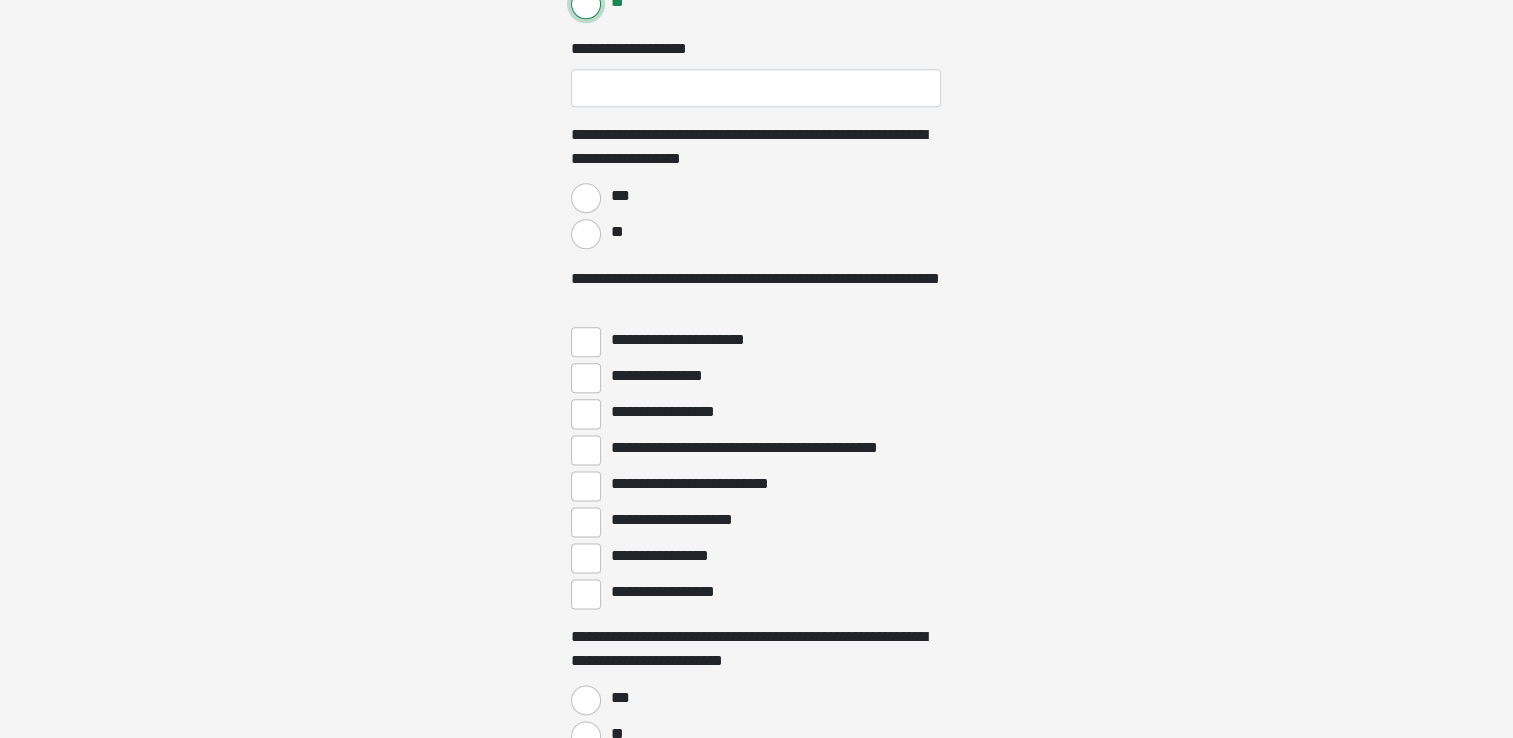 scroll, scrollTop: 2424, scrollLeft: 0, axis: vertical 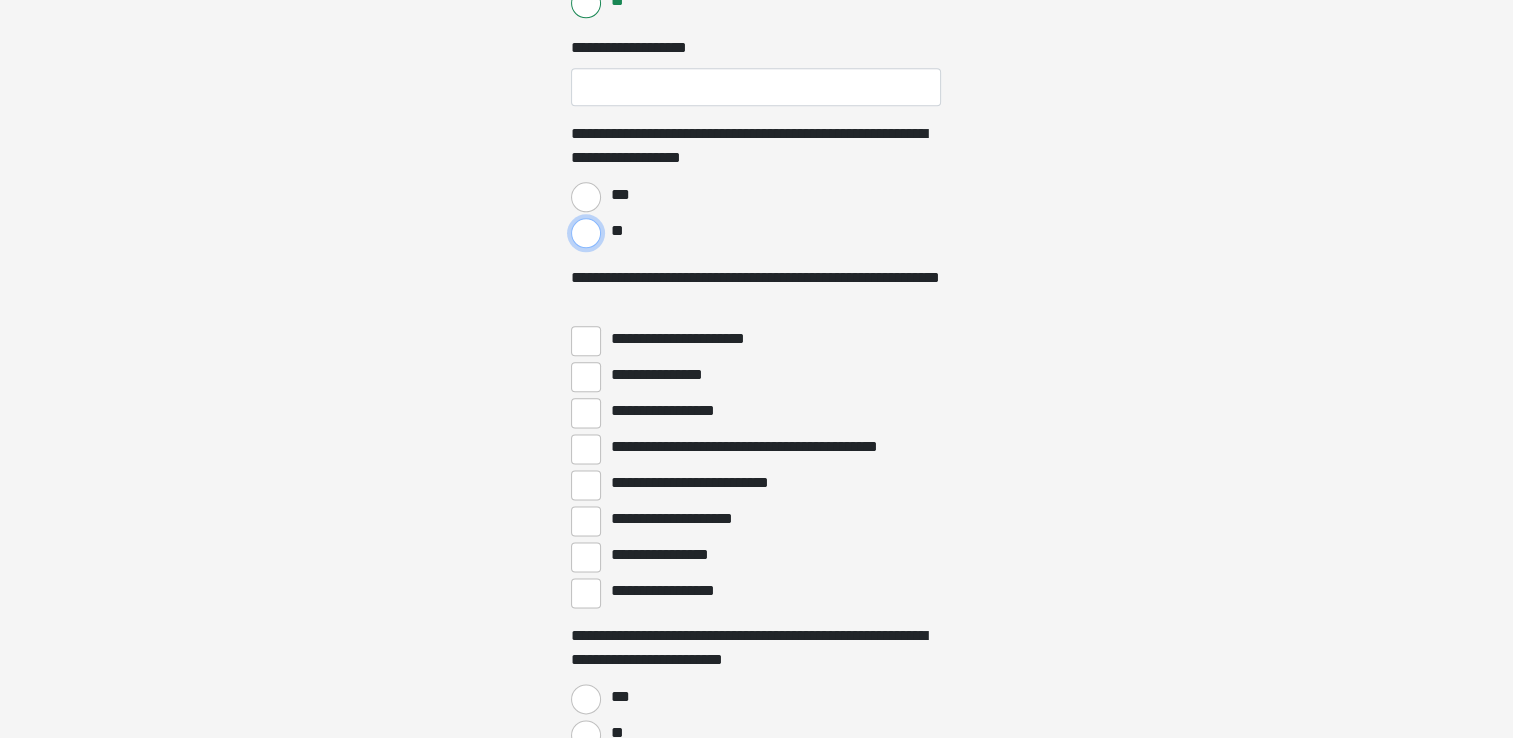 click on "**" at bounding box center [586, 233] 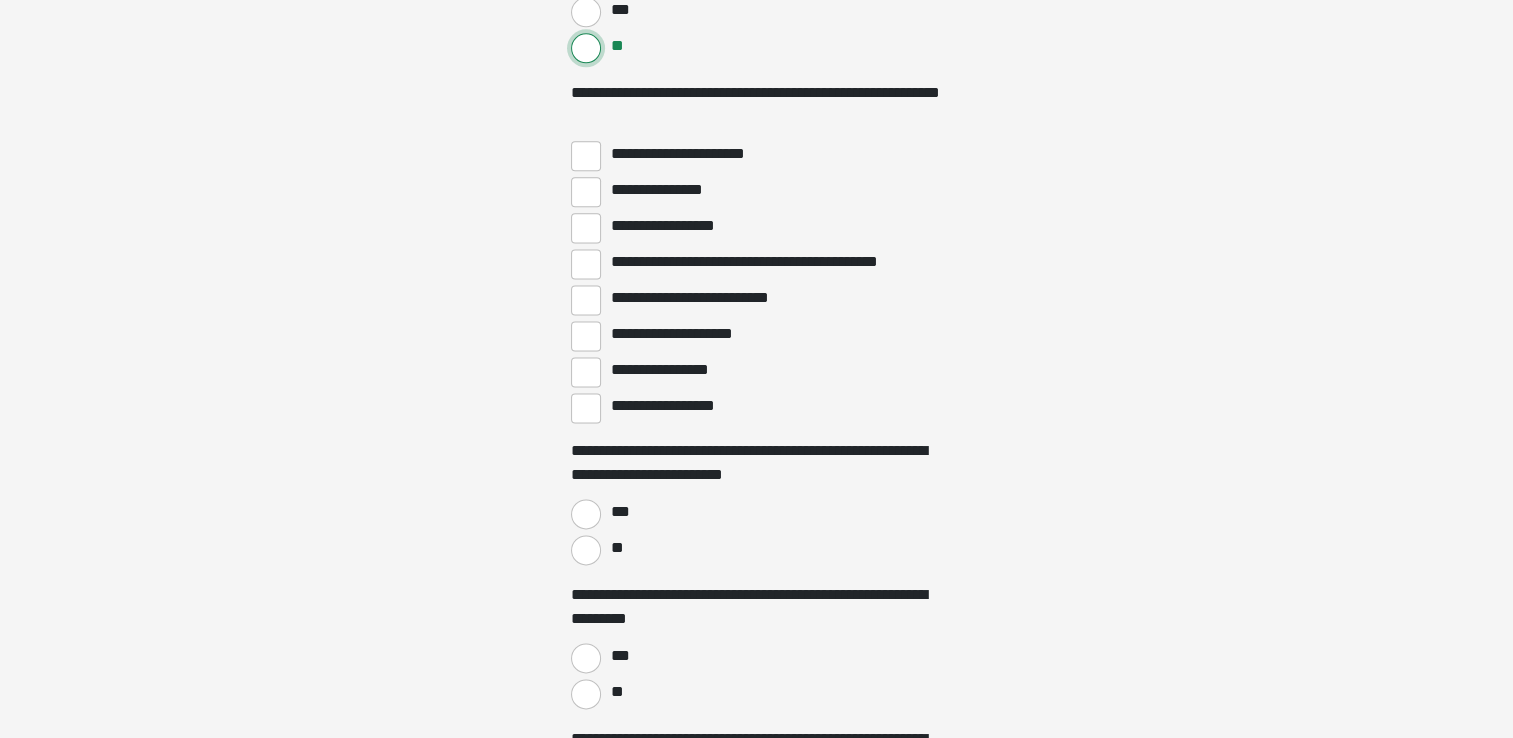 scroll, scrollTop: 2610, scrollLeft: 0, axis: vertical 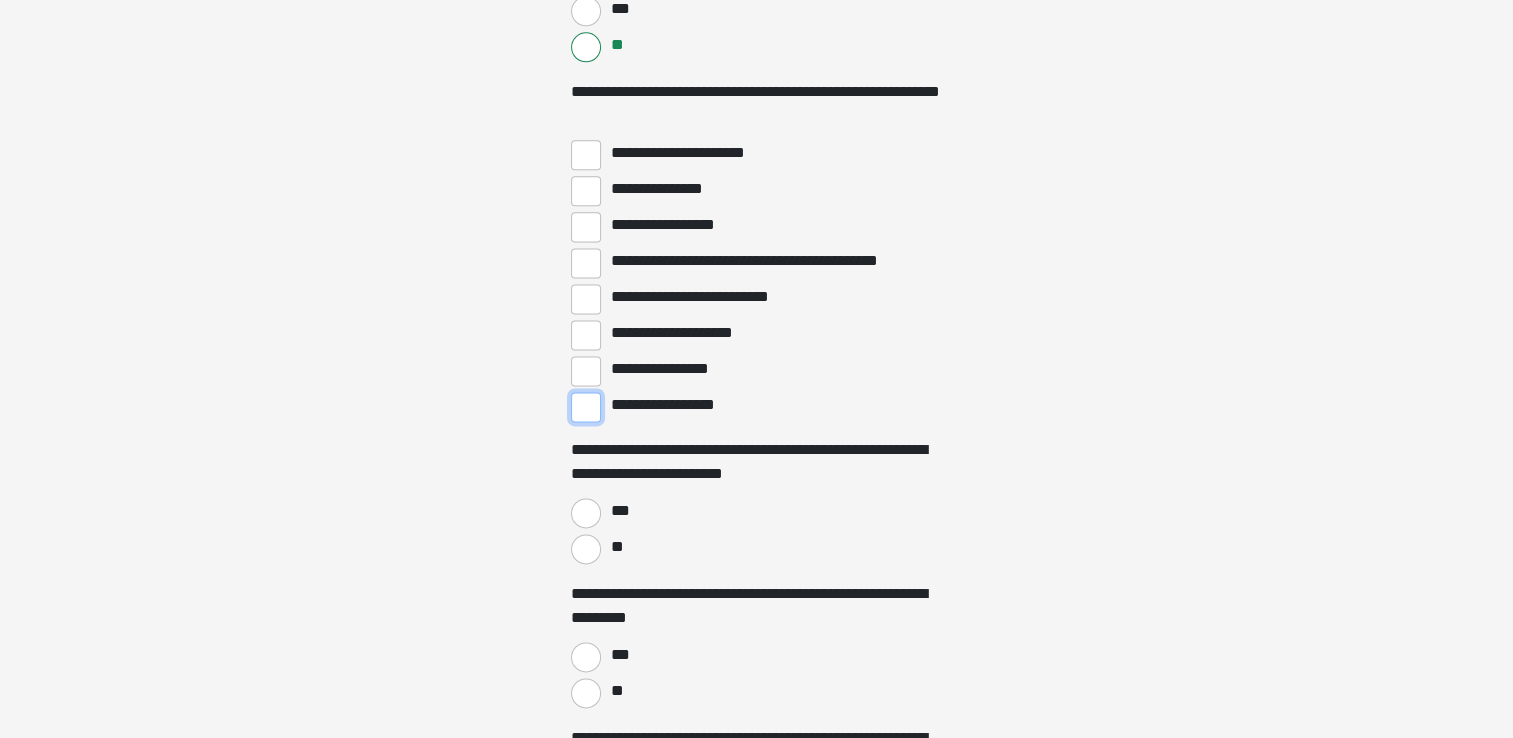 click on "**********" at bounding box center (586, 407) 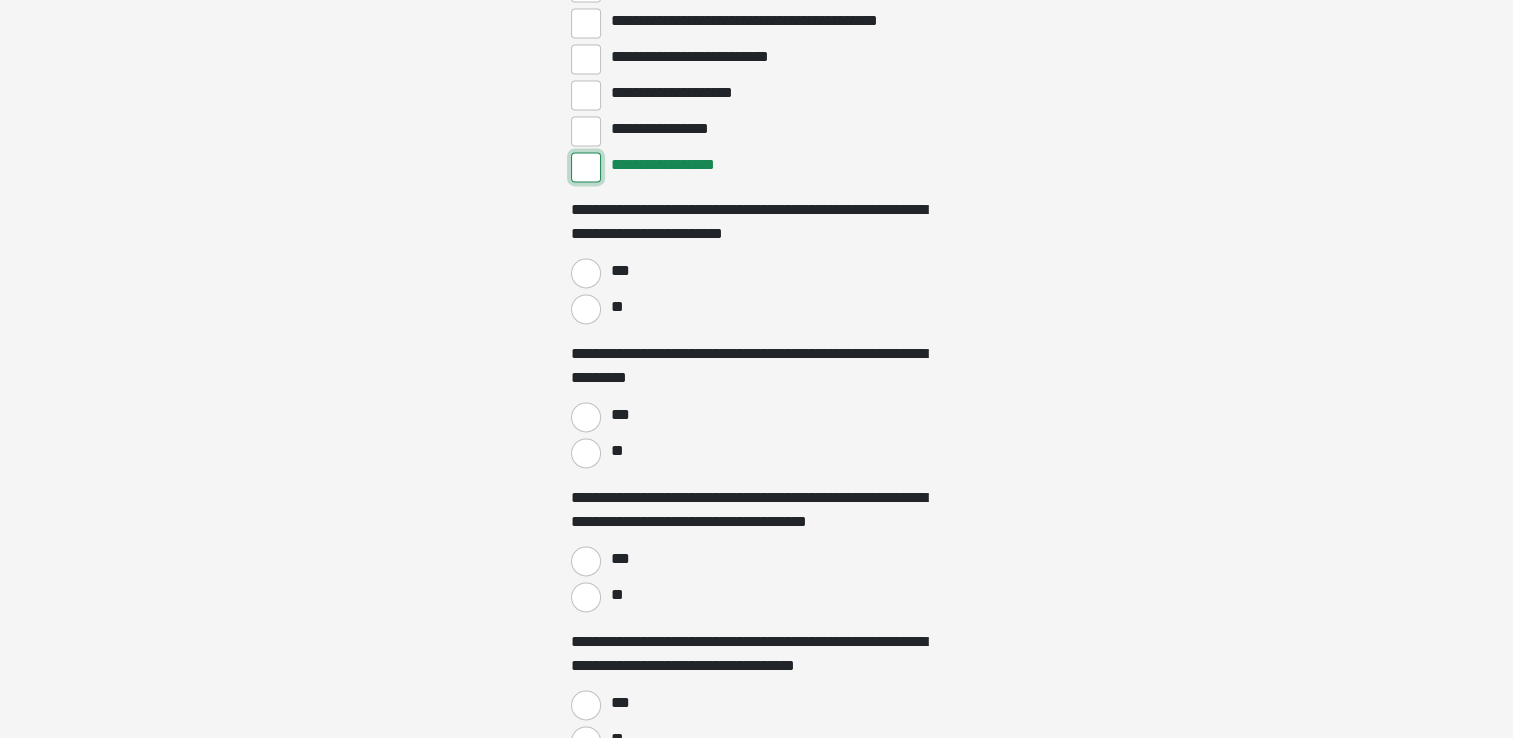 scroll, scrollTop: 2853, scrollLeft: 0, axis: vertical 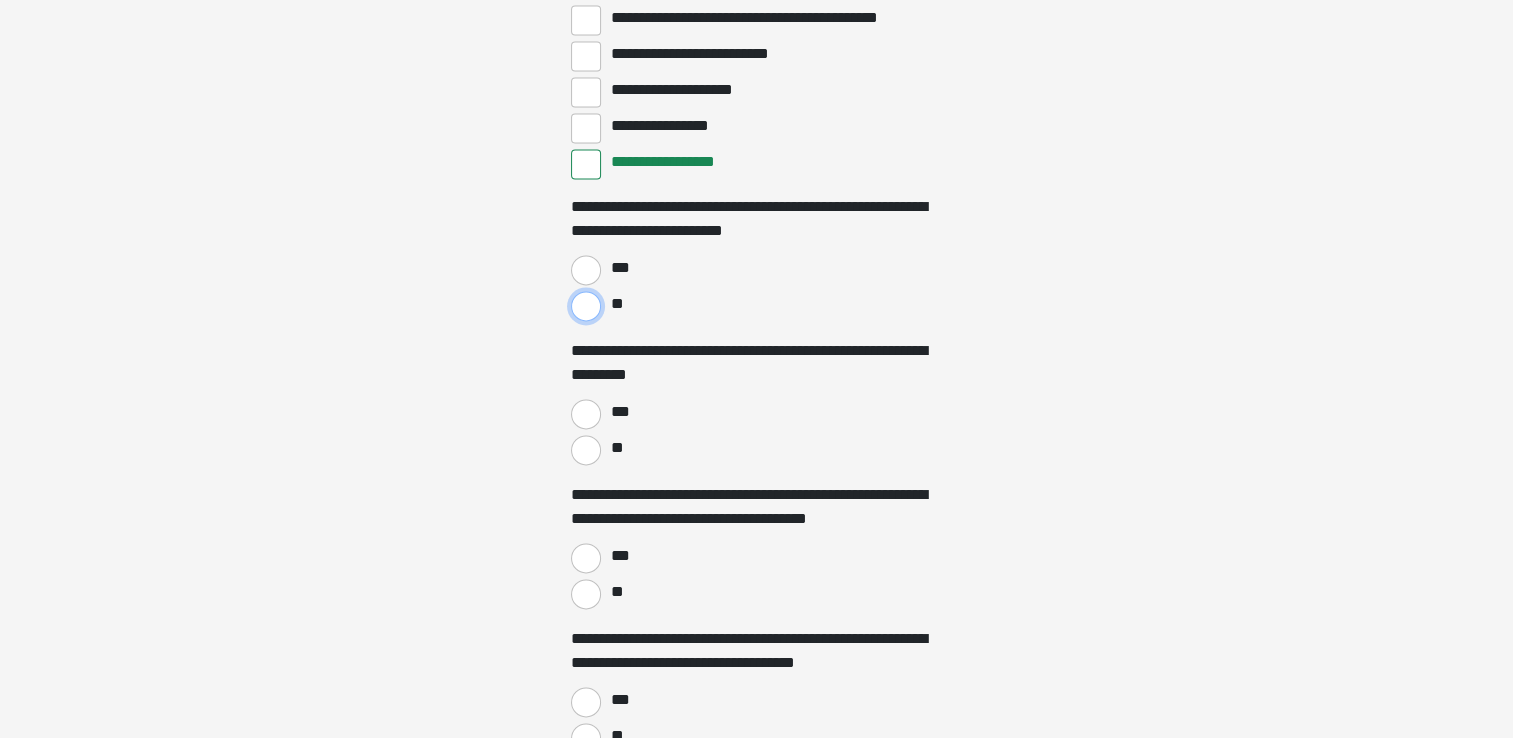 click on "**" at bounding box center (586, 306) 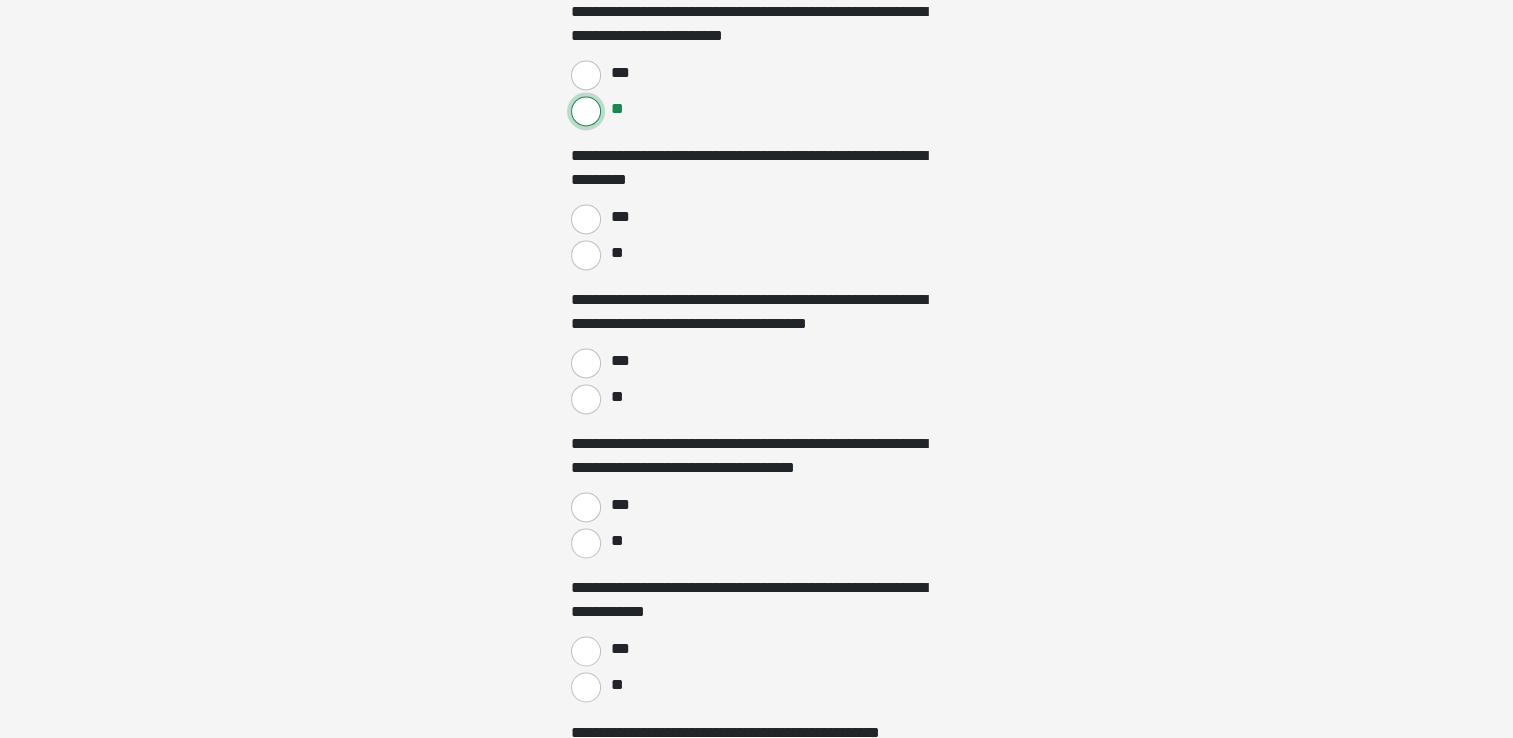 scroll, scrollTop: 3048, scrollLeft: 0, axis: vertical 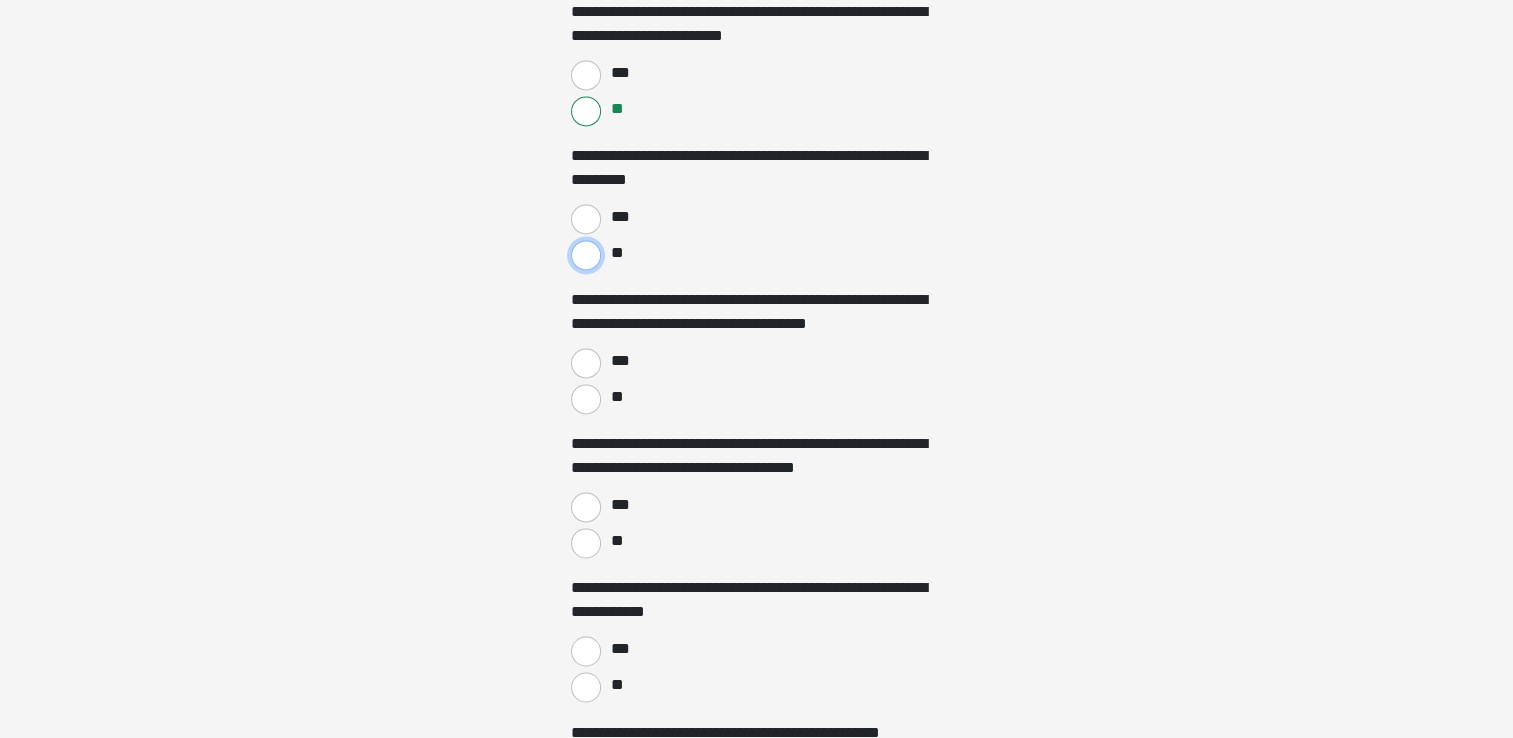 click on "**" at bounding box center [586, 255] 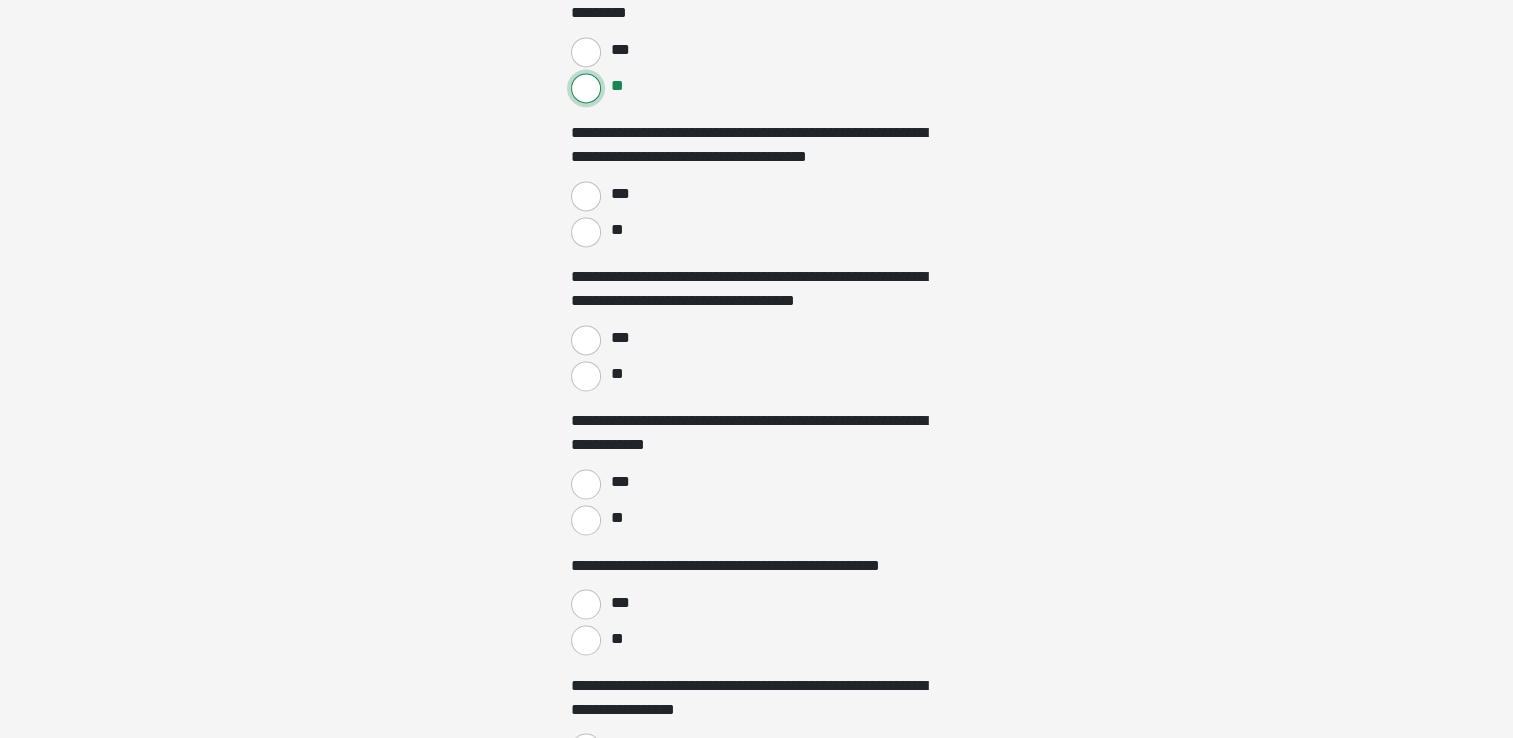 scroll, scrollTop: 3219, scrollLeft: 0, axis: vertical 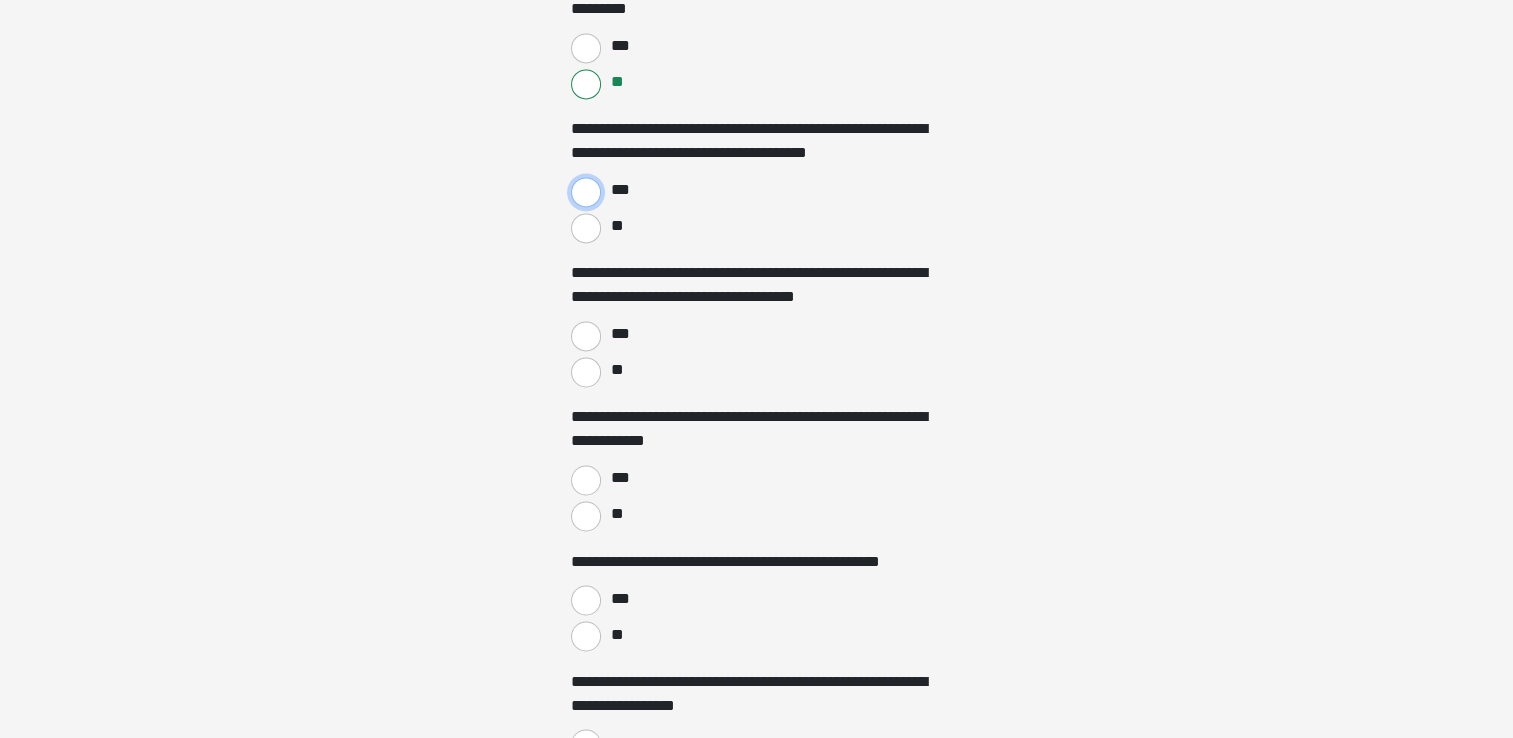 click on "***" at bounding box center (586, 192) 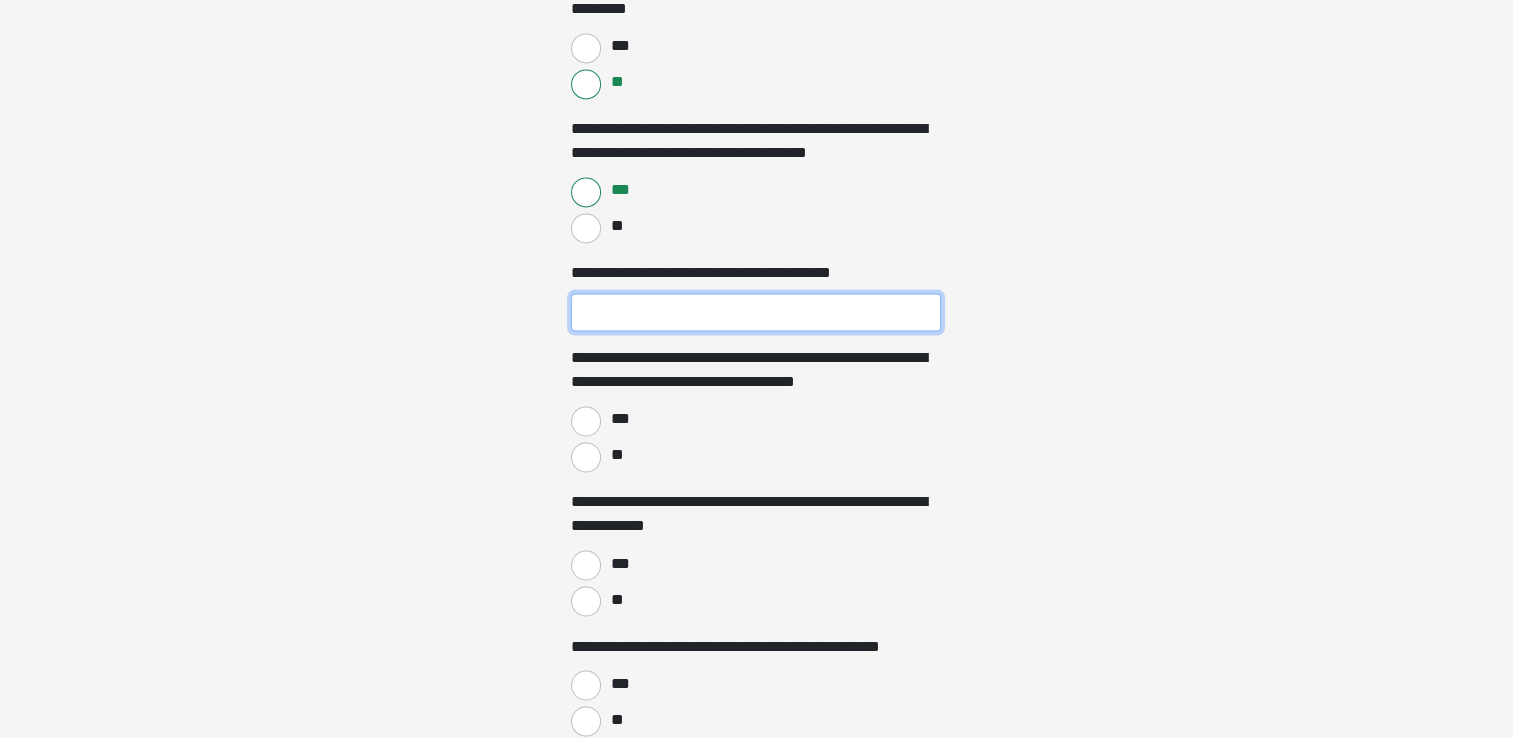 click on "**********" at bounding box center (756, 312) 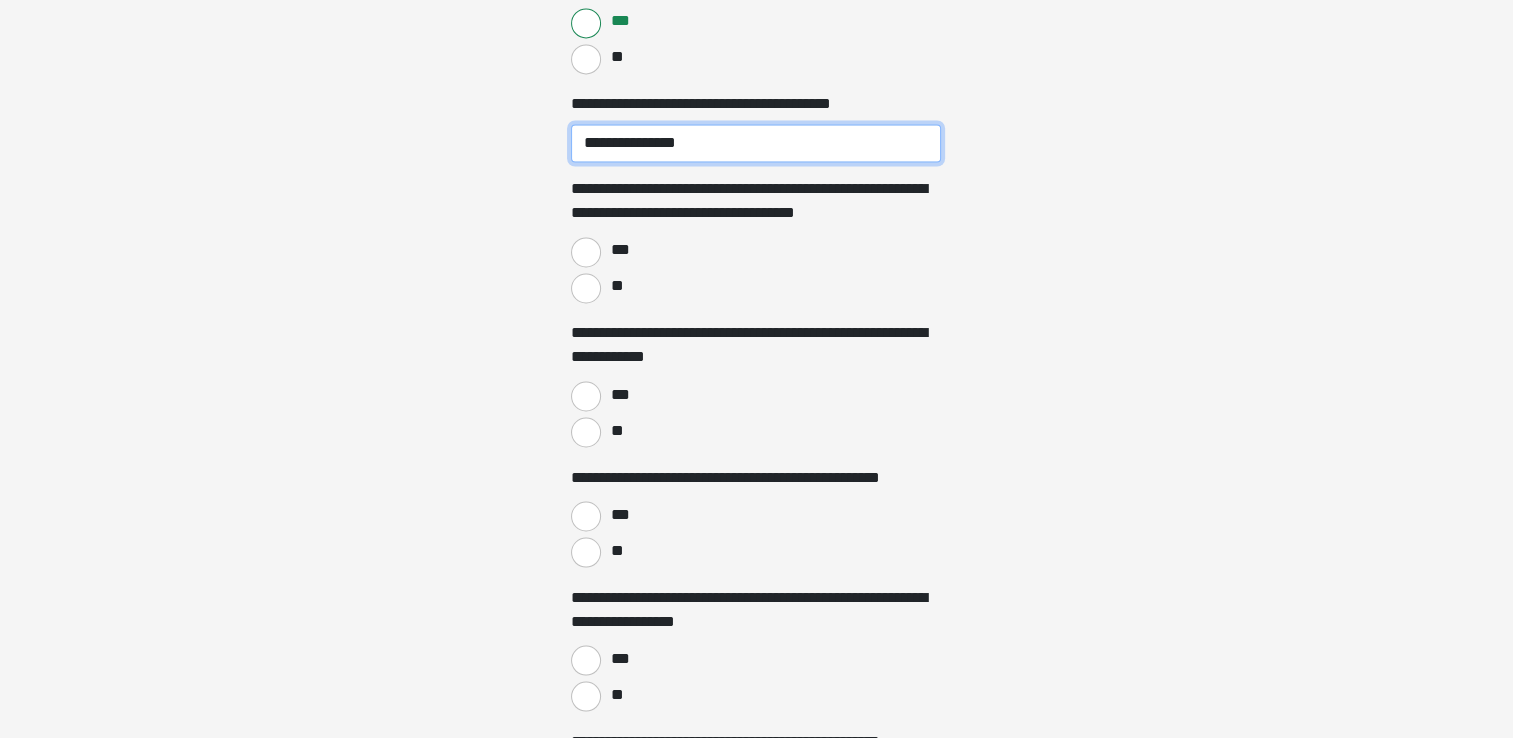 scroll, scrollTop: 3420, scrollLeft: 0, axis: vertical 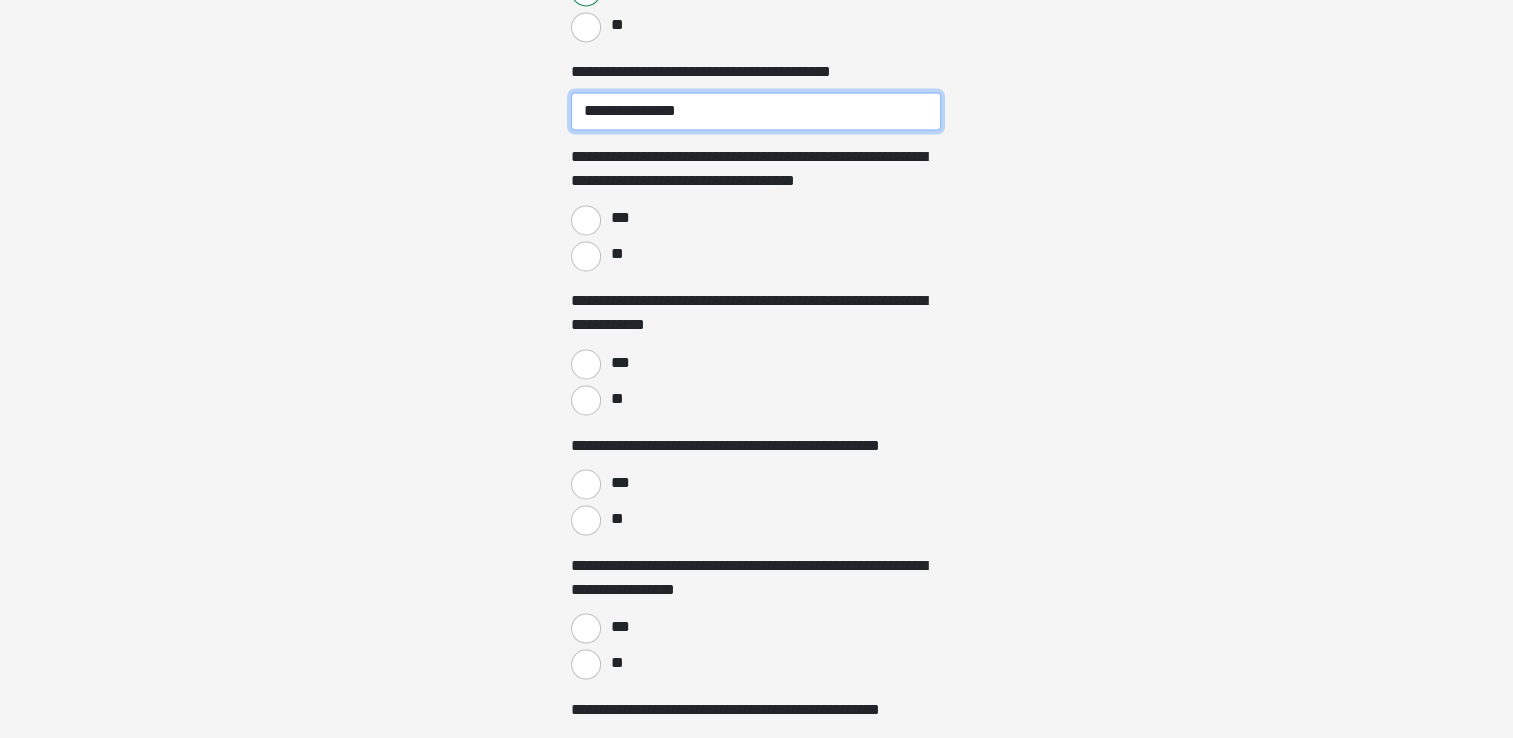 type on "**********" 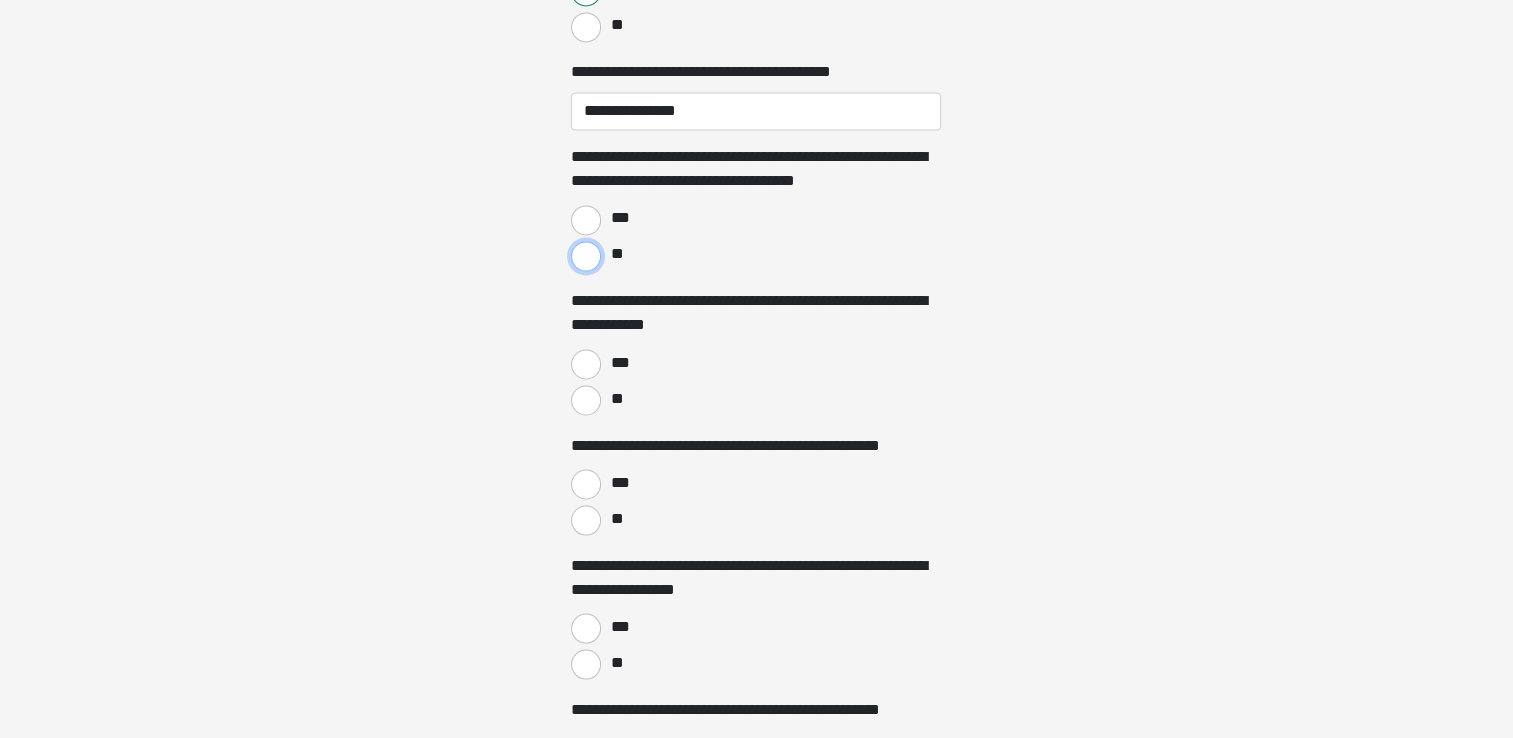 click on "**" at bounding box center [586, 256] 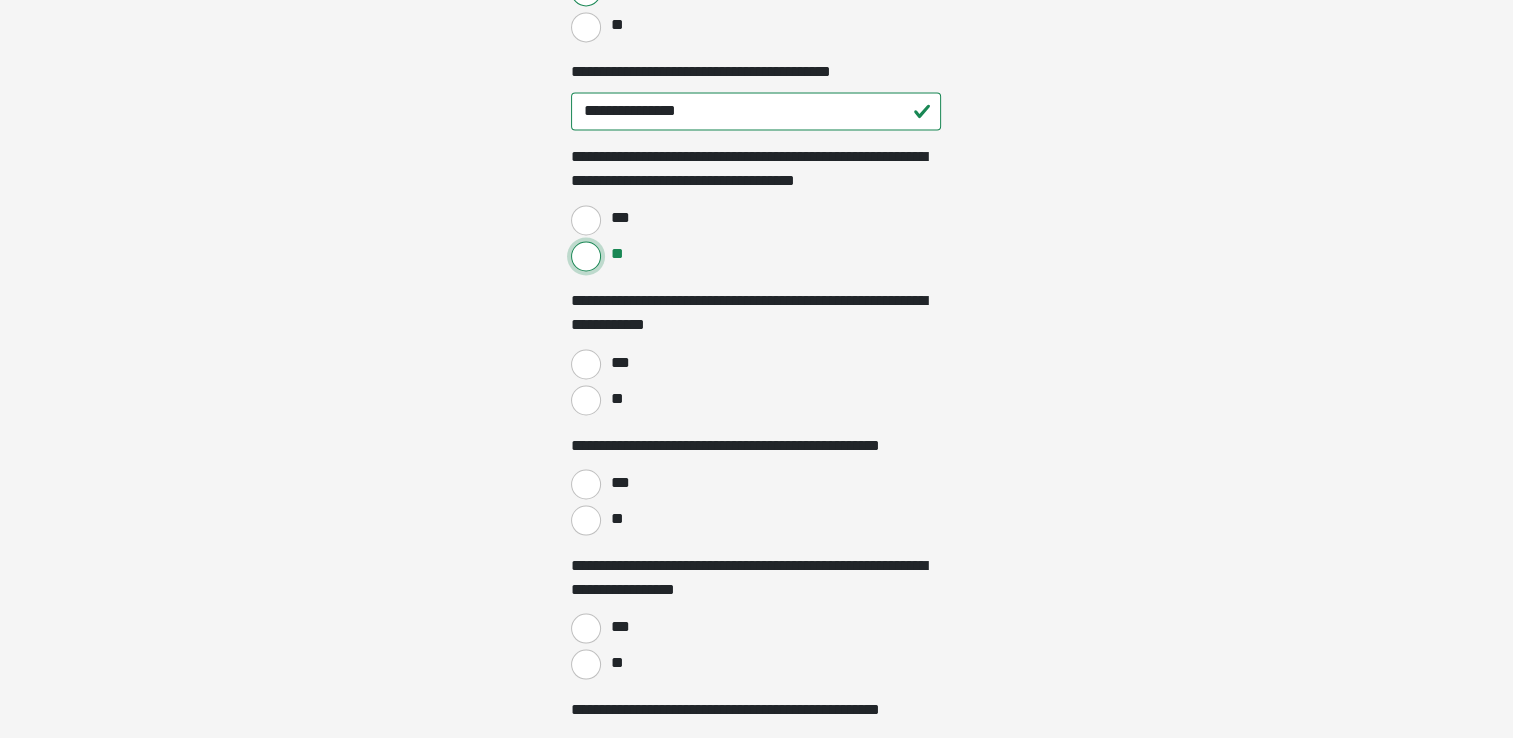click on "**" at bounding box center [586, 400] 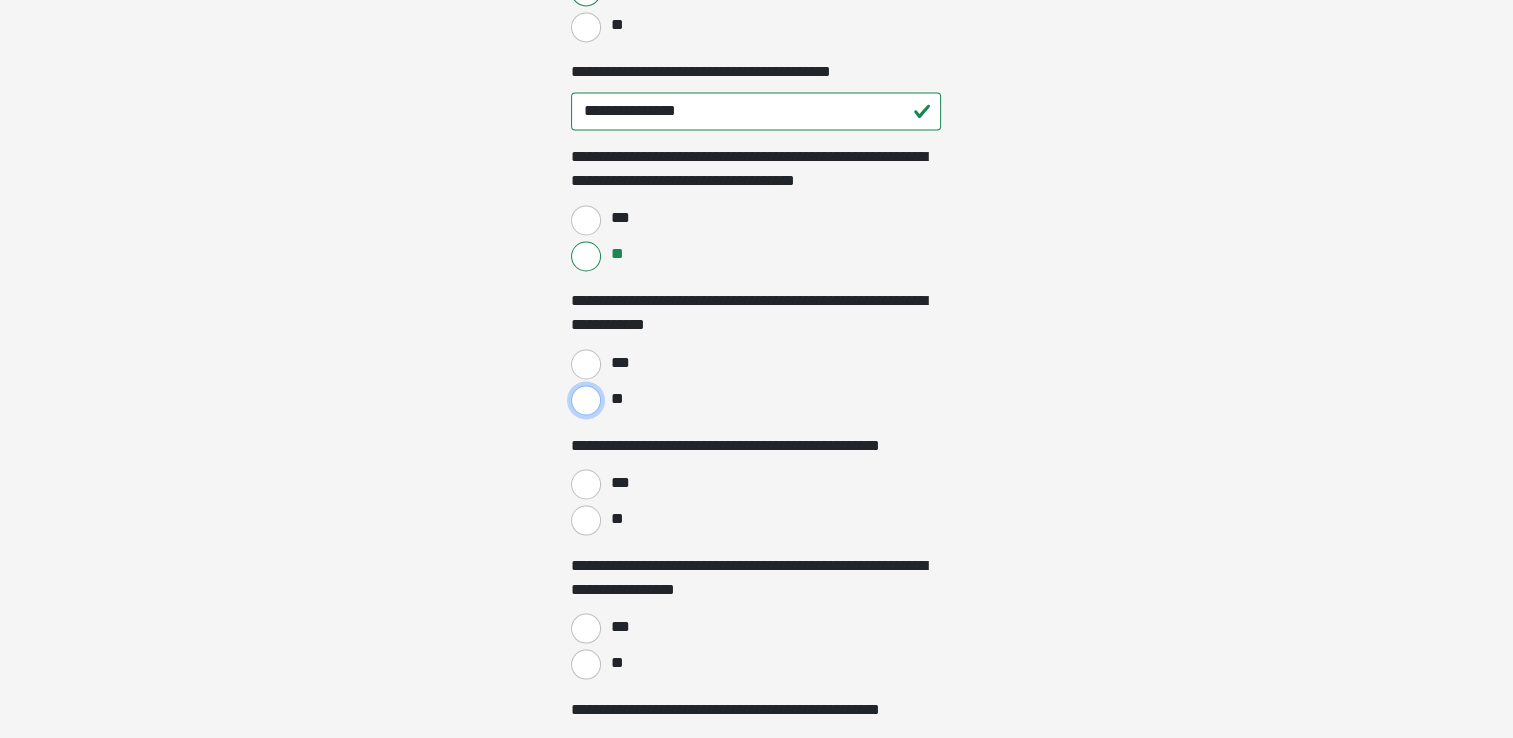 radio on "****" 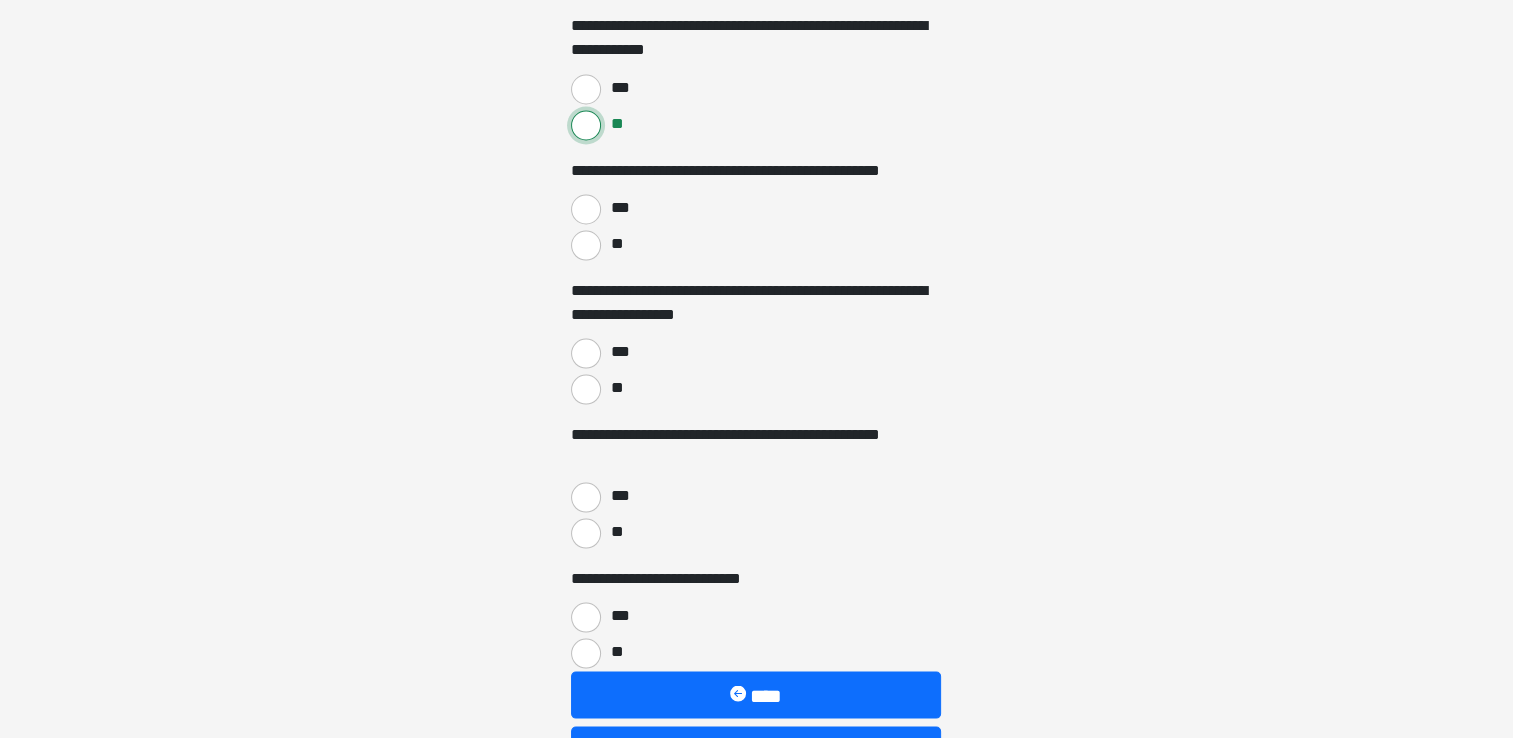 scroll, scrollTop: 3696, scrollLeft: 0, axis: vertical 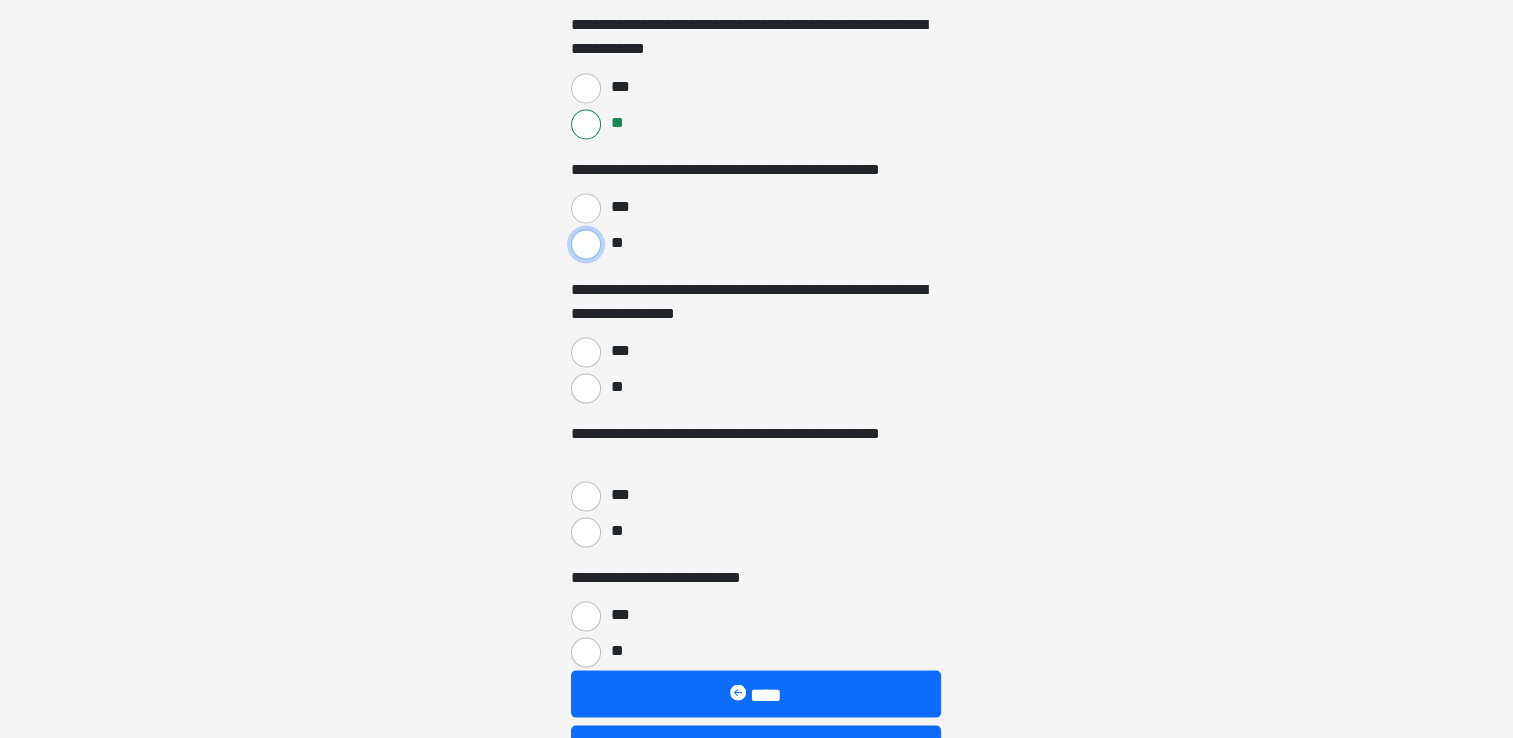 click on "**" at bounding box center (586, 244) 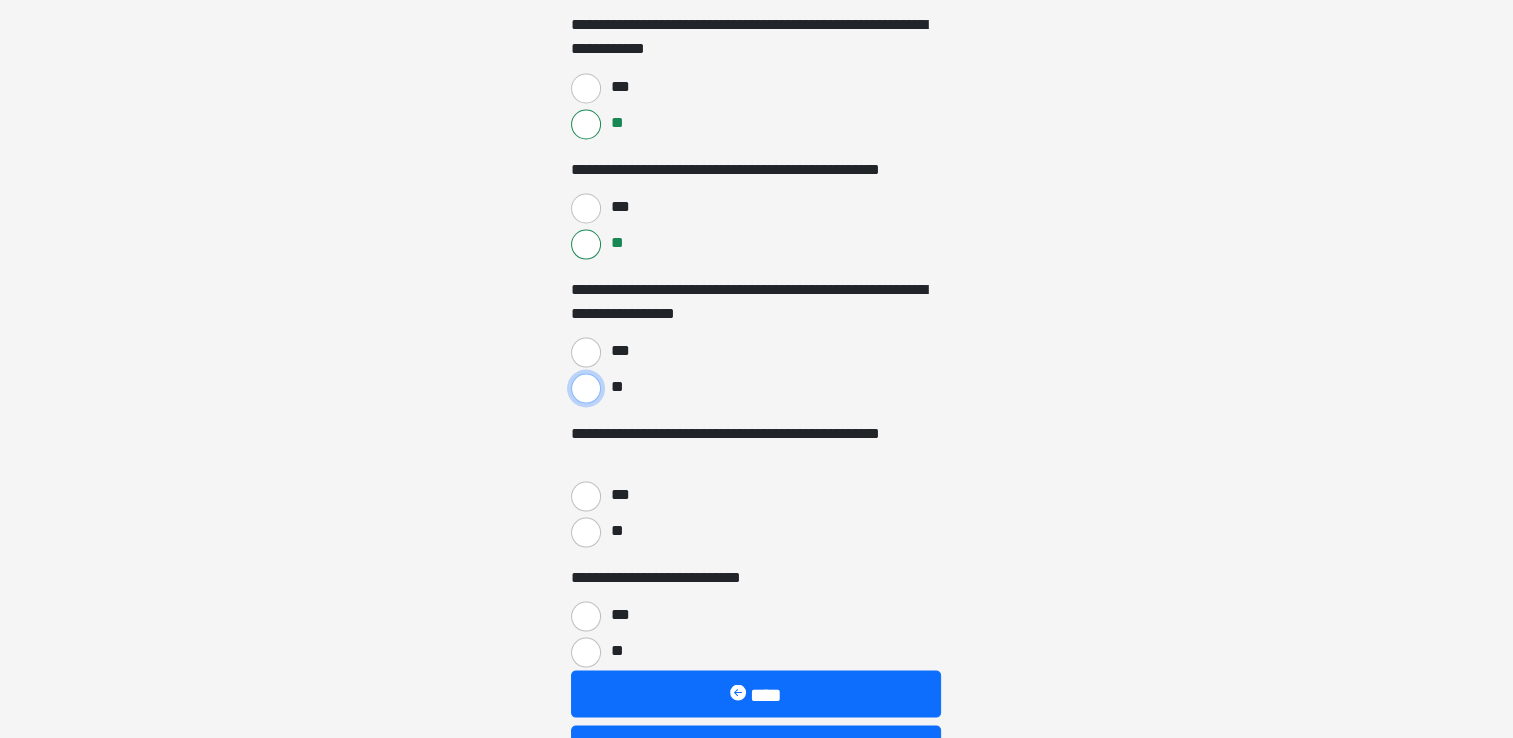 click on "**" at bounding box center (586, 388) 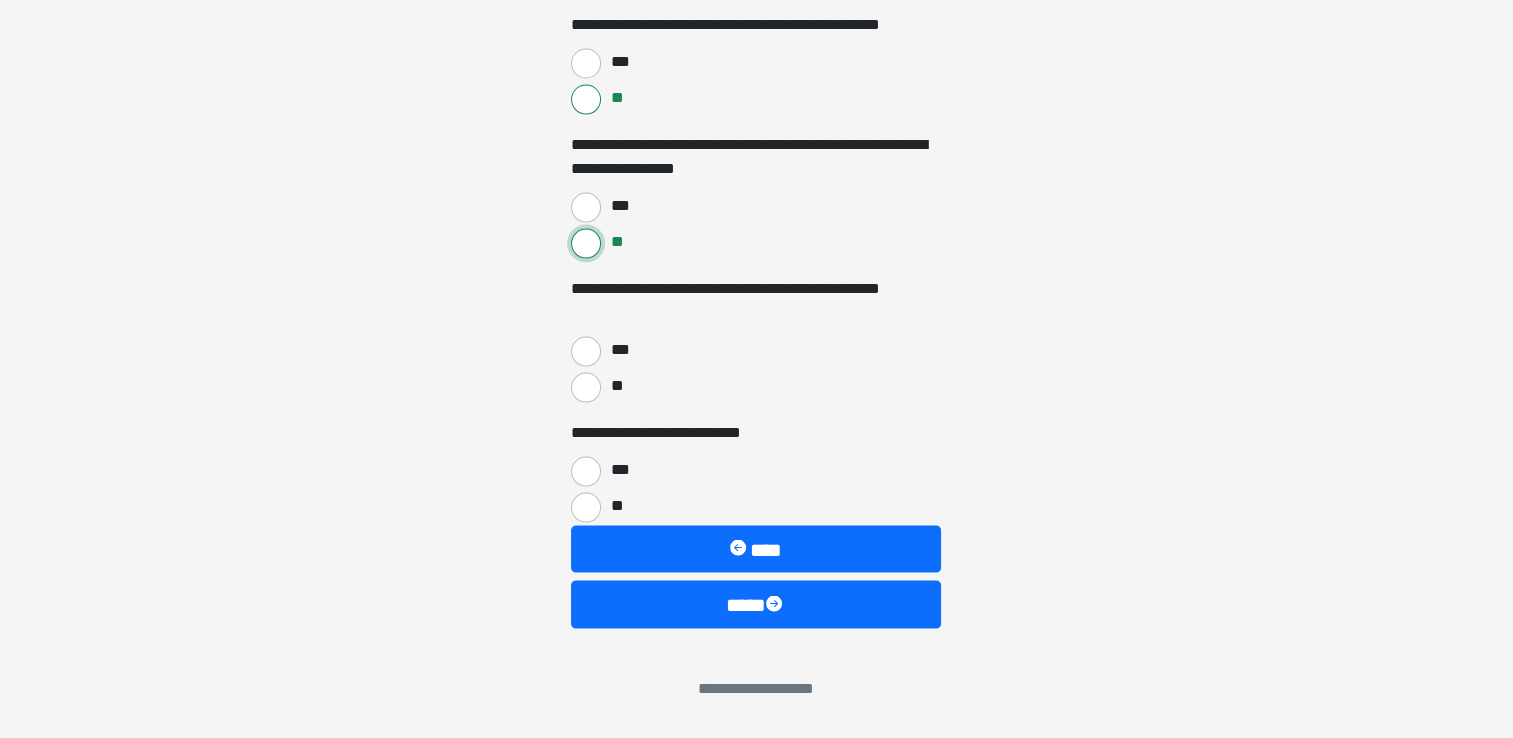 scroll, scrollTop: 3849, scrollLeft: 0, axis: vertical 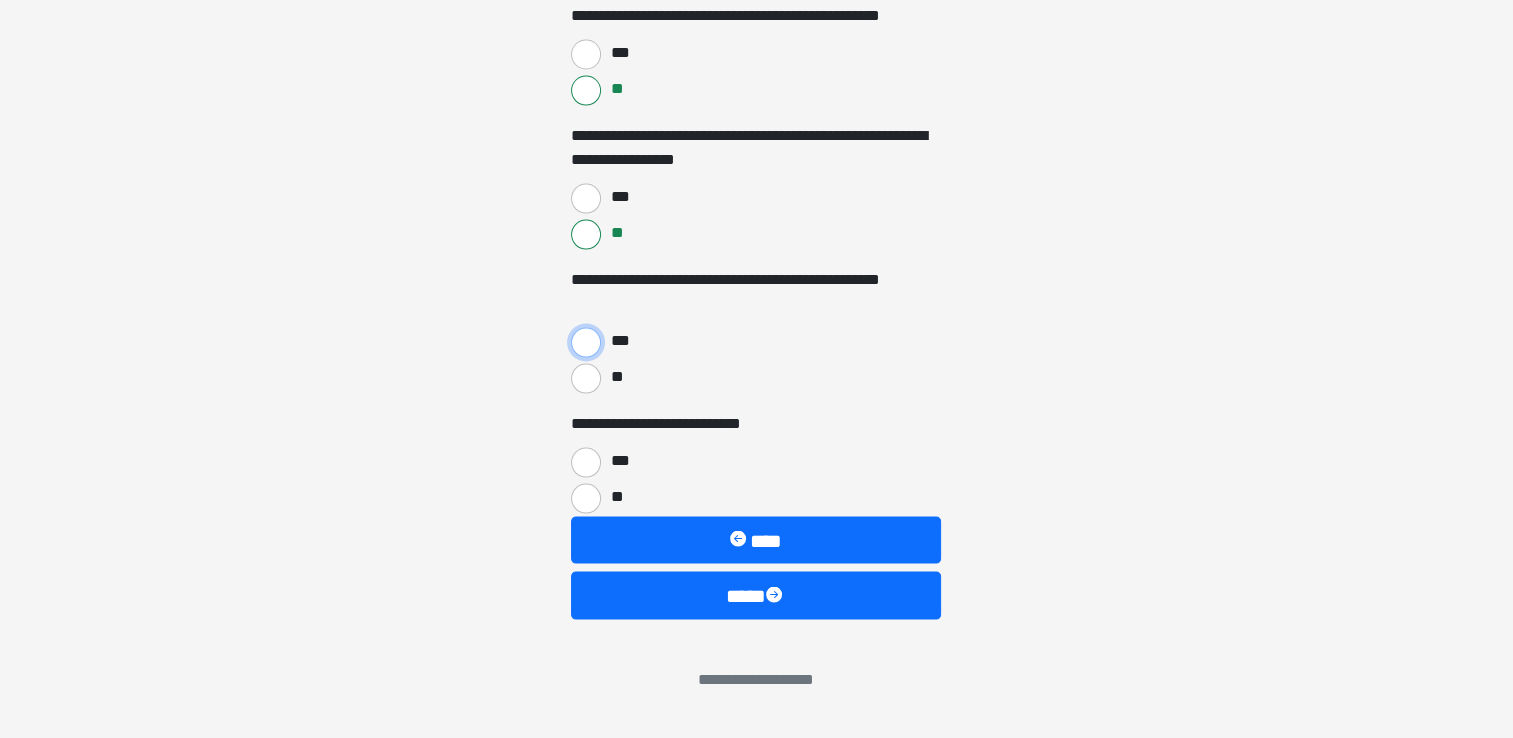 click on "***" at bounding box center (586, 343) 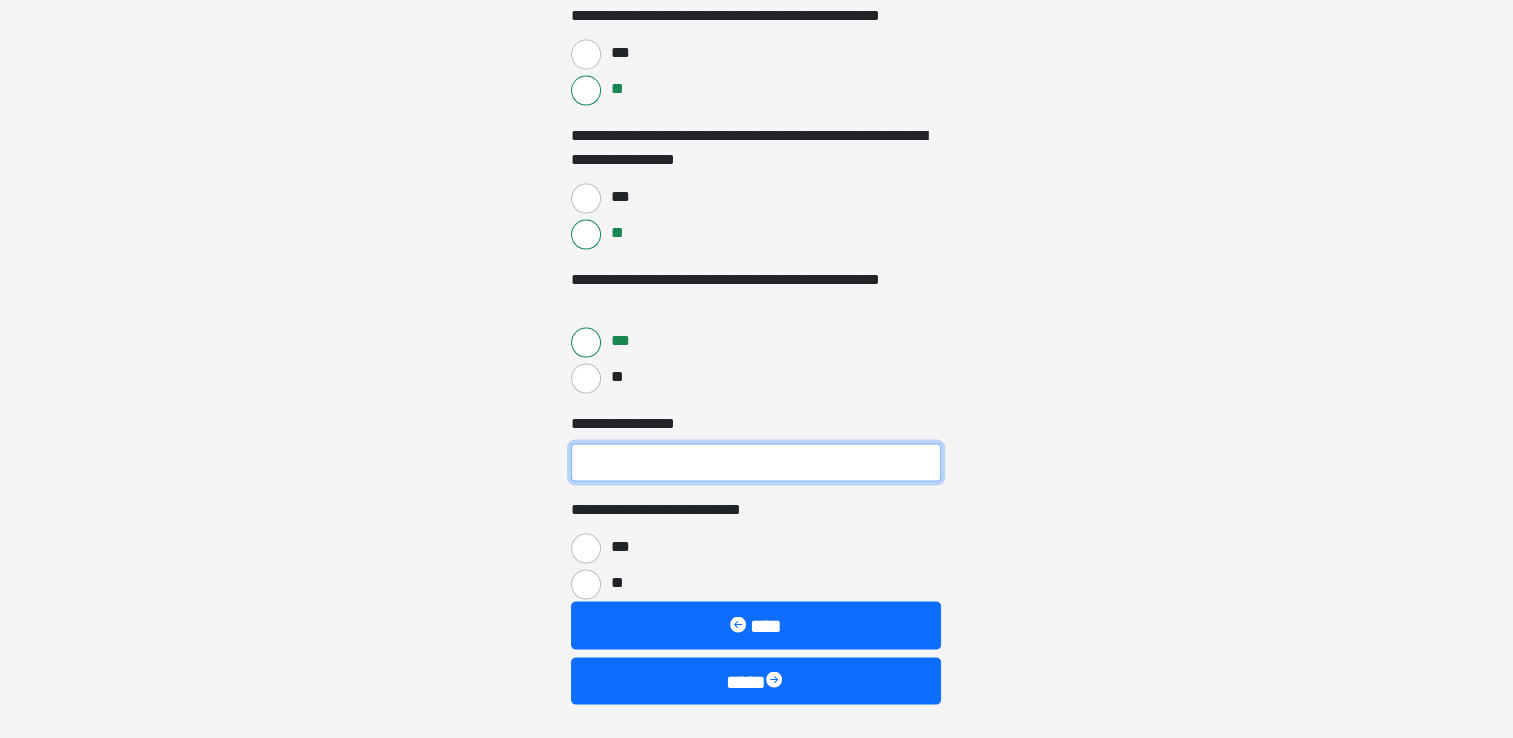 click on "**********" at bounding box center [756, 463] 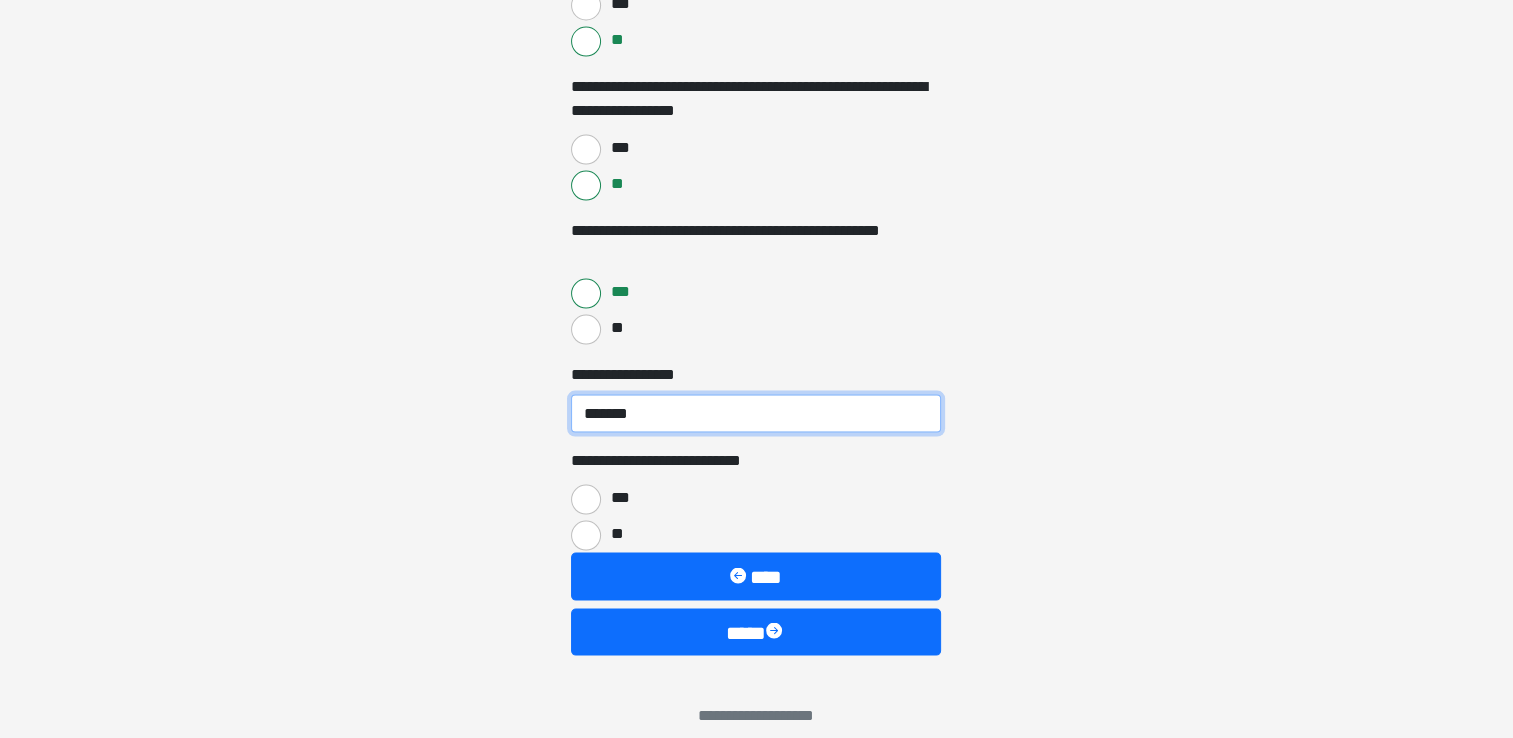 scroll, scrollTop: 3935, scrollLeft: 0, axis: vertical 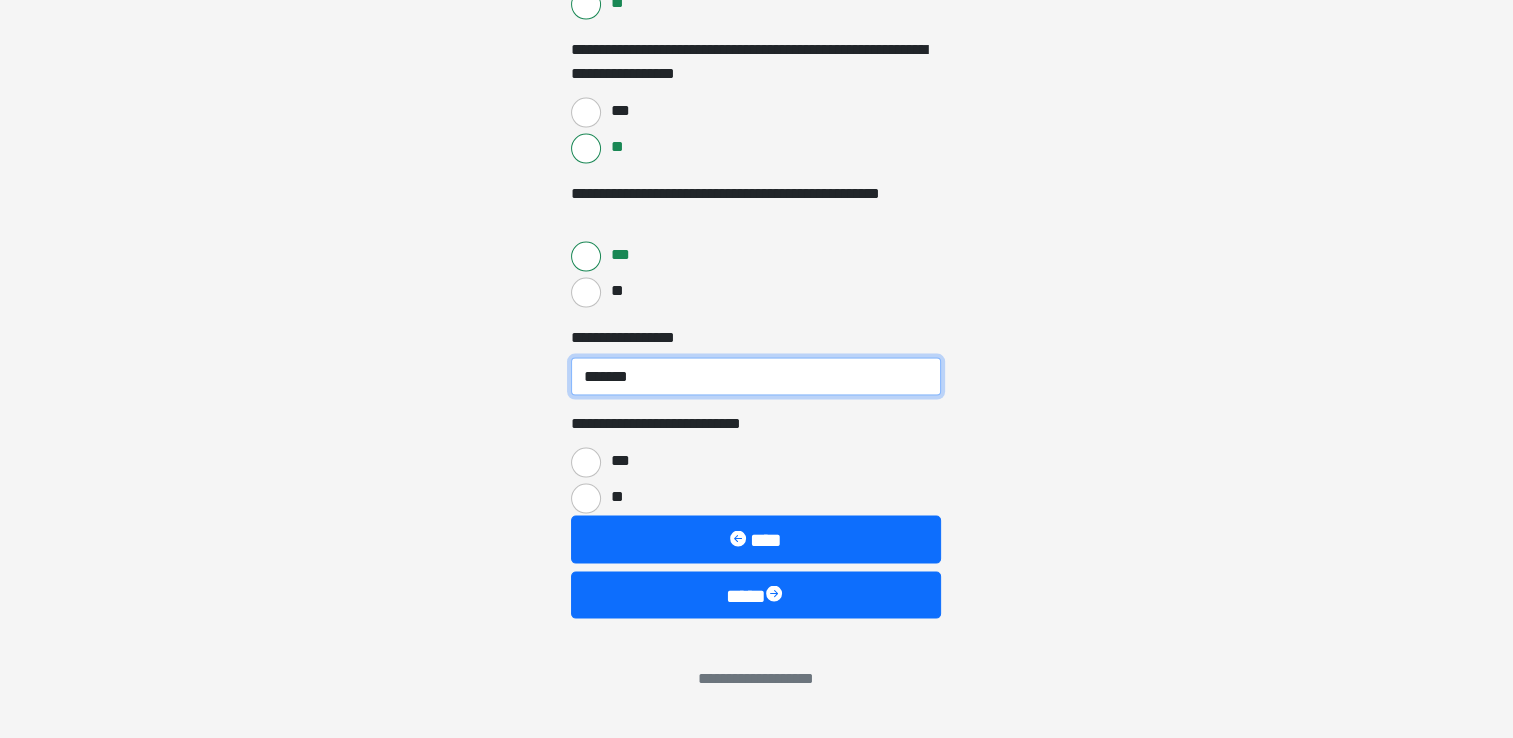 type on "*******" 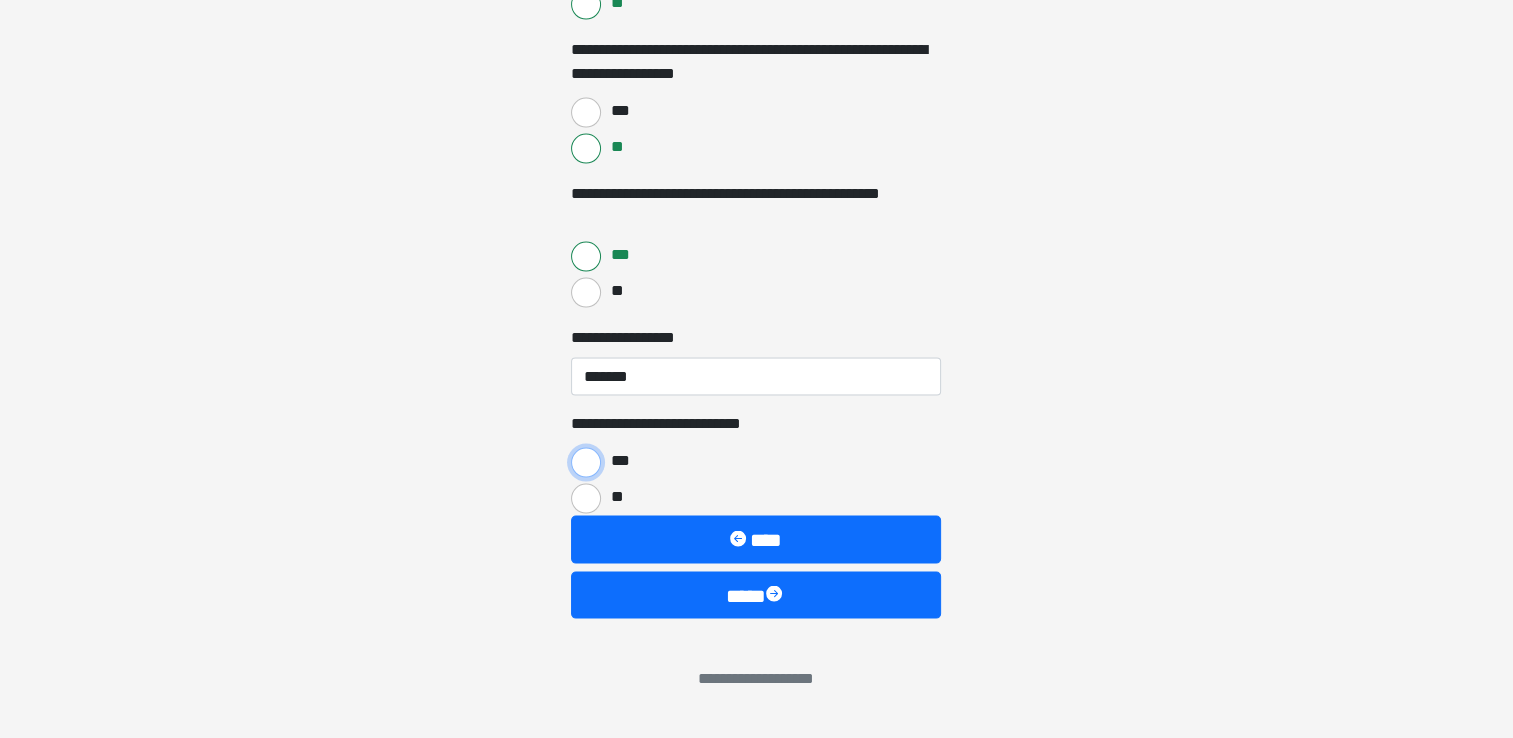 click on "***" at bounding box center [586, 463] 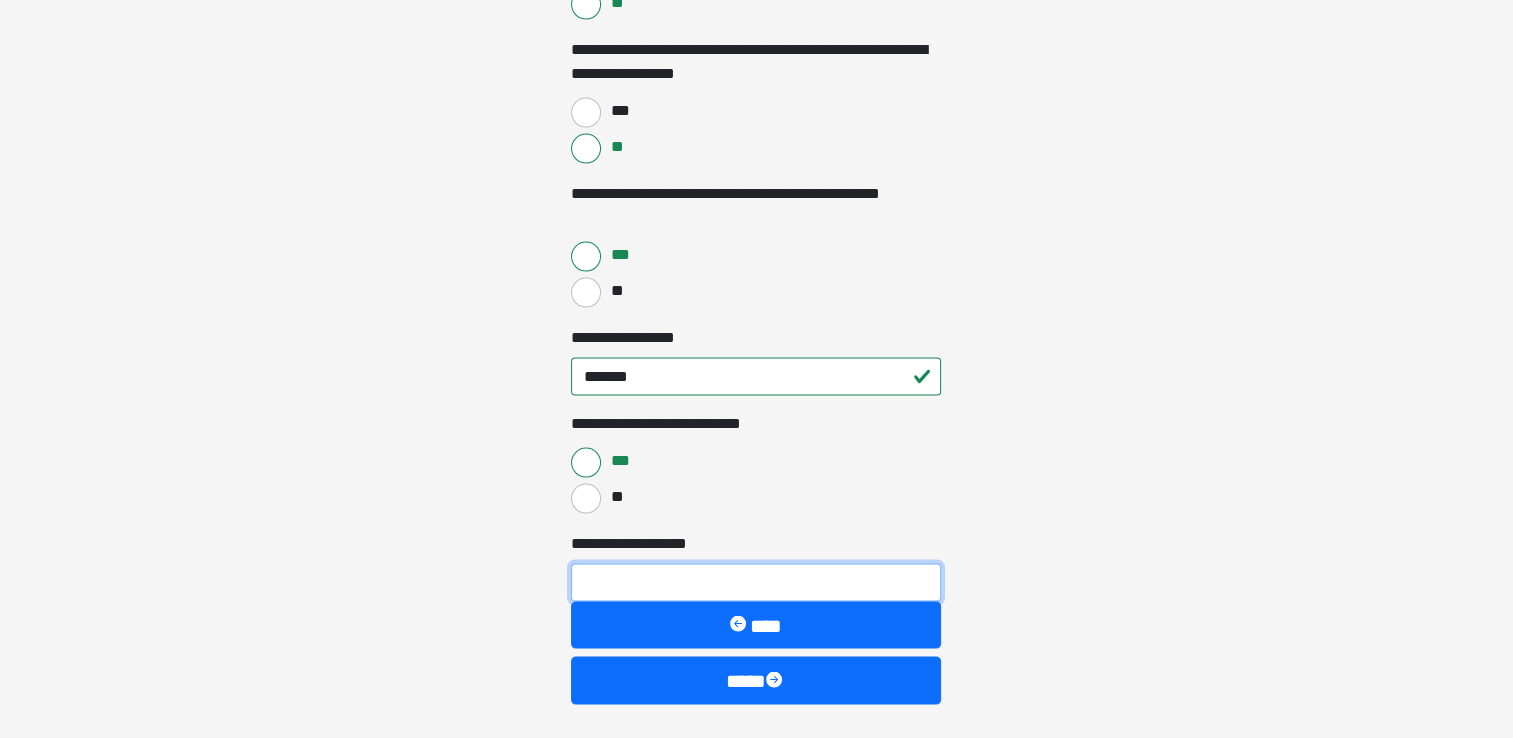 click on "**********" at bounding box center [756, 583] 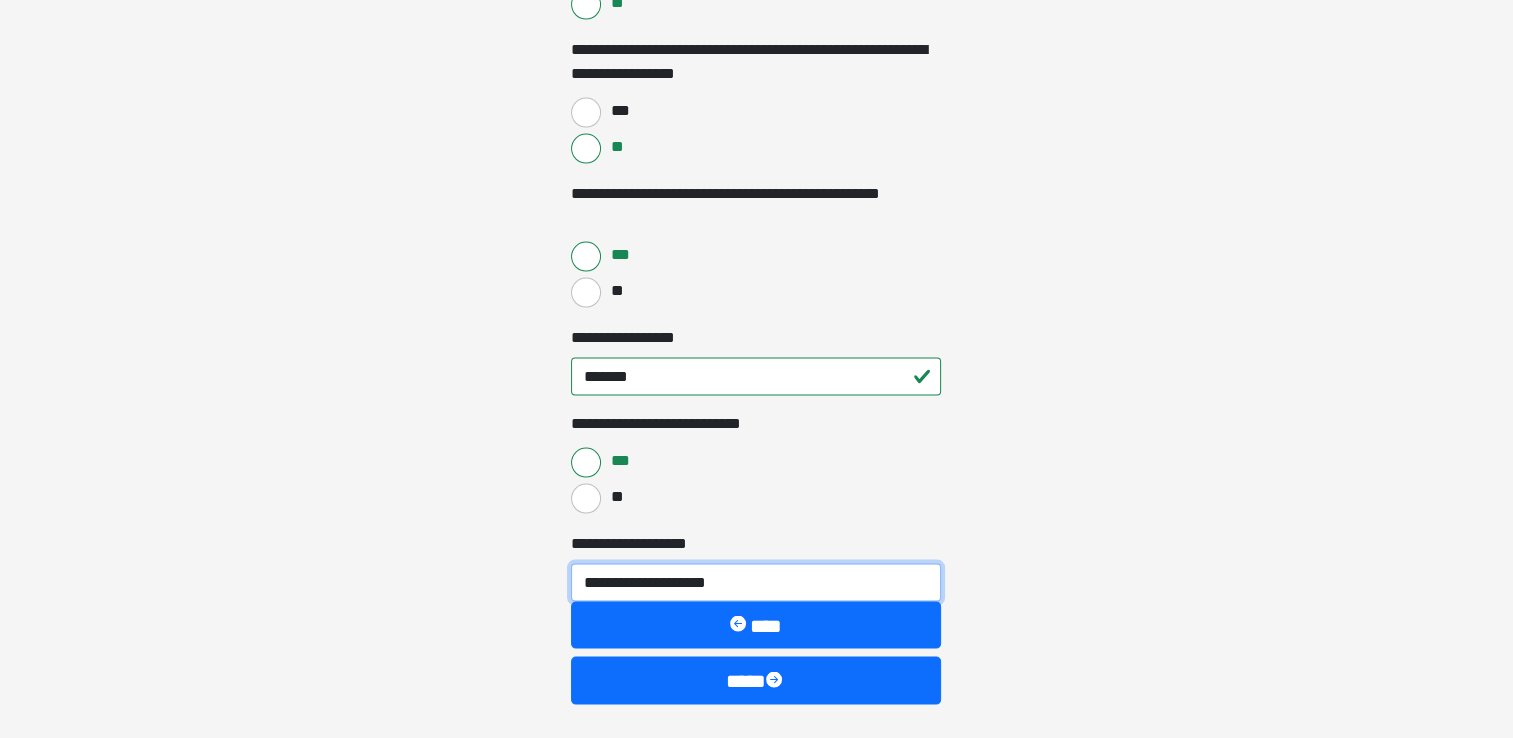 type on "**********" 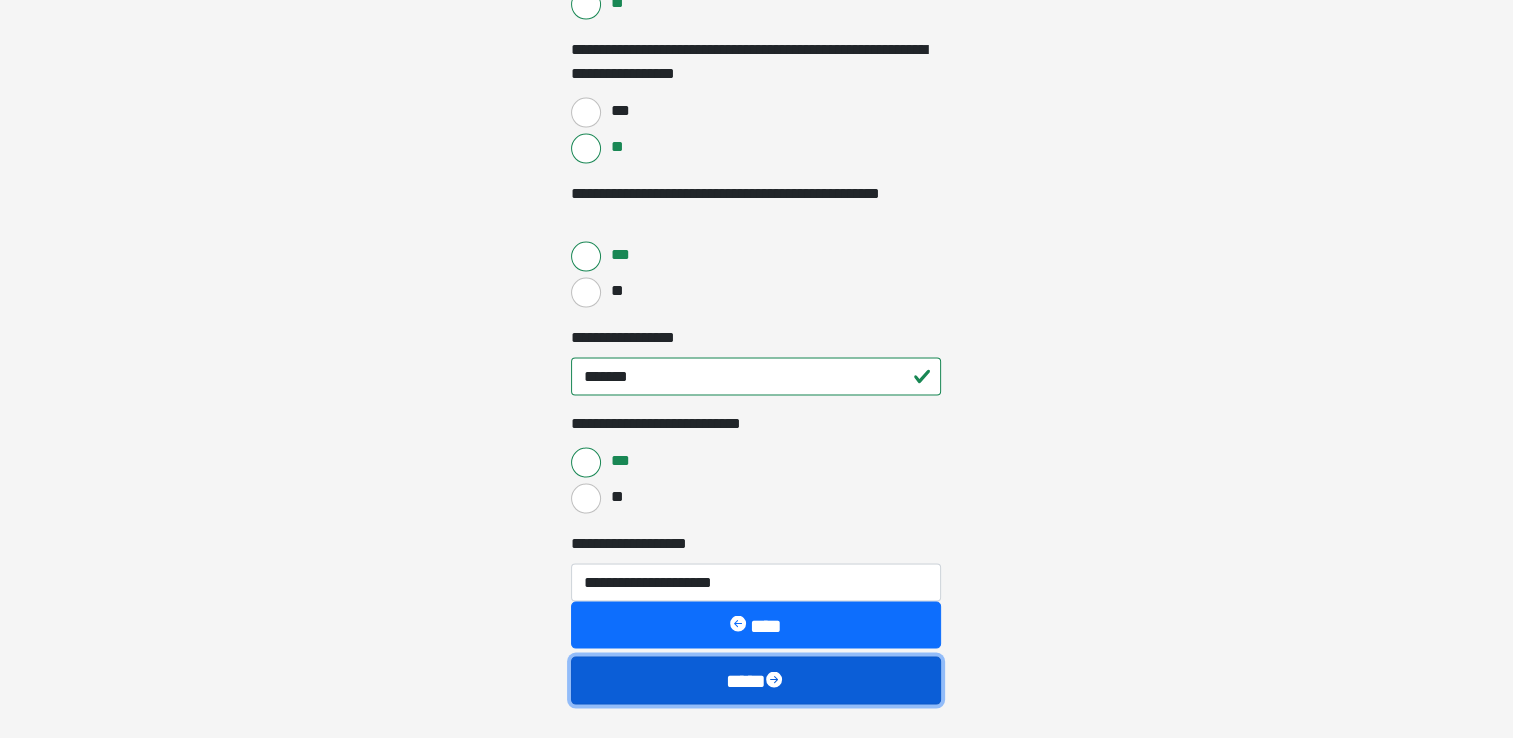 click on "****" at bounding box center (756, 681) 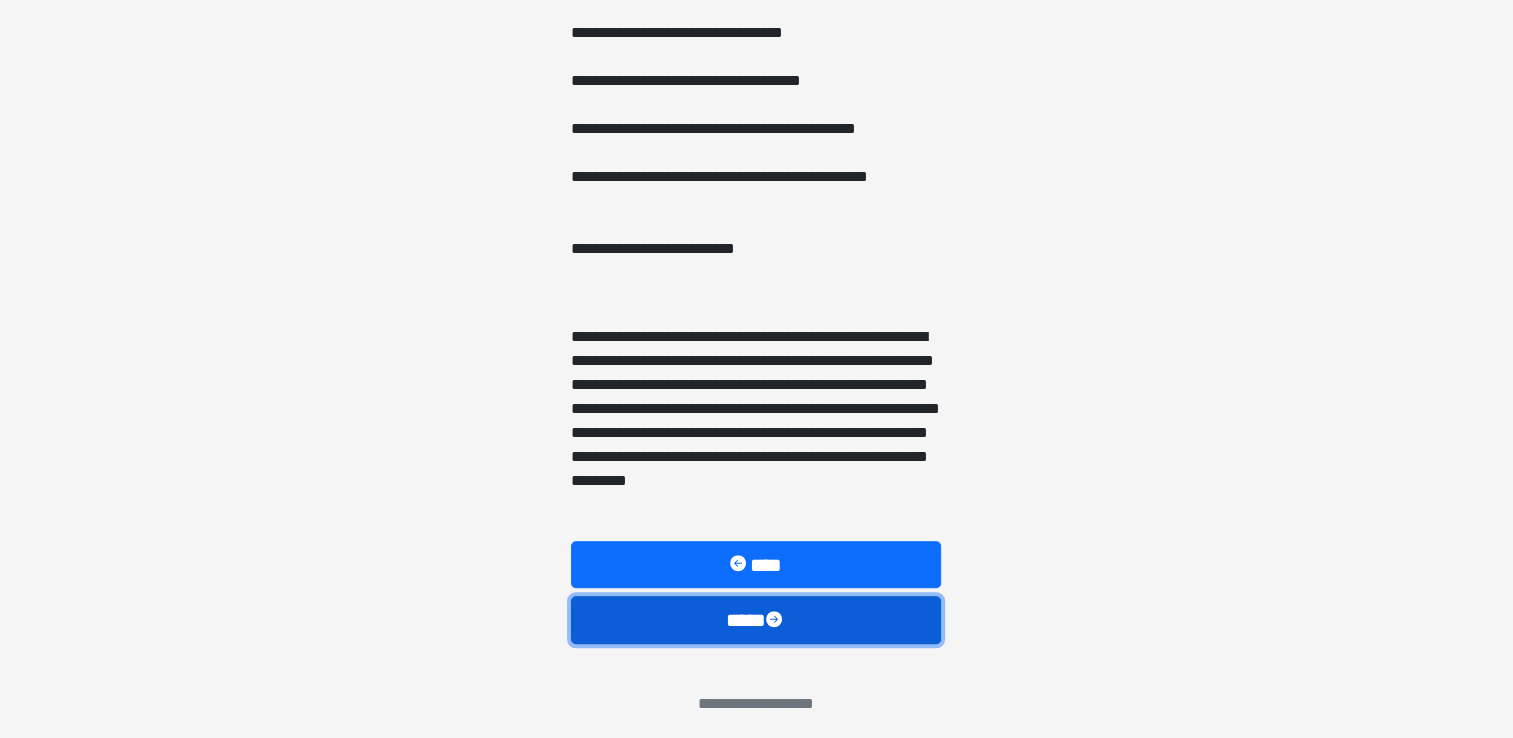 scroll, scrollTop: 1202, scrollLeft: 0, axis: vertical 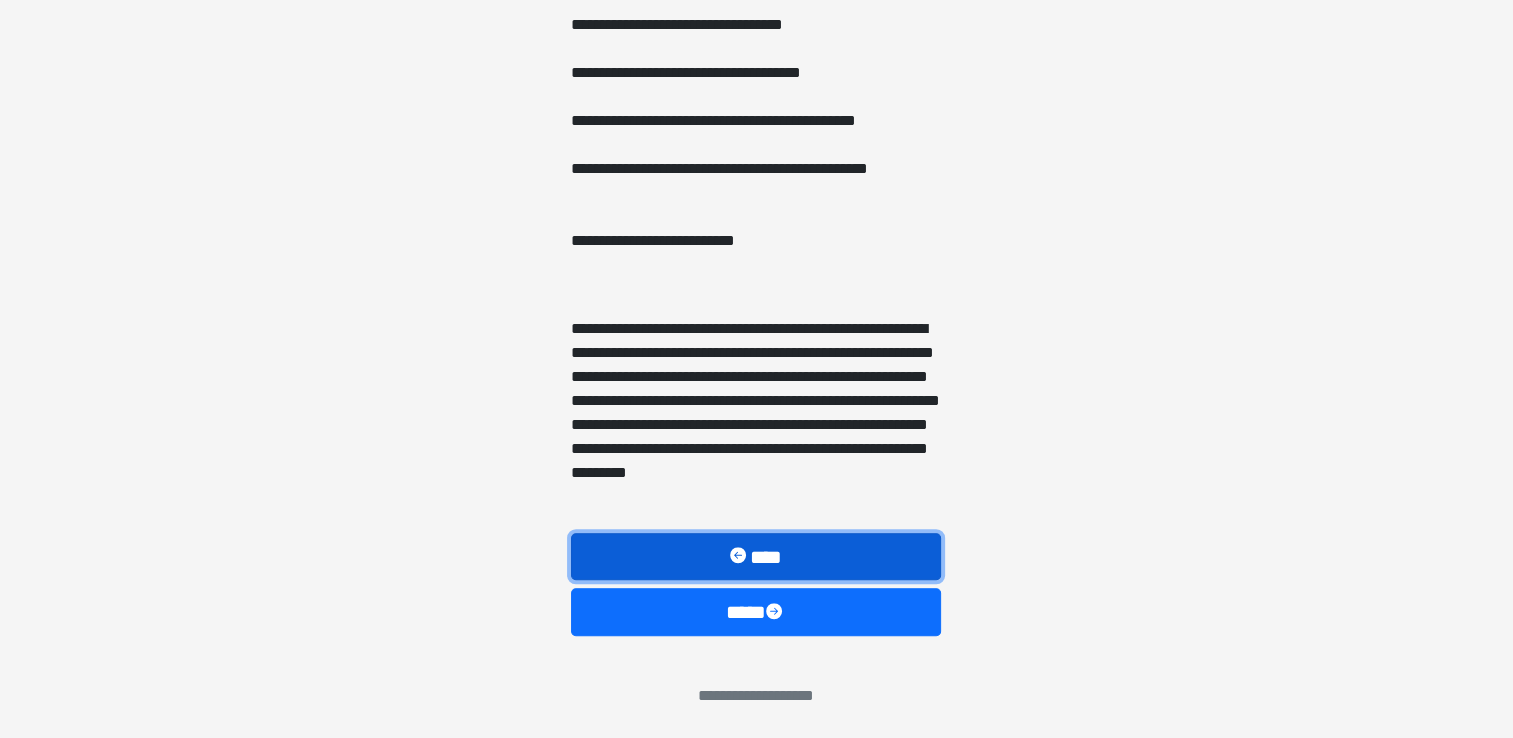 click on "****" at bounding box center (756, 557) 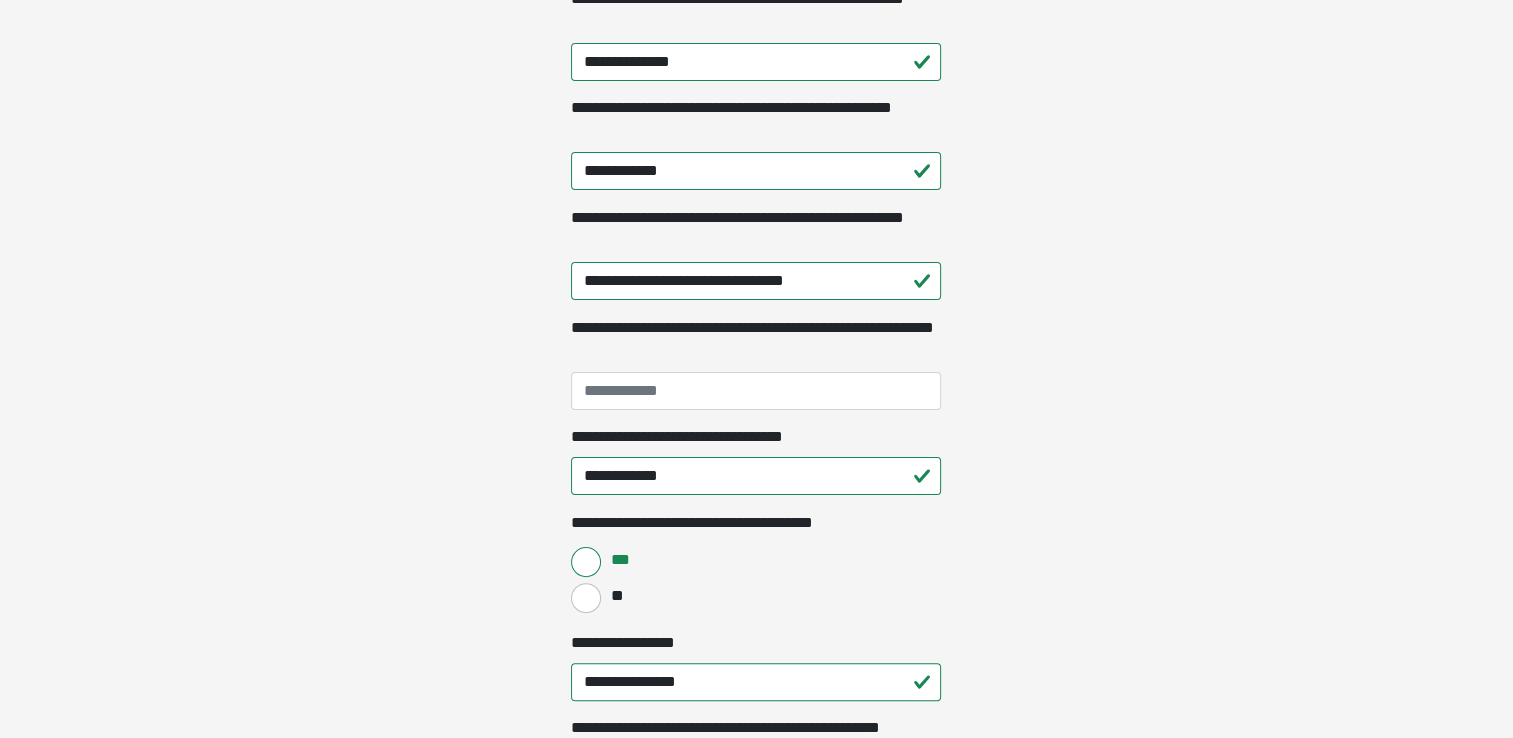 scroll, scrollTop: 380, scrollLeft: 0, axis: vertical 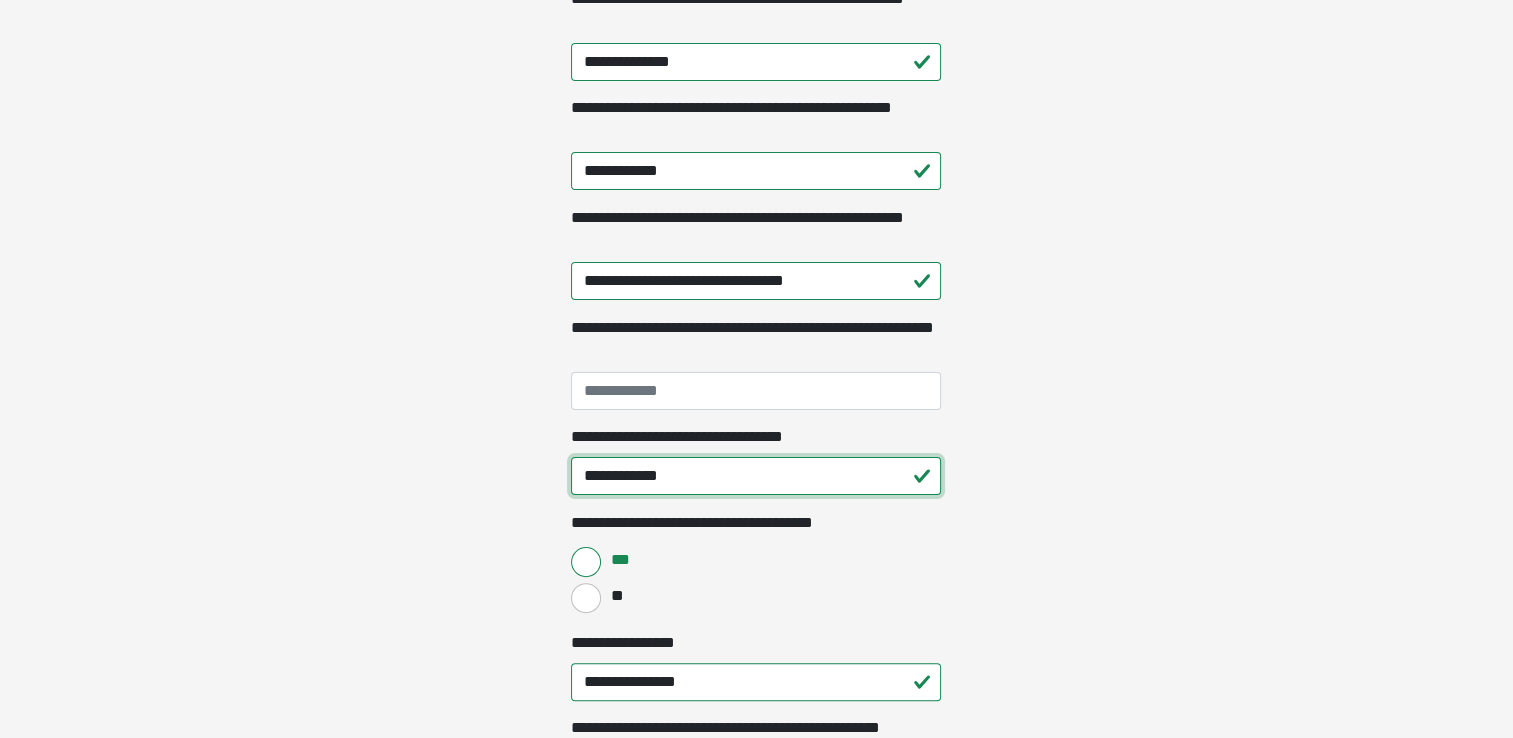 click on "**********" at bounding box center (756, 476) 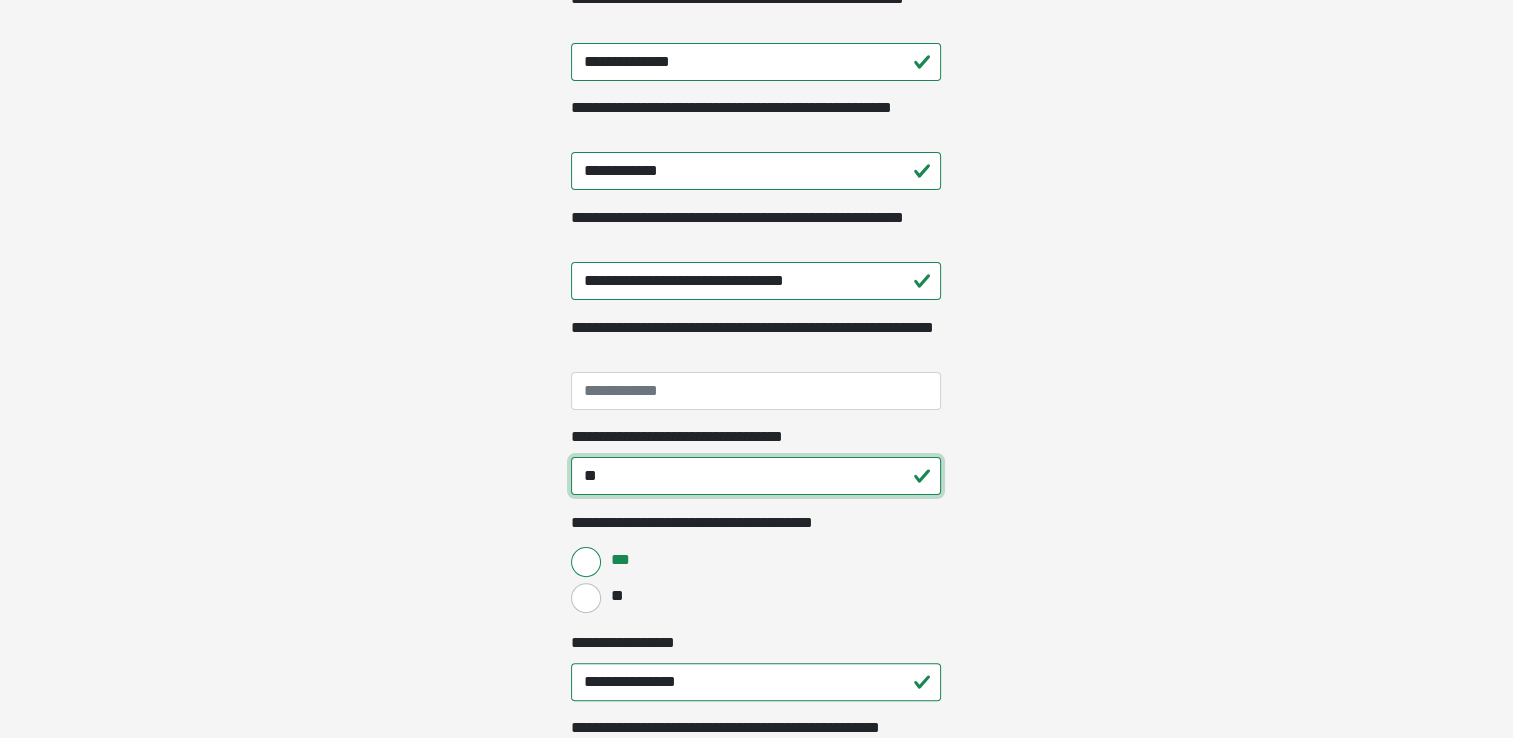 type on "*" 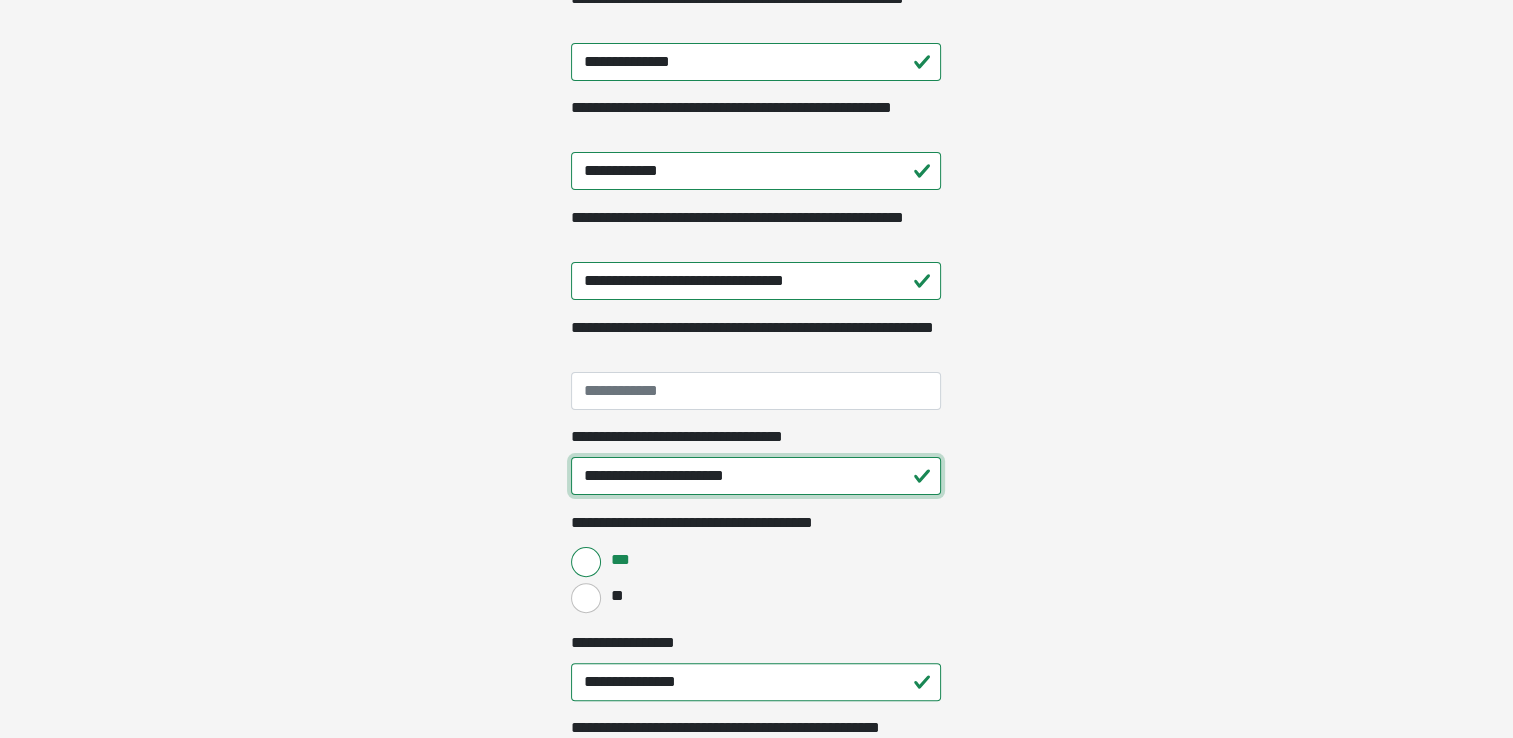 type on "**********" 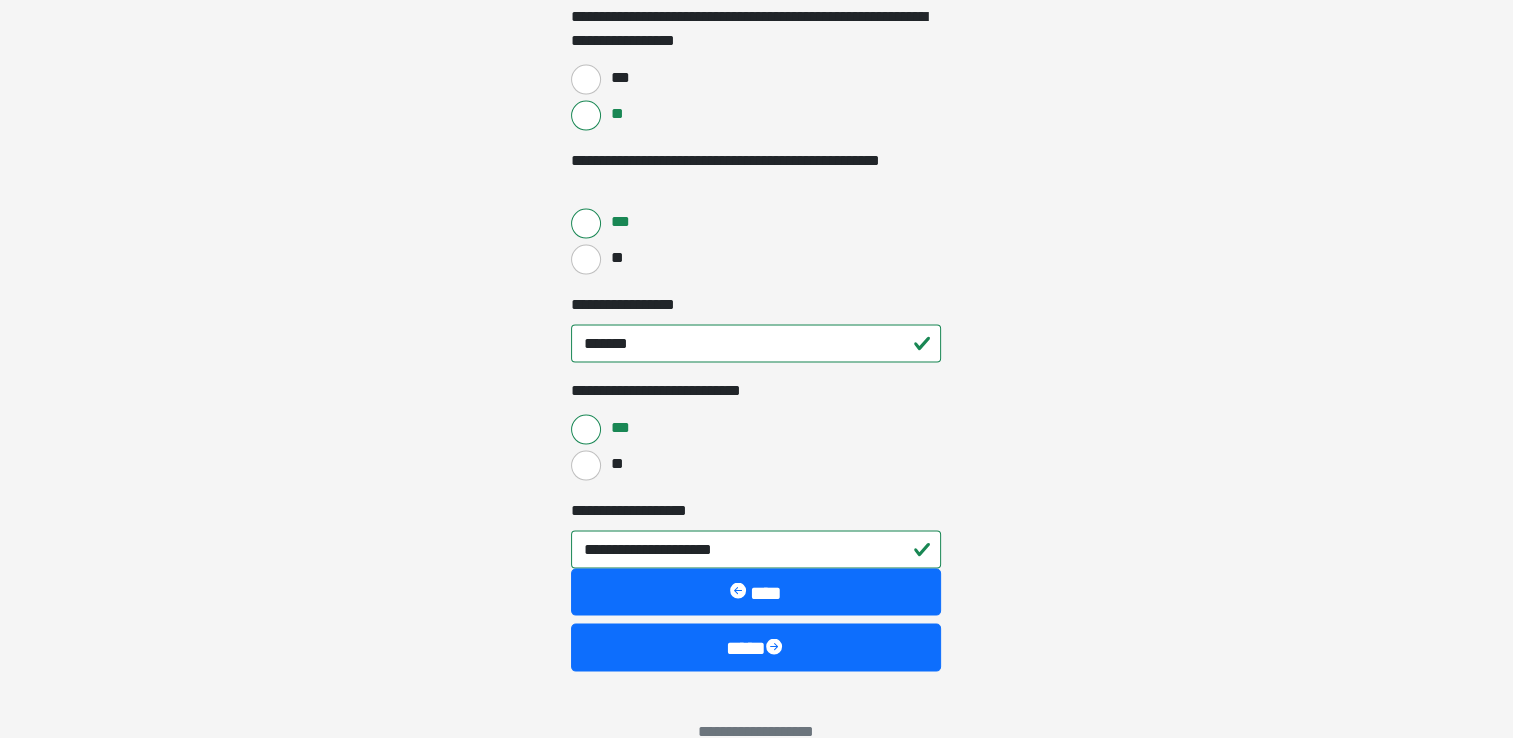 scroll, scrollTop: 4020, scrollLeft: 0, axis: vertical 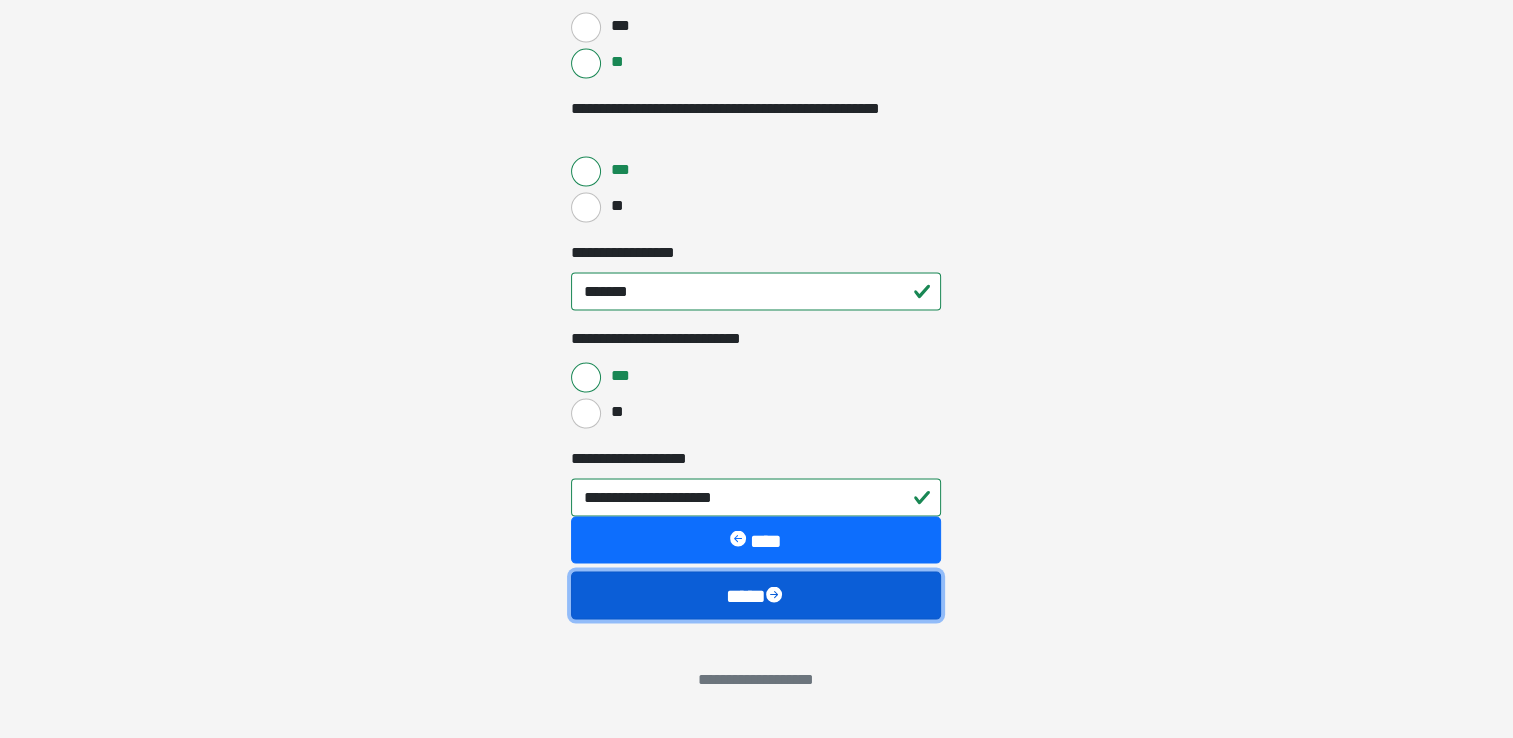 click on "****" at bounding box center (756, 596) 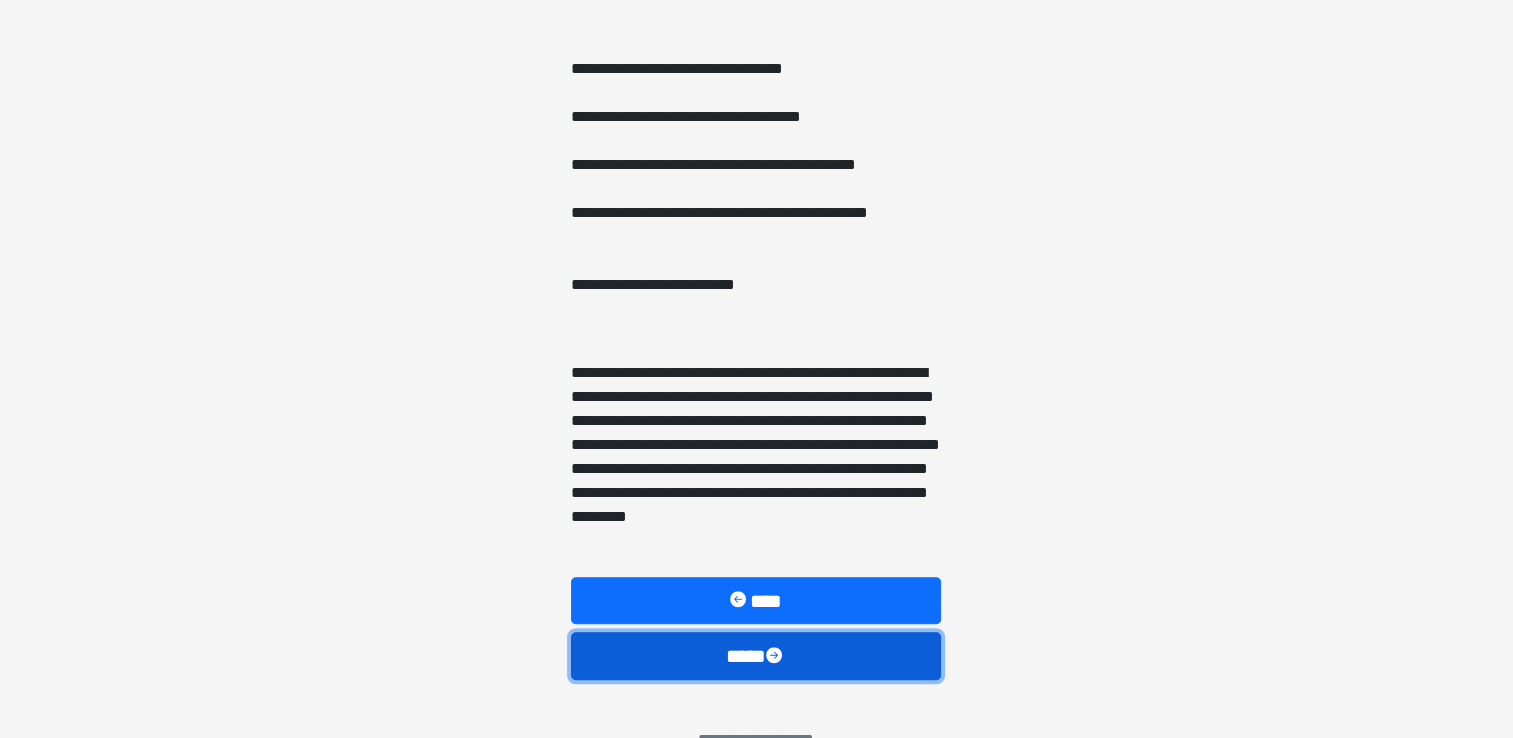 scroll, scrollTop: 1202, scrollLeft: 0, axis: vertical 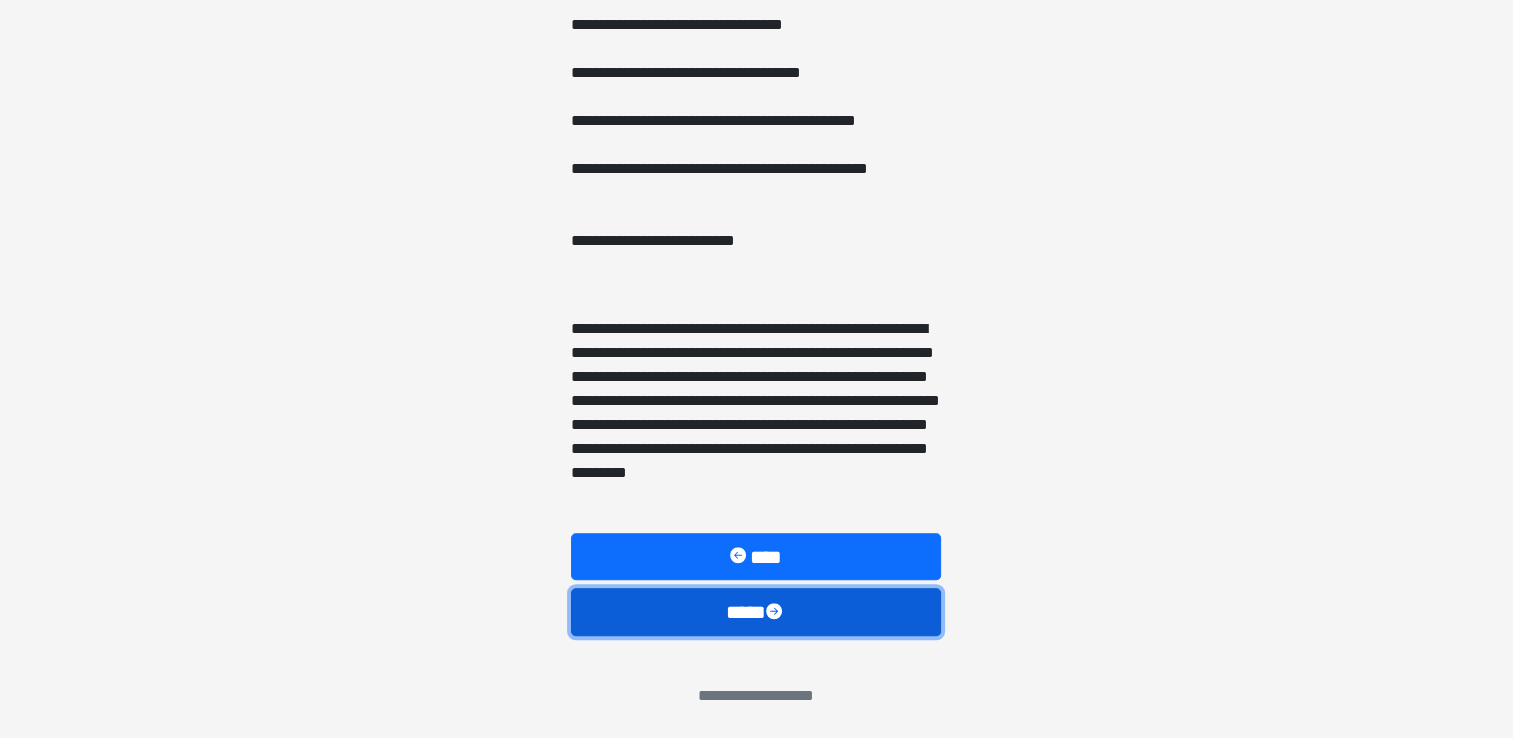 click on "****" at bounding box center (756, 612) 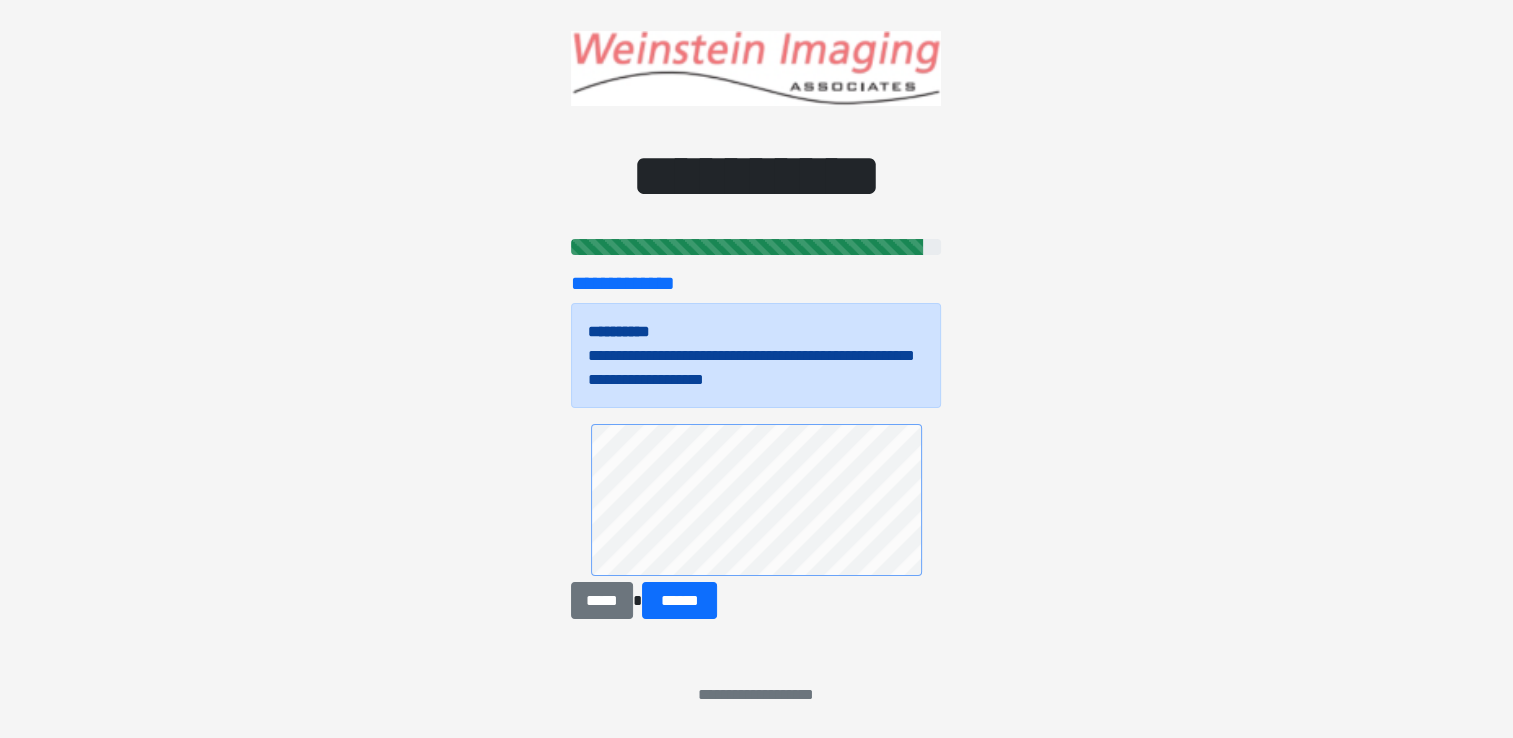 scroll, scrollTop: 24, scrollLeft: 0, axis: vertical 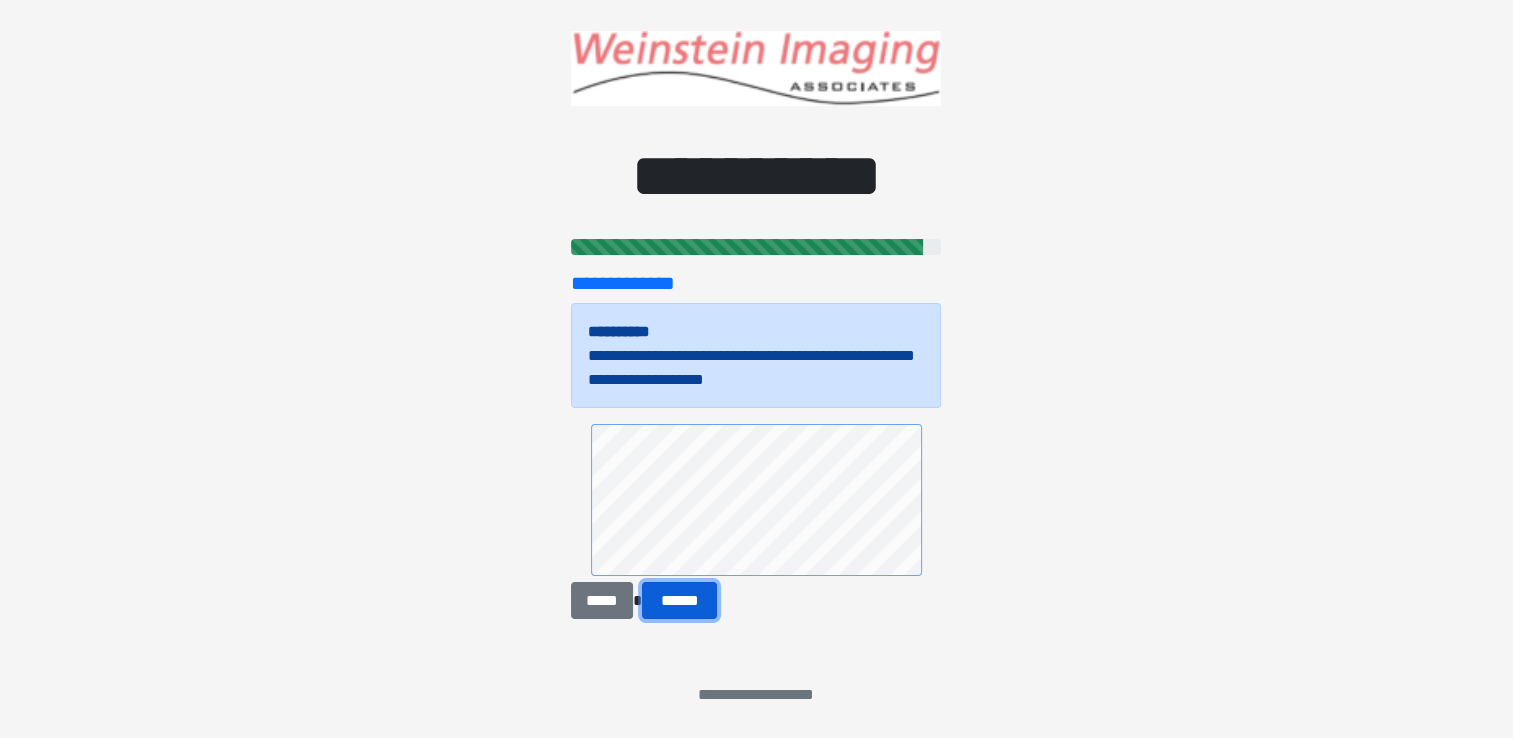 click on "******" at bounding box center [680, 601] 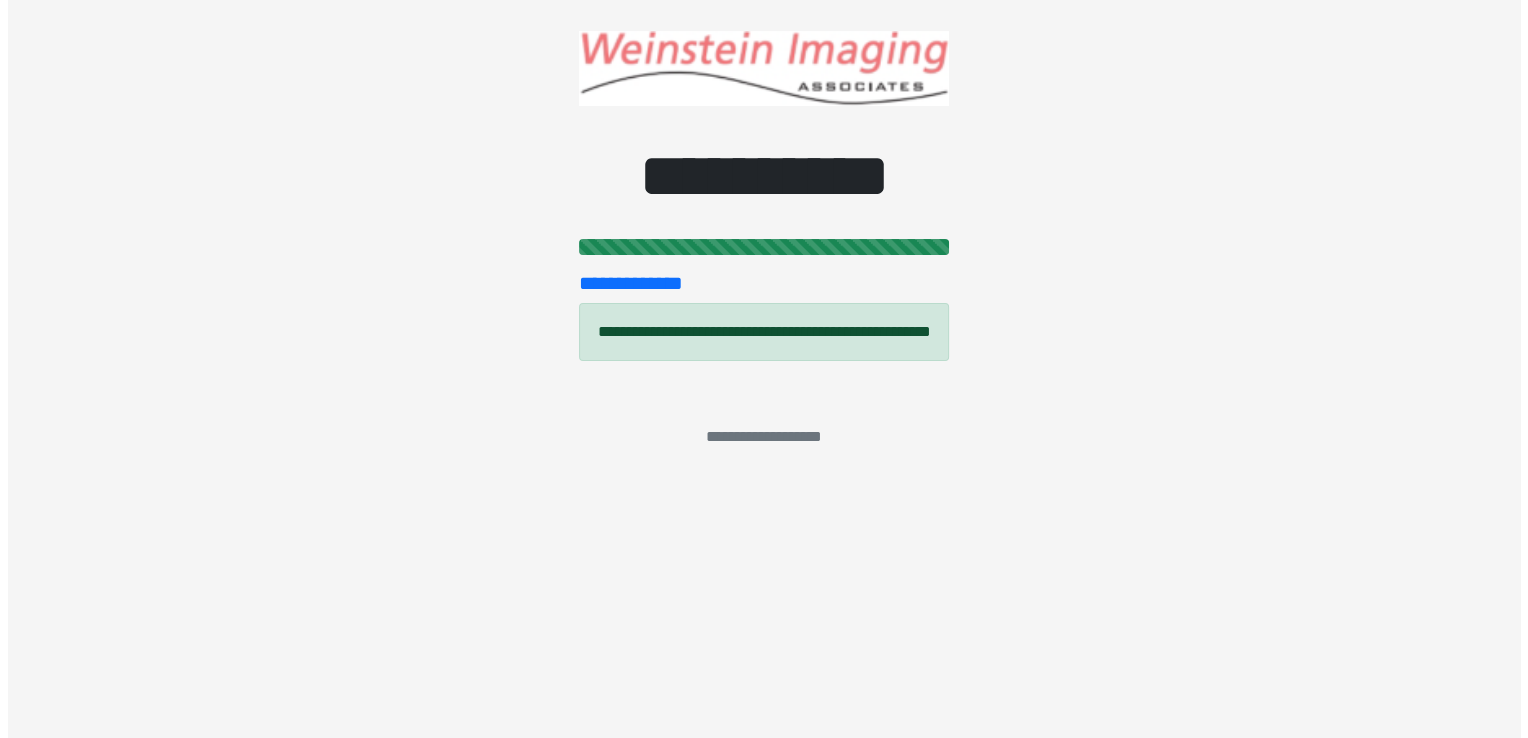 scroll, scrollTop: 0, scrollLeft: 0, axis: both 